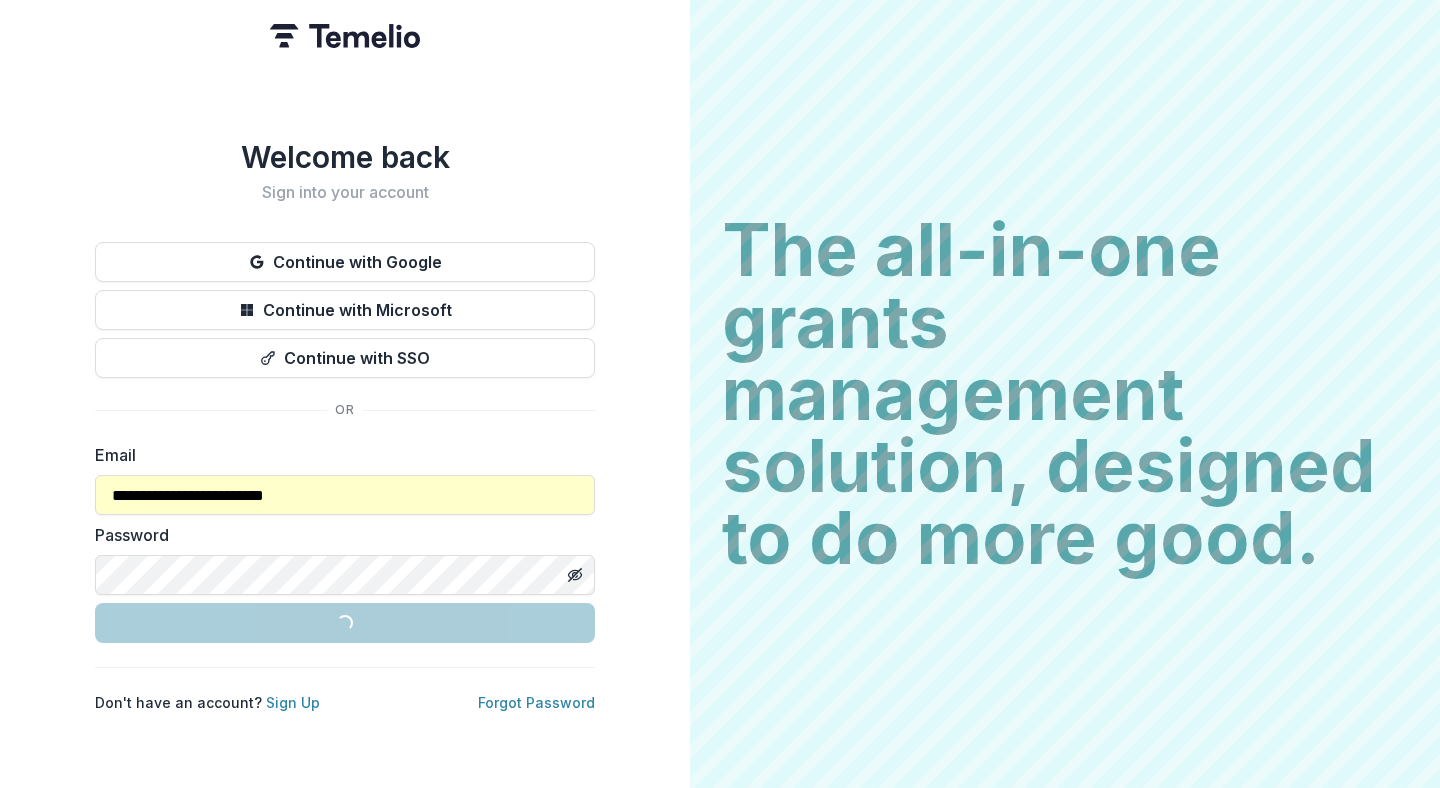 scroll, scrollTop: 0, scrollLeft: 0, axis: both 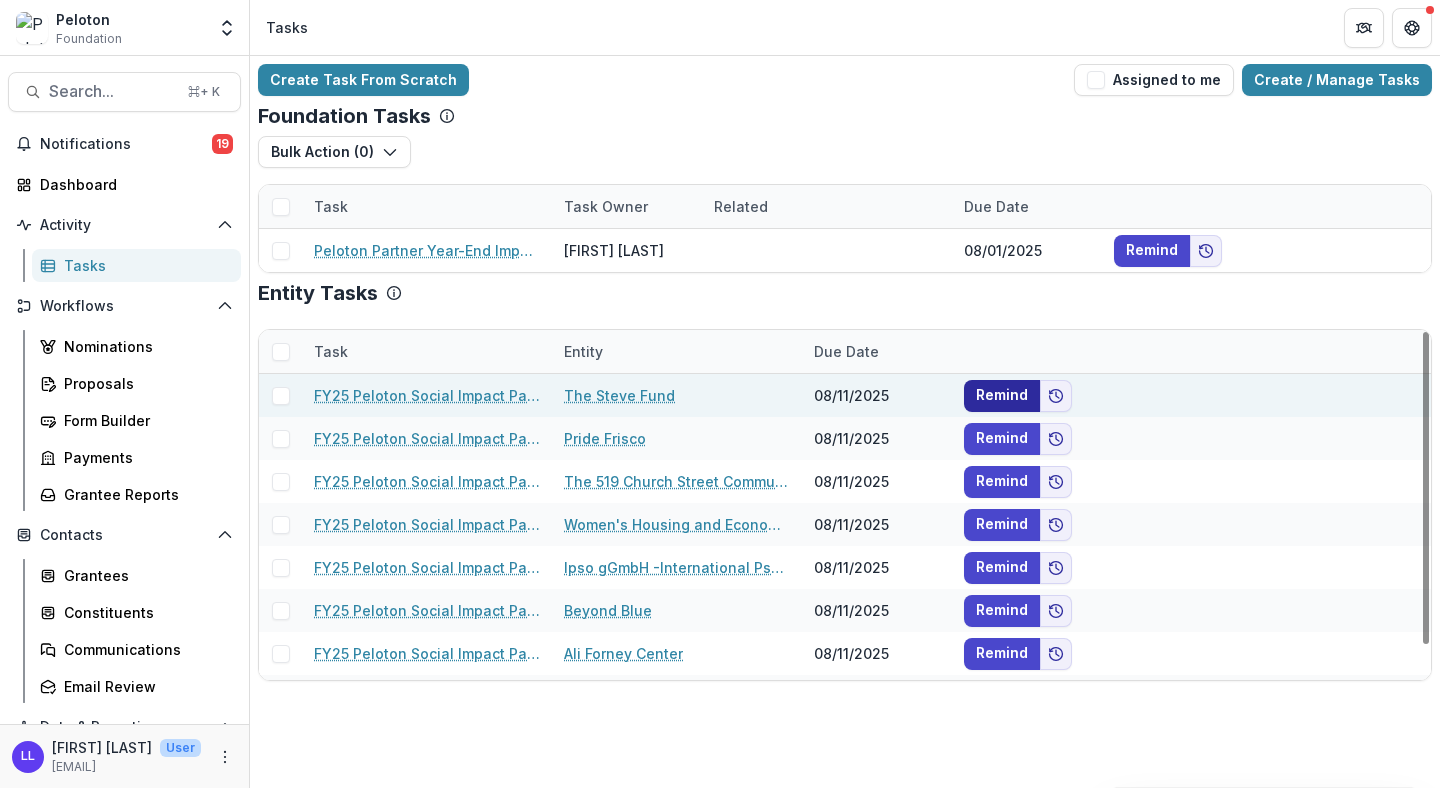 click on "Remind" at bounding box center (1002, 396) 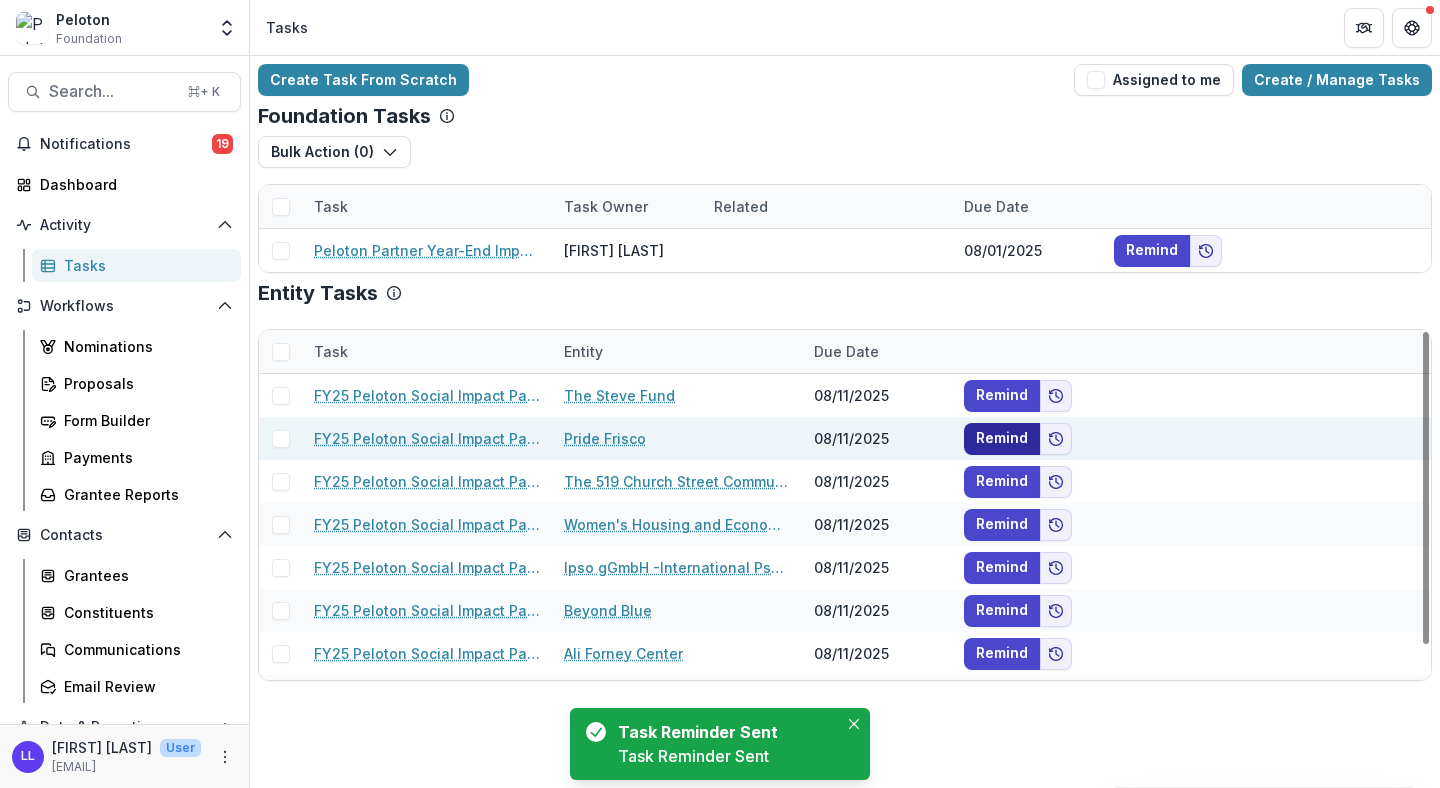 click on "Remind" at bounding box center (1002, 439) 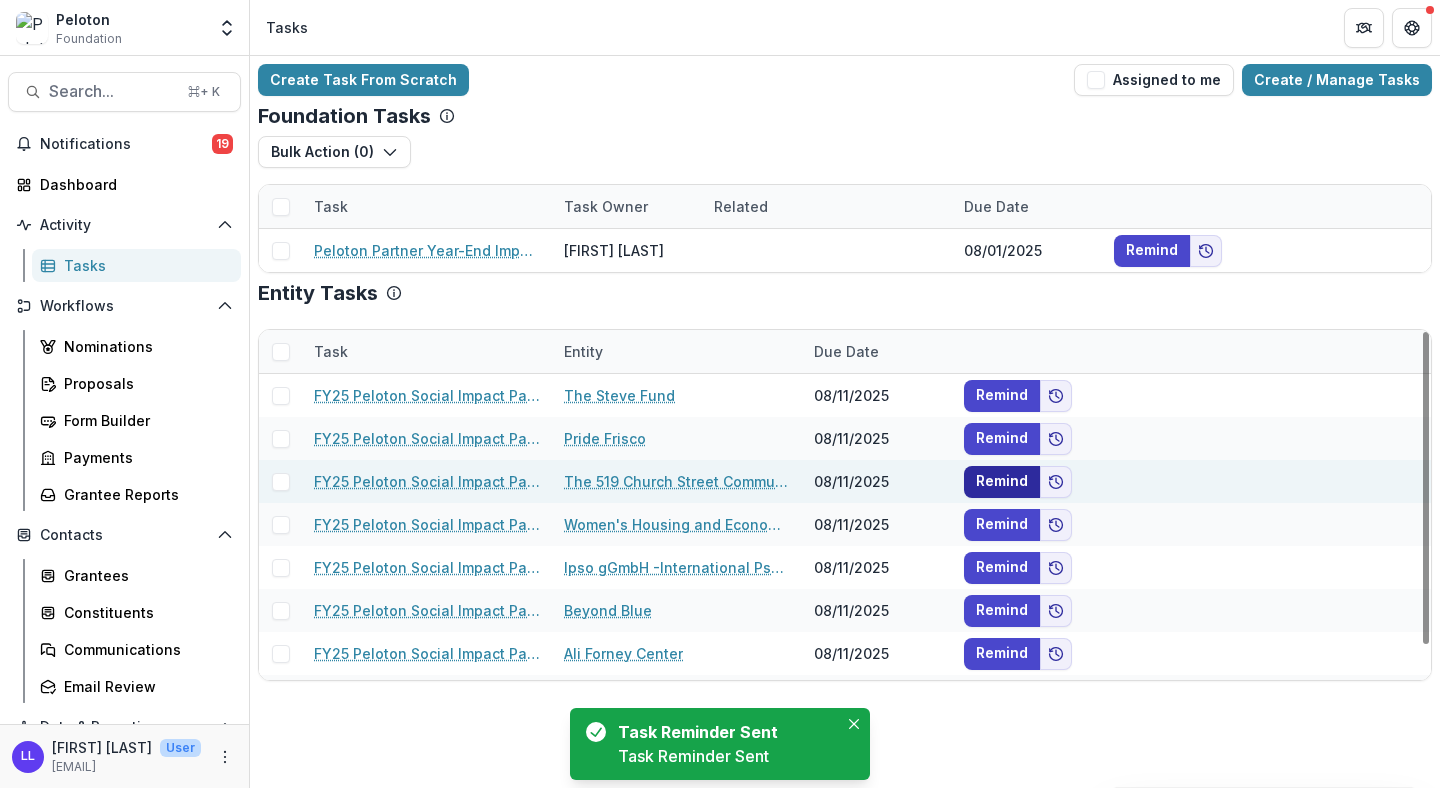 click on "Remind" at bounding box center [1002, 482] 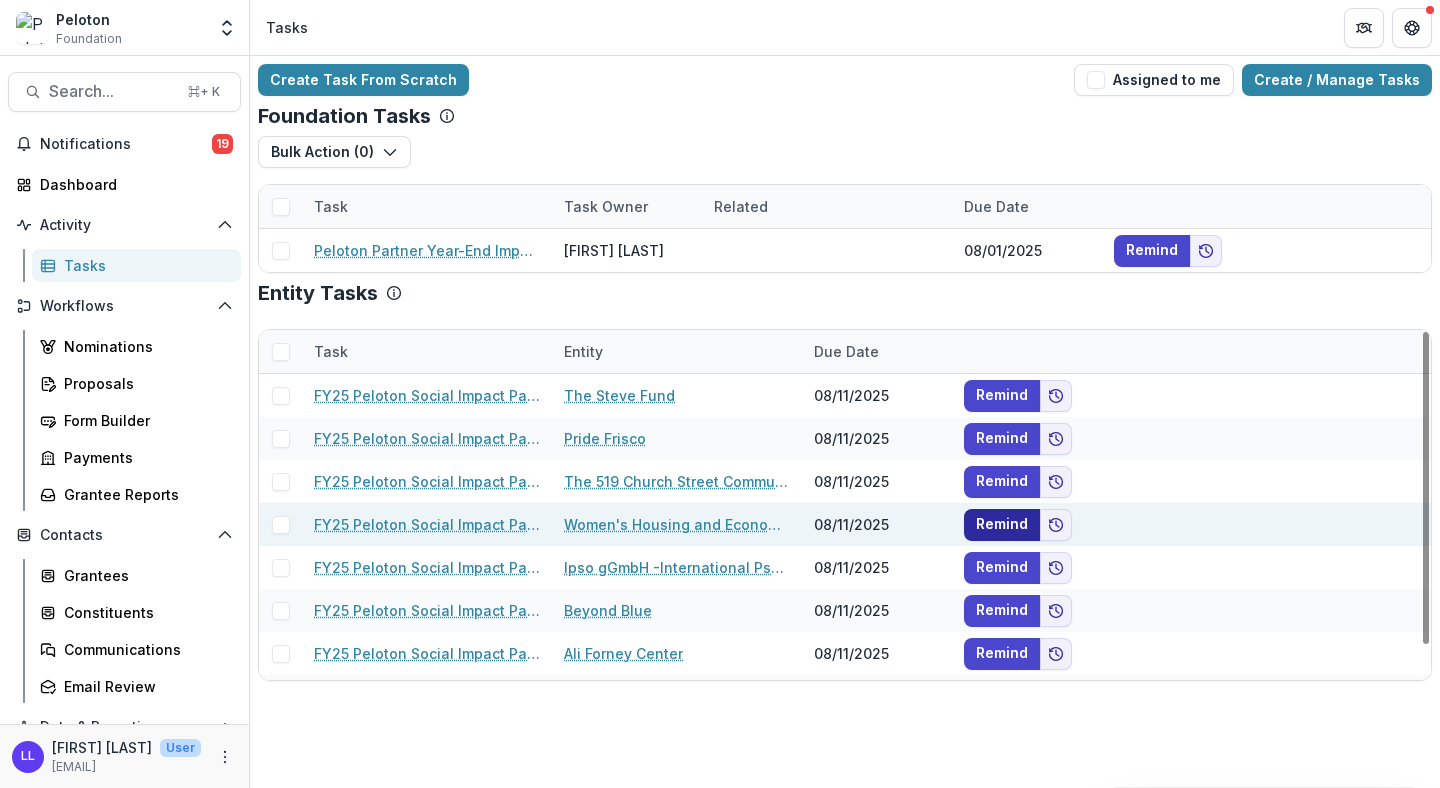 click on "Remind" at bounding box center (1002, 525) 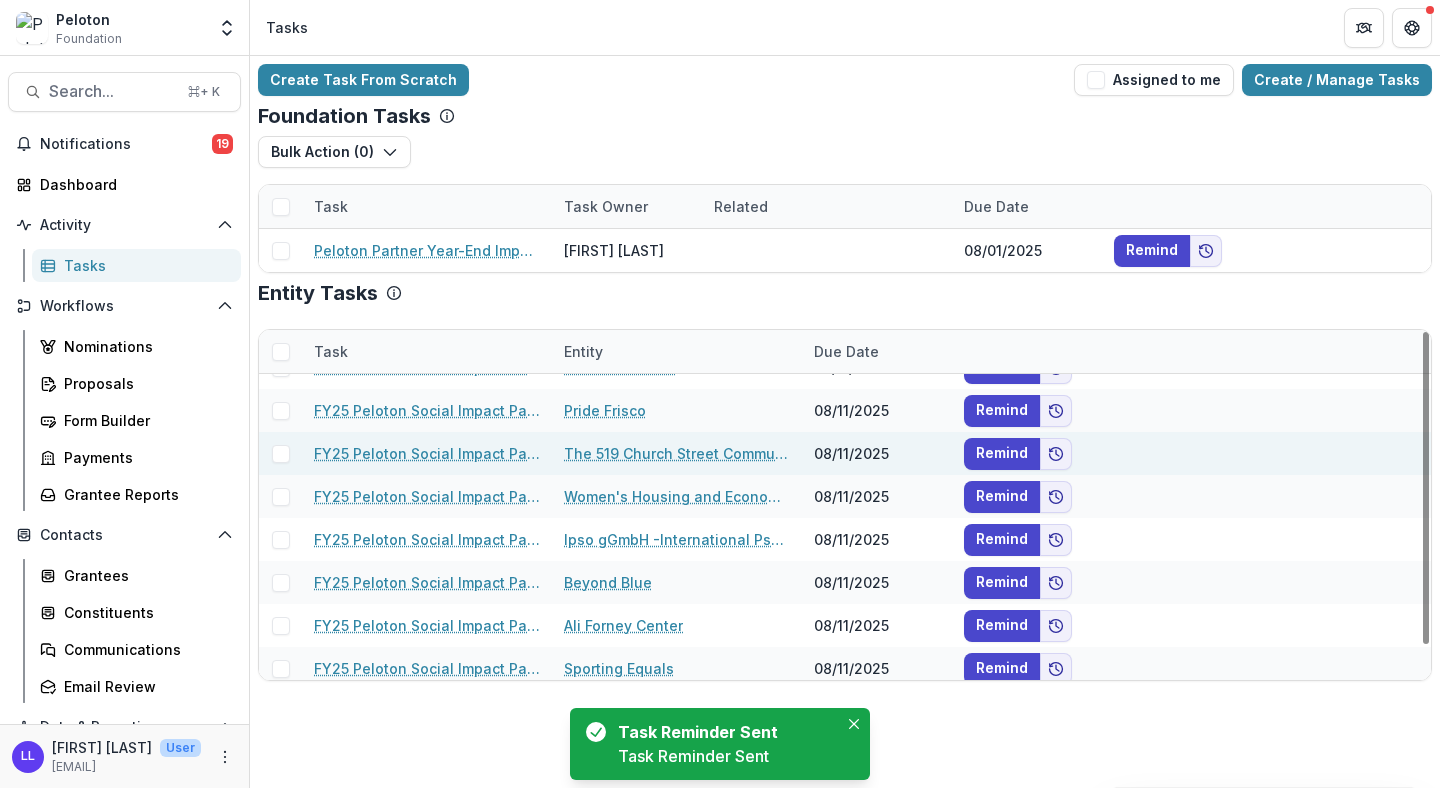 scroll, scrollTop: 38, scrollLeft: 0, axis: vertical 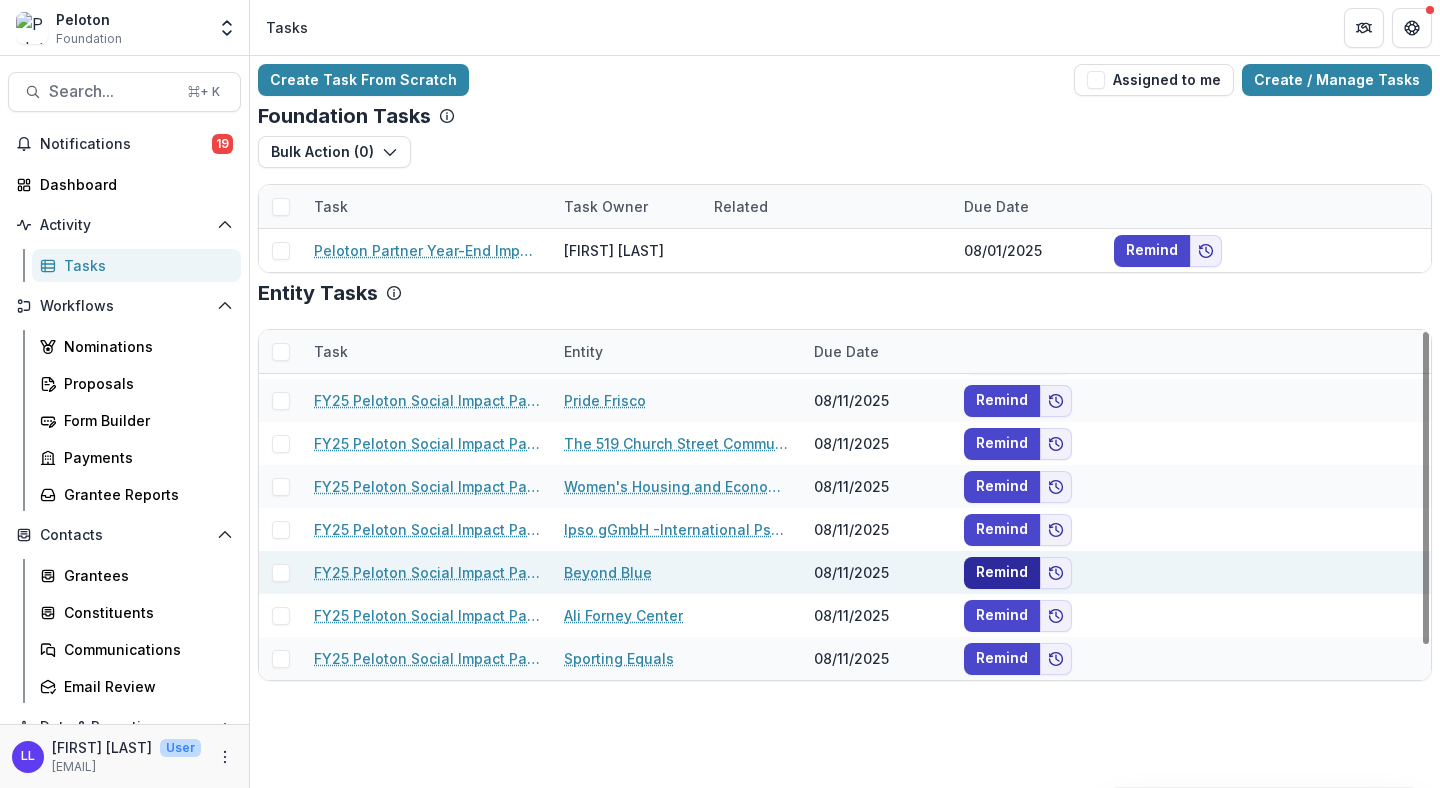 click on "Remind" at bounding box center [1002, 573] 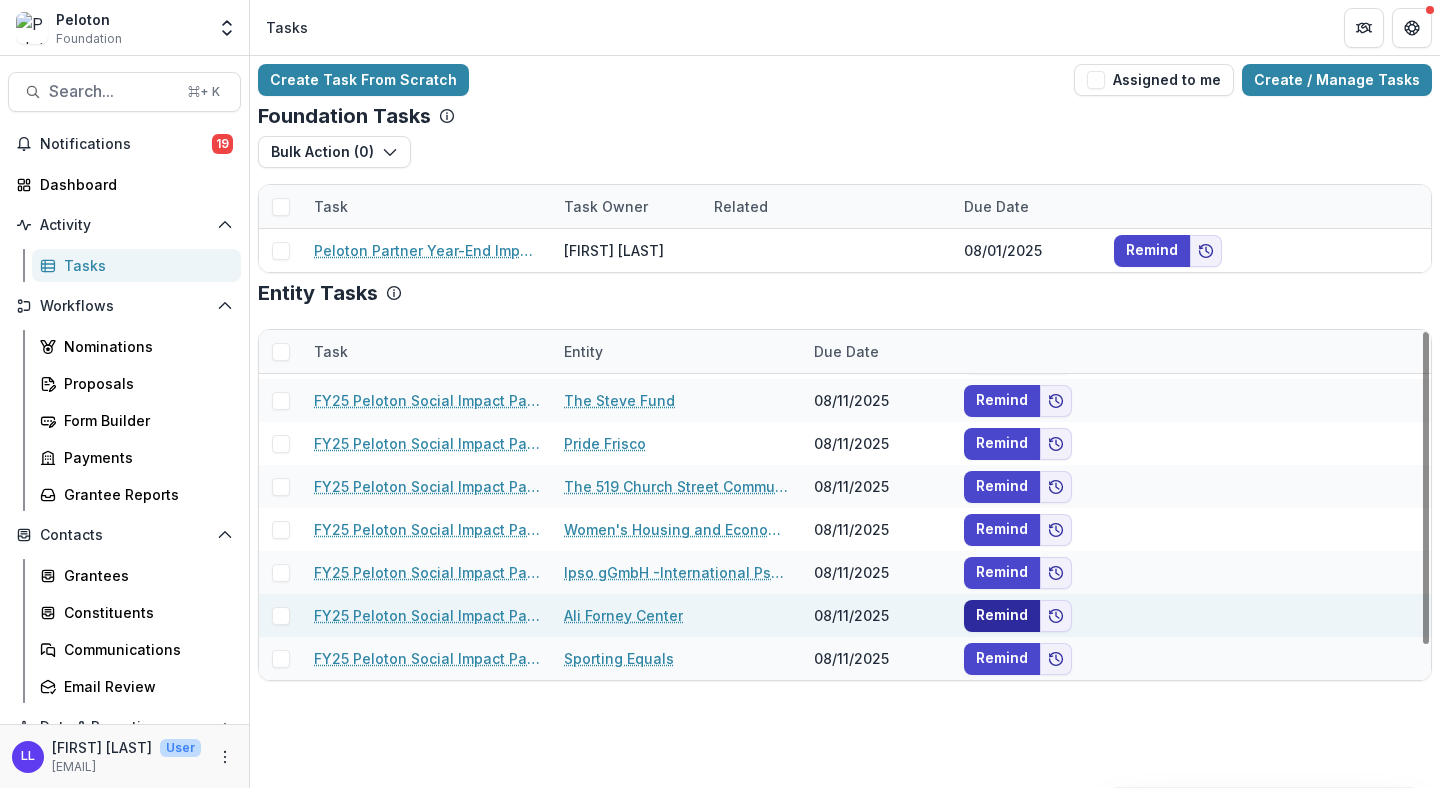 click on "Remind" at bounding box center [1002, 616] 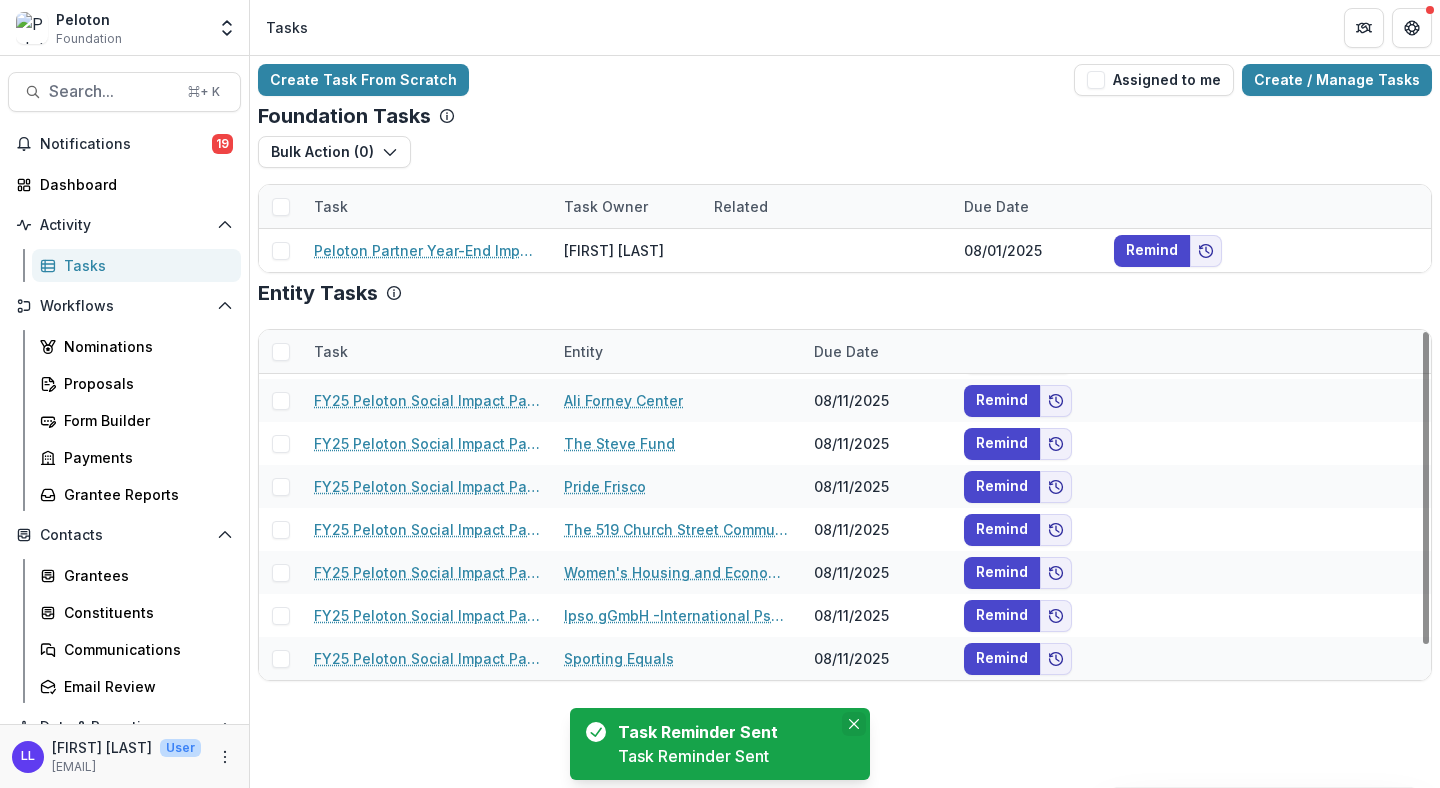 click at bounding box center [854, 724] 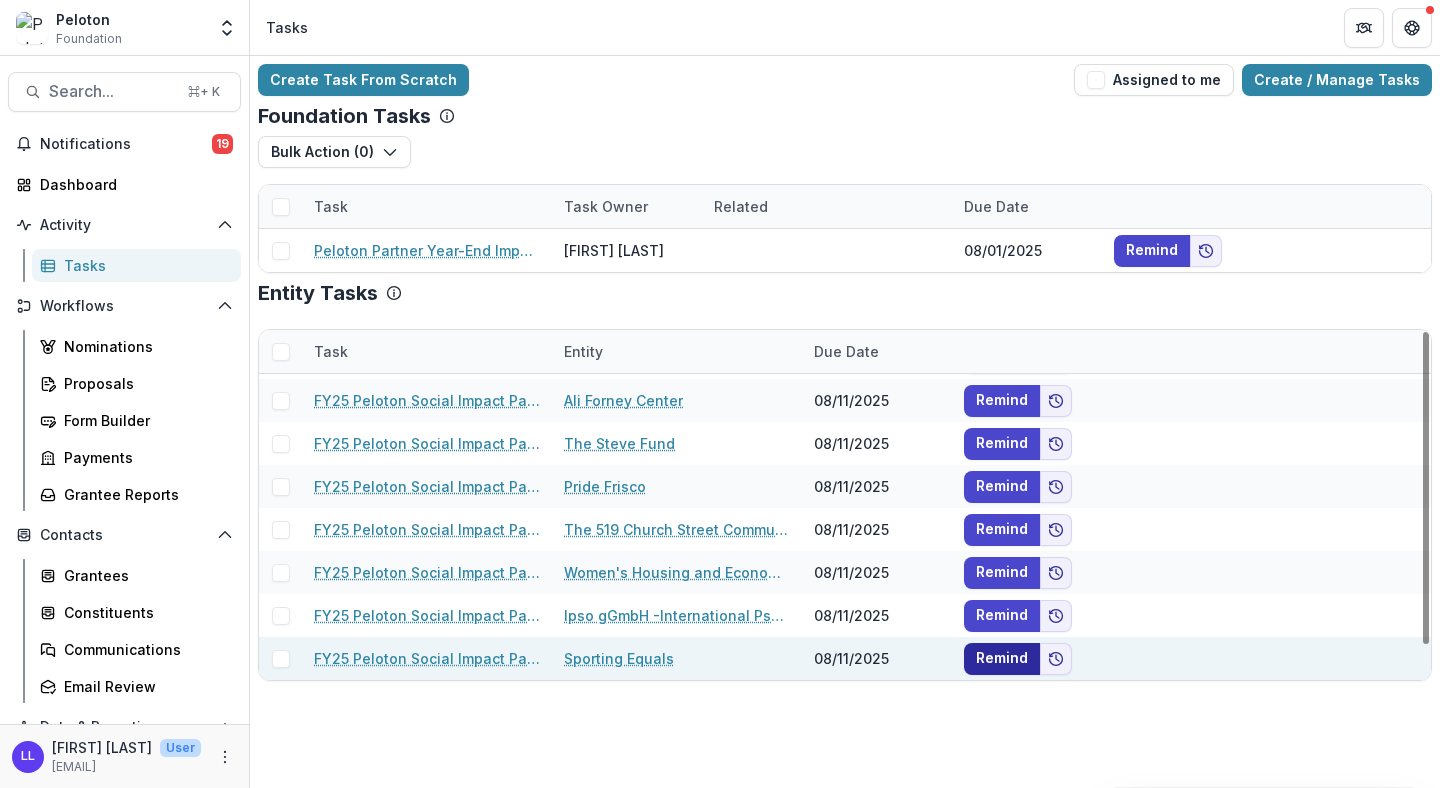 click on "Remind" at bounding box center [1002, 659] 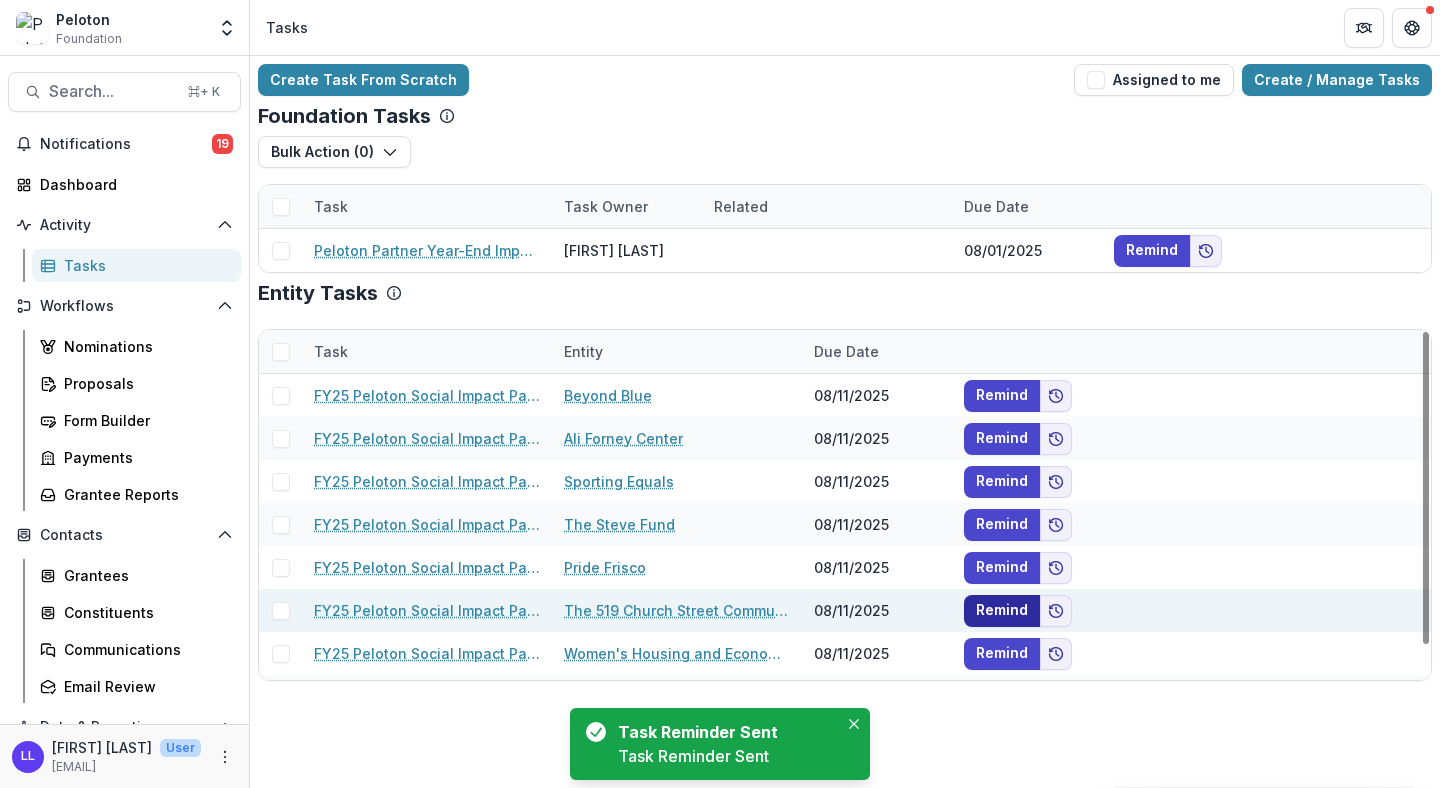 scroll, scrollTop: 38, scrollLeft: 0, axis: vertical 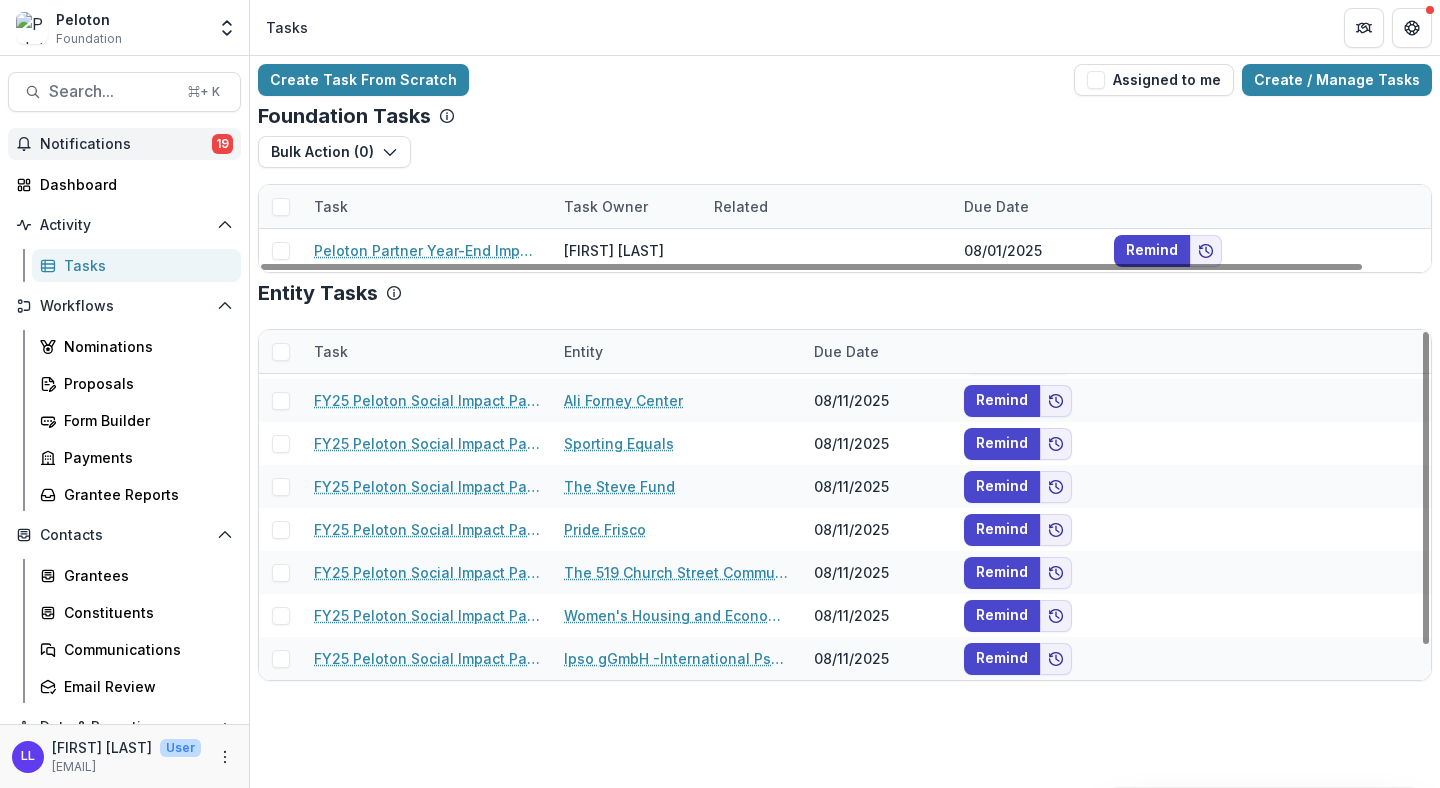 click on "Notifications" at bounding box center [126, 144] 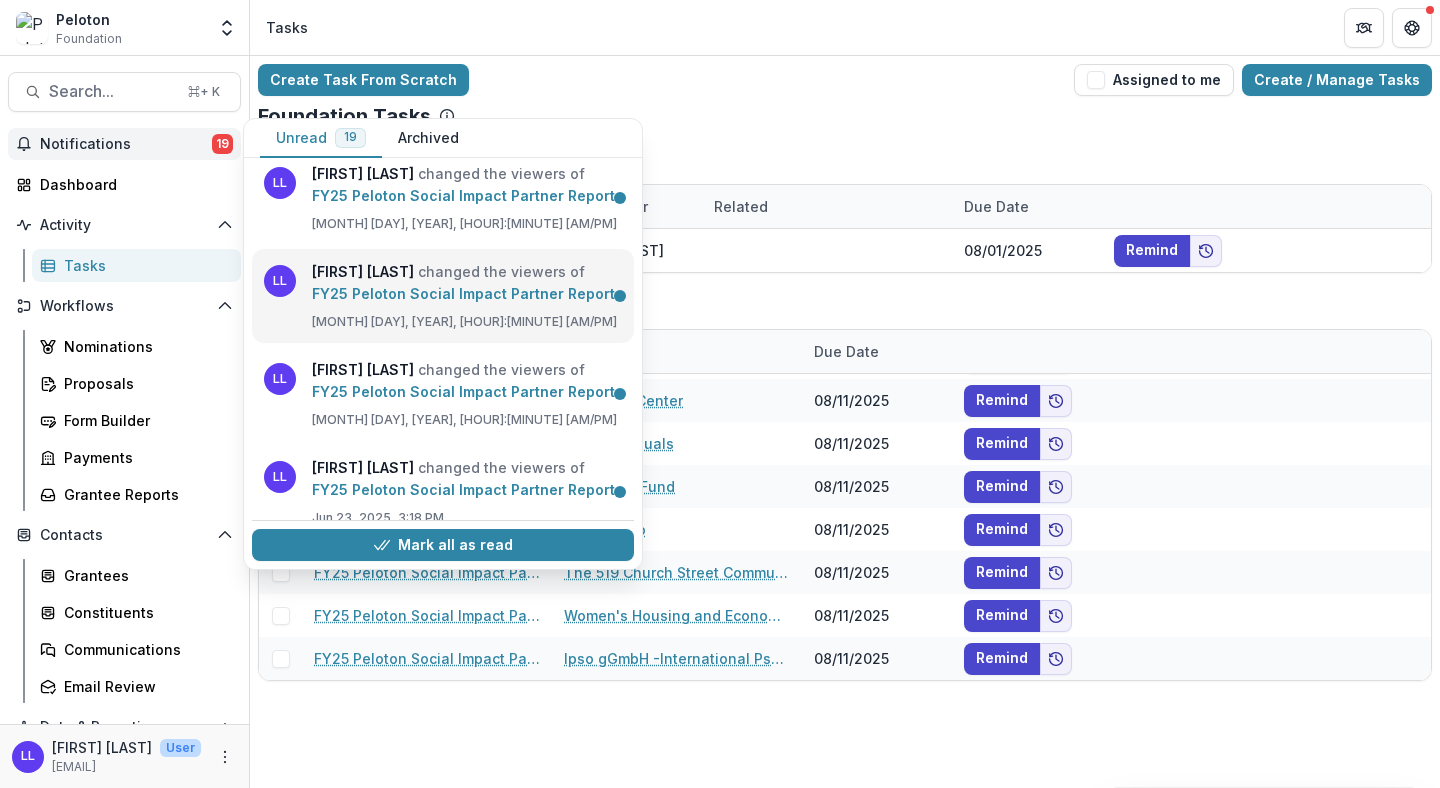 scroll, scrollTop: 169, scrollLeft: 0, axis: vertical 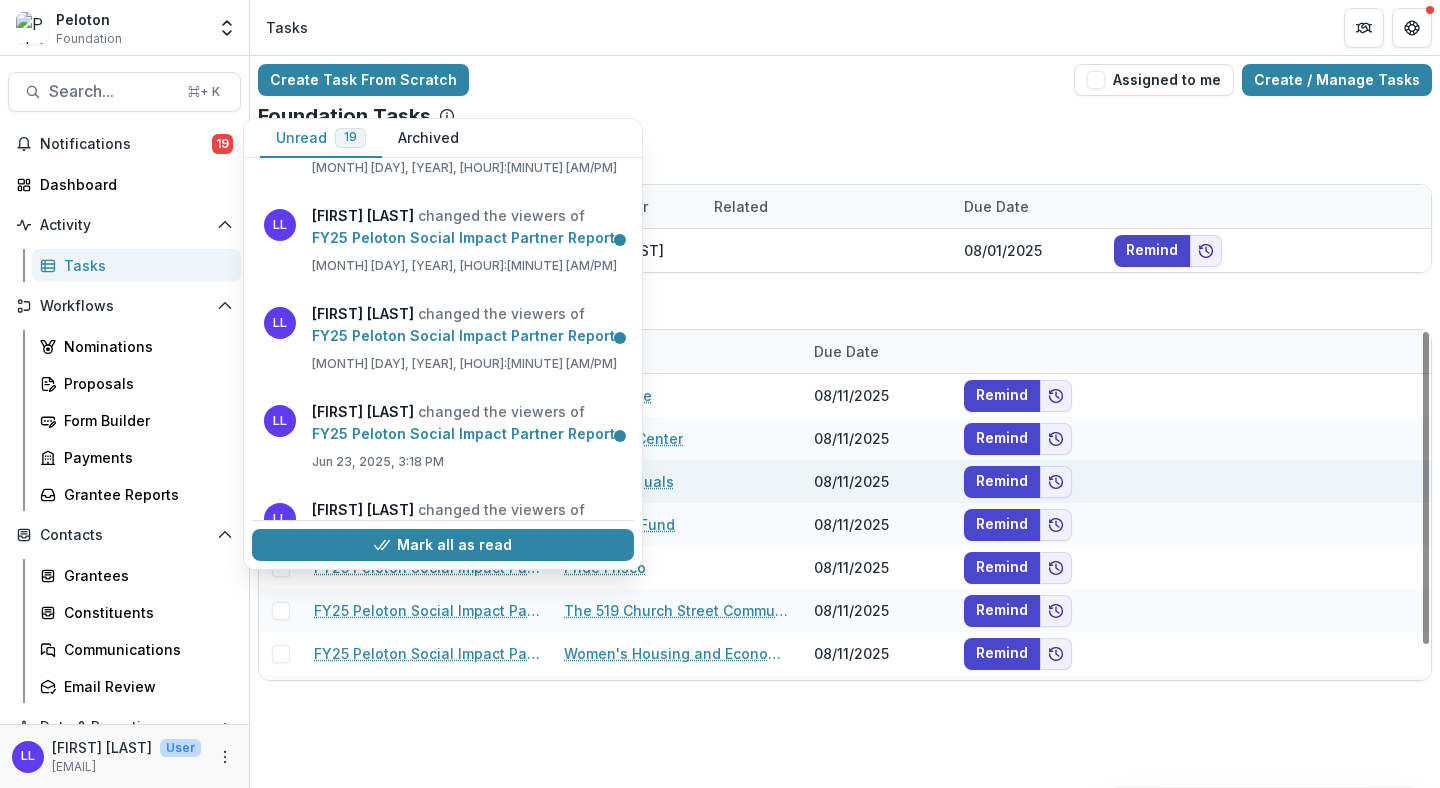 click on "FY25 [BRAND] Social Impact Partner Report [ORGANIZATION] [DATE] Remind" at bounding box center (845, 481) 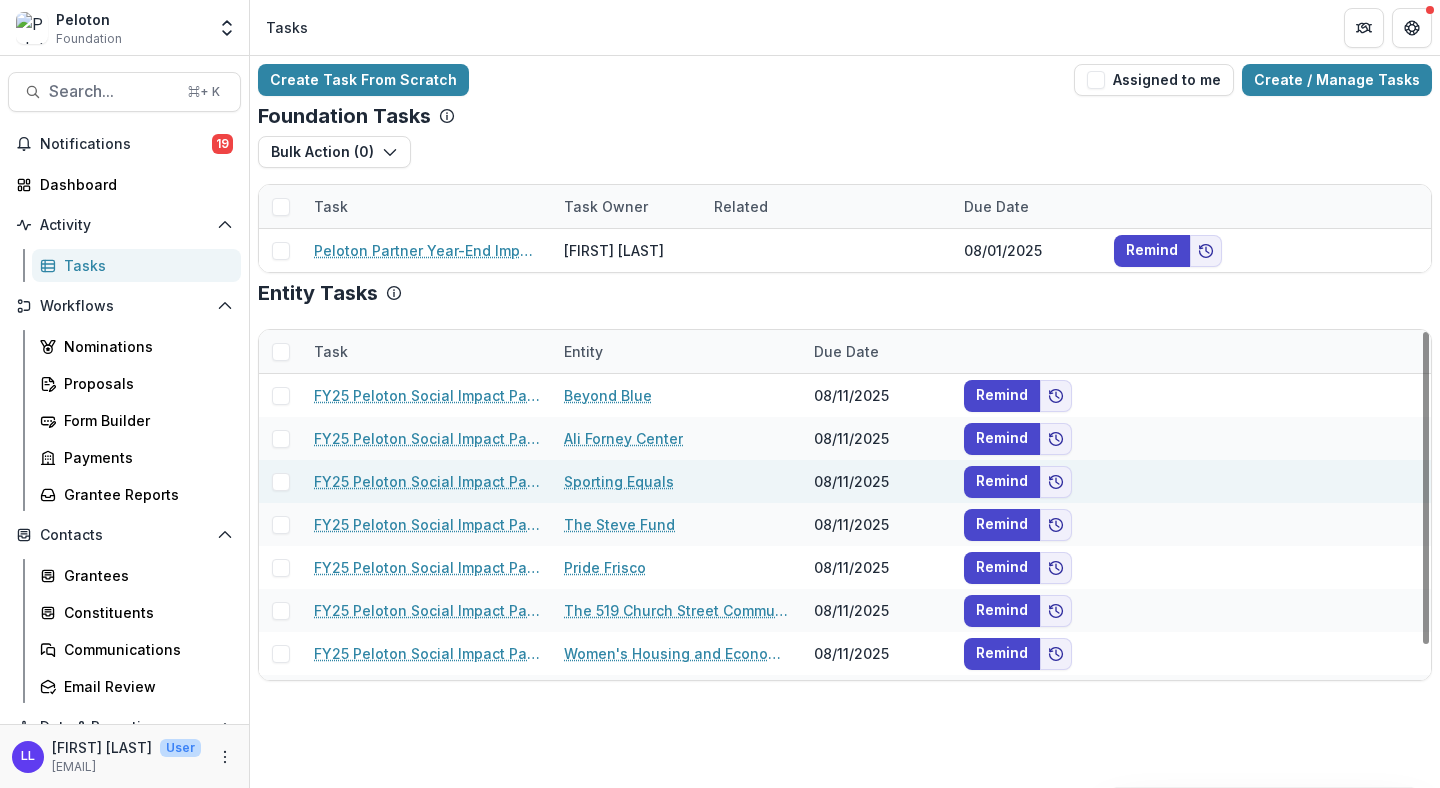 click on "FY25 Peloton Social Impact Partner Report" at bounding box center (427, 481) 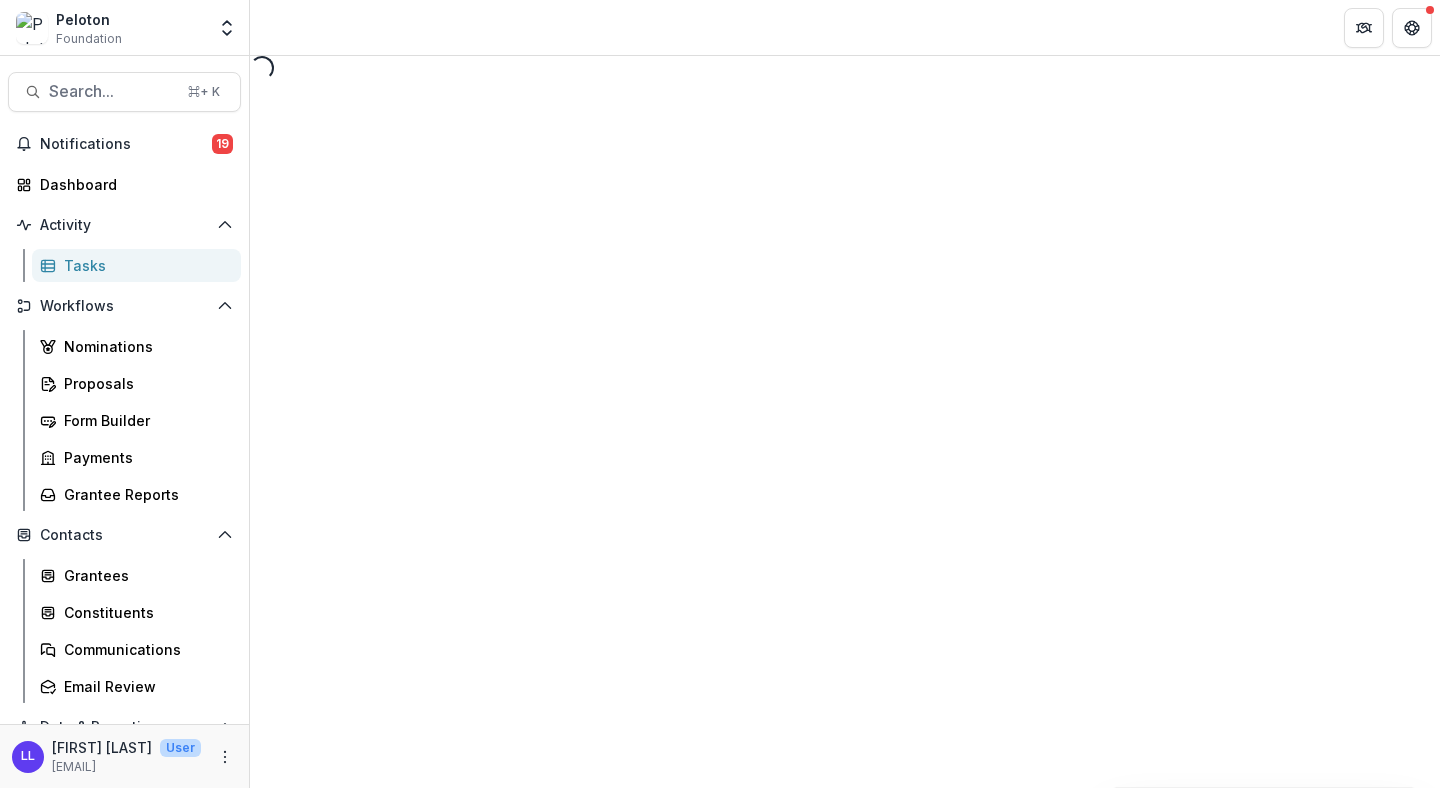 select on "********" 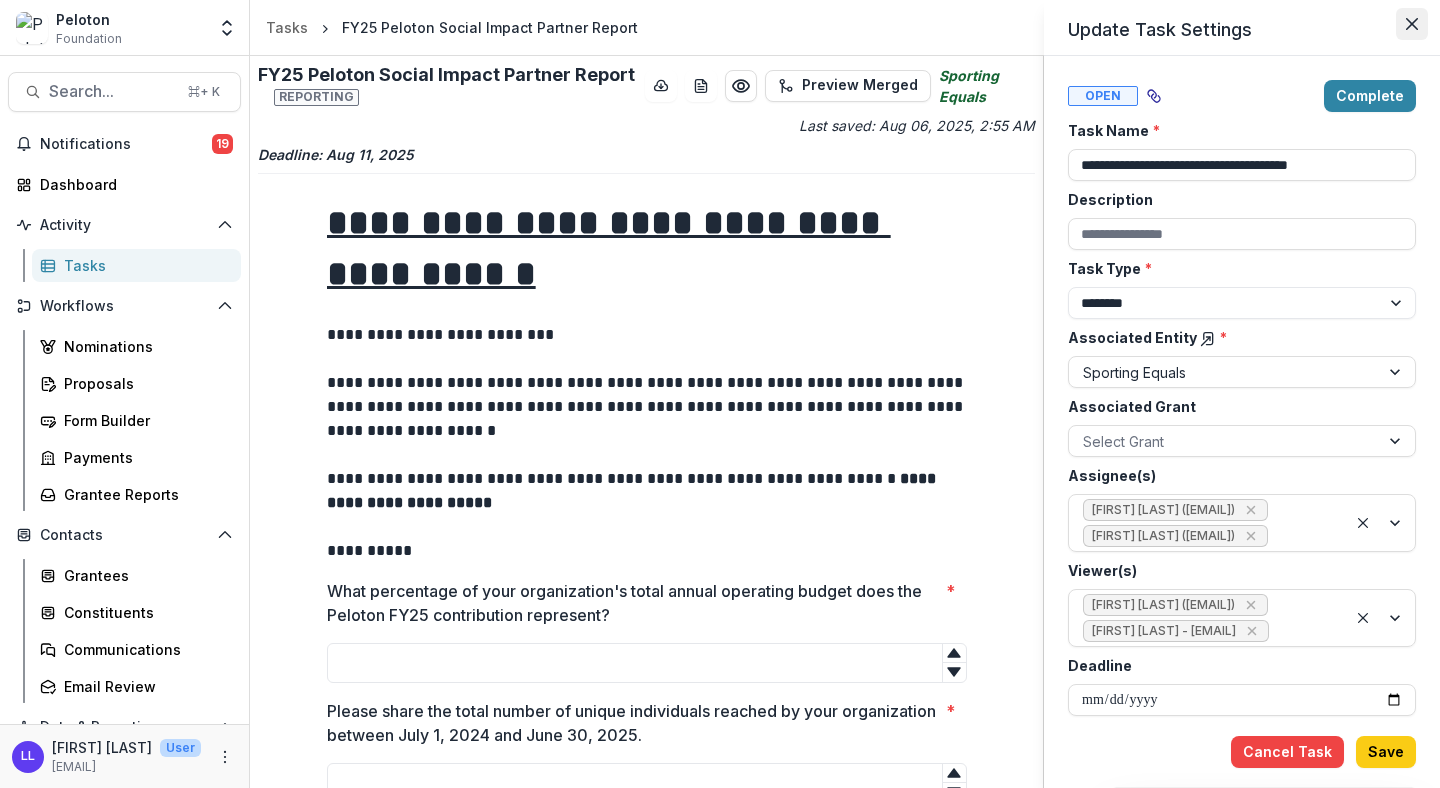 click 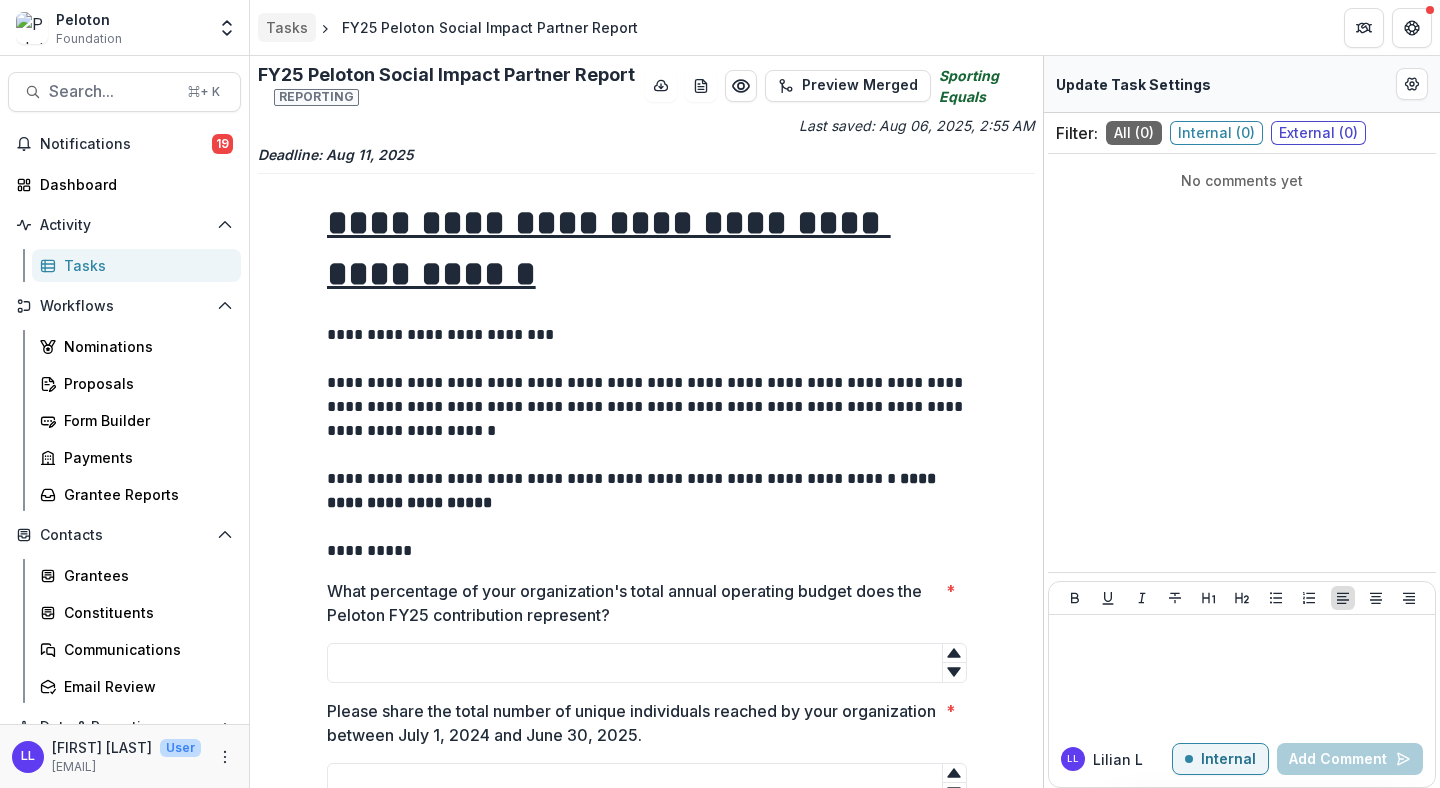 click on "Tasks" at bounding box center (287, 27) 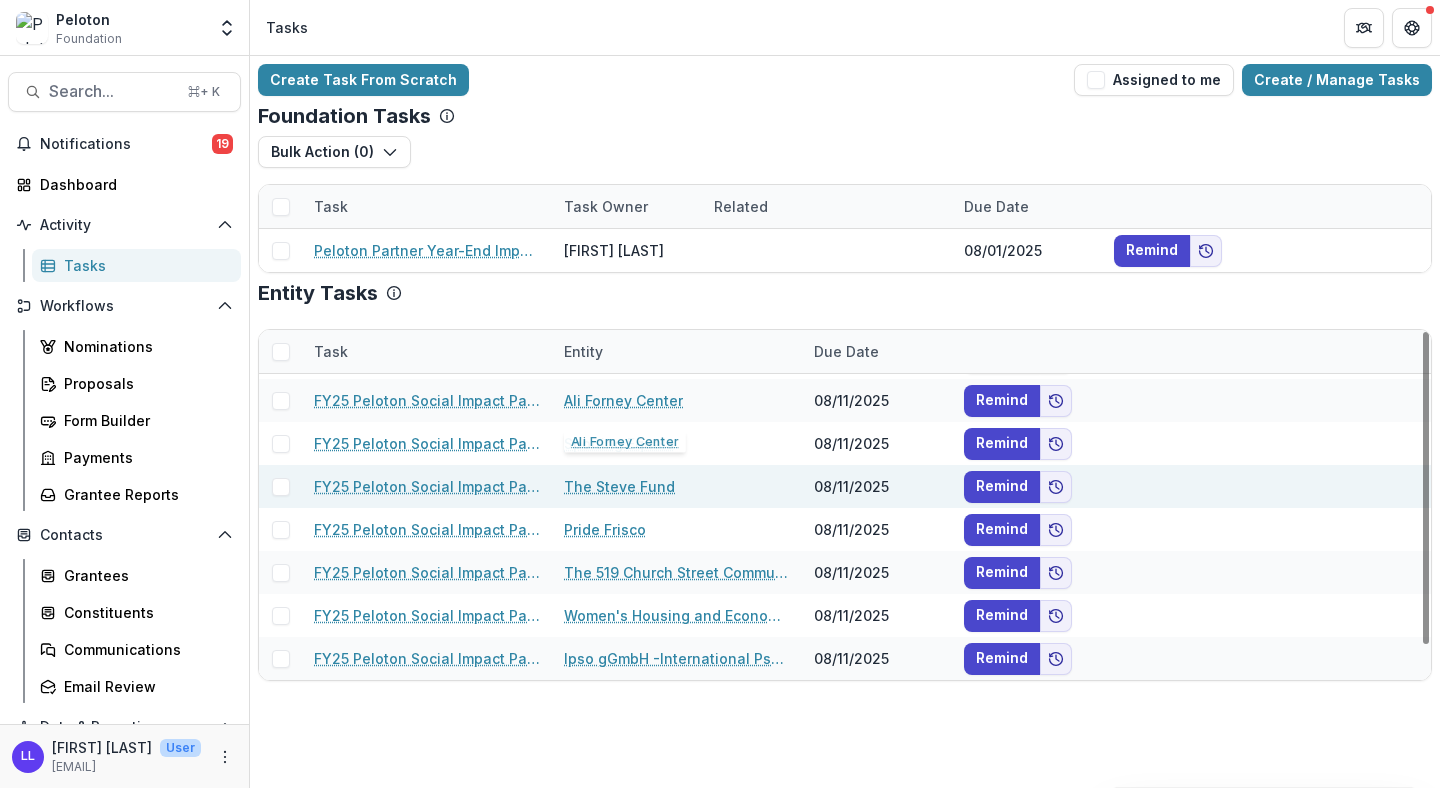 scroll, scrollTop: 0, scrollLeft: 0, axis: both 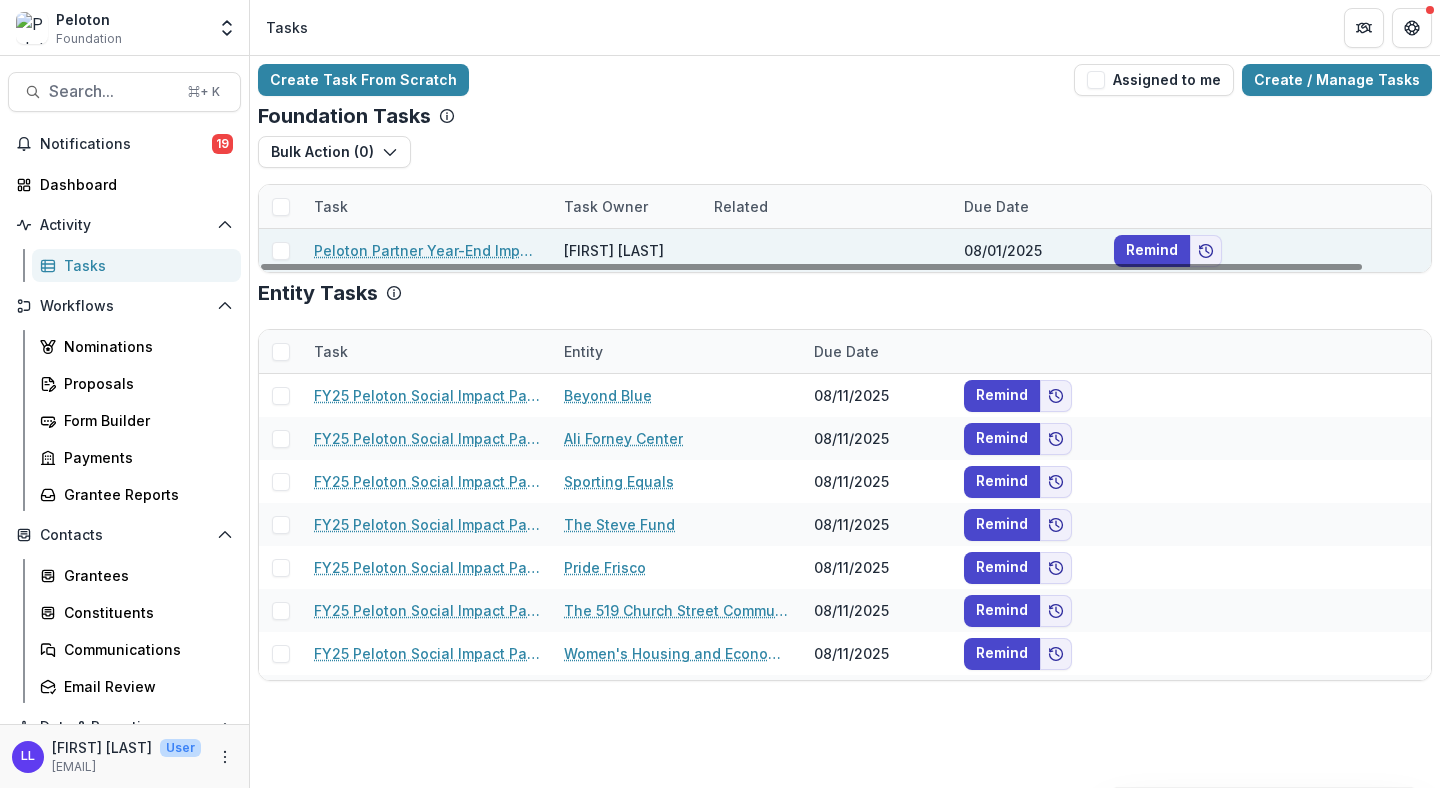 click at bounding box center [281, 251] 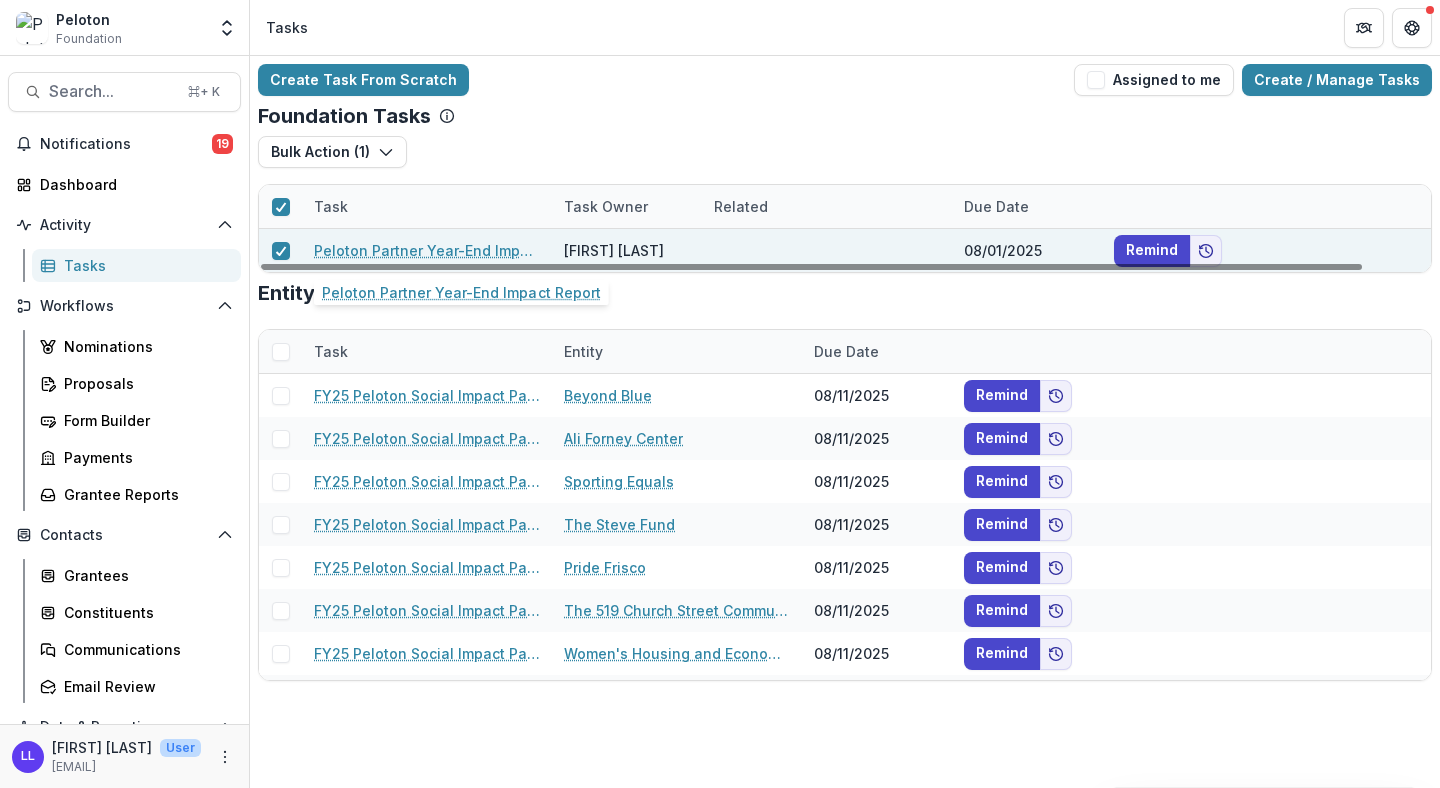 click on "Peloton Partner Year-End Impact Report" at bounding box center (427, 250) 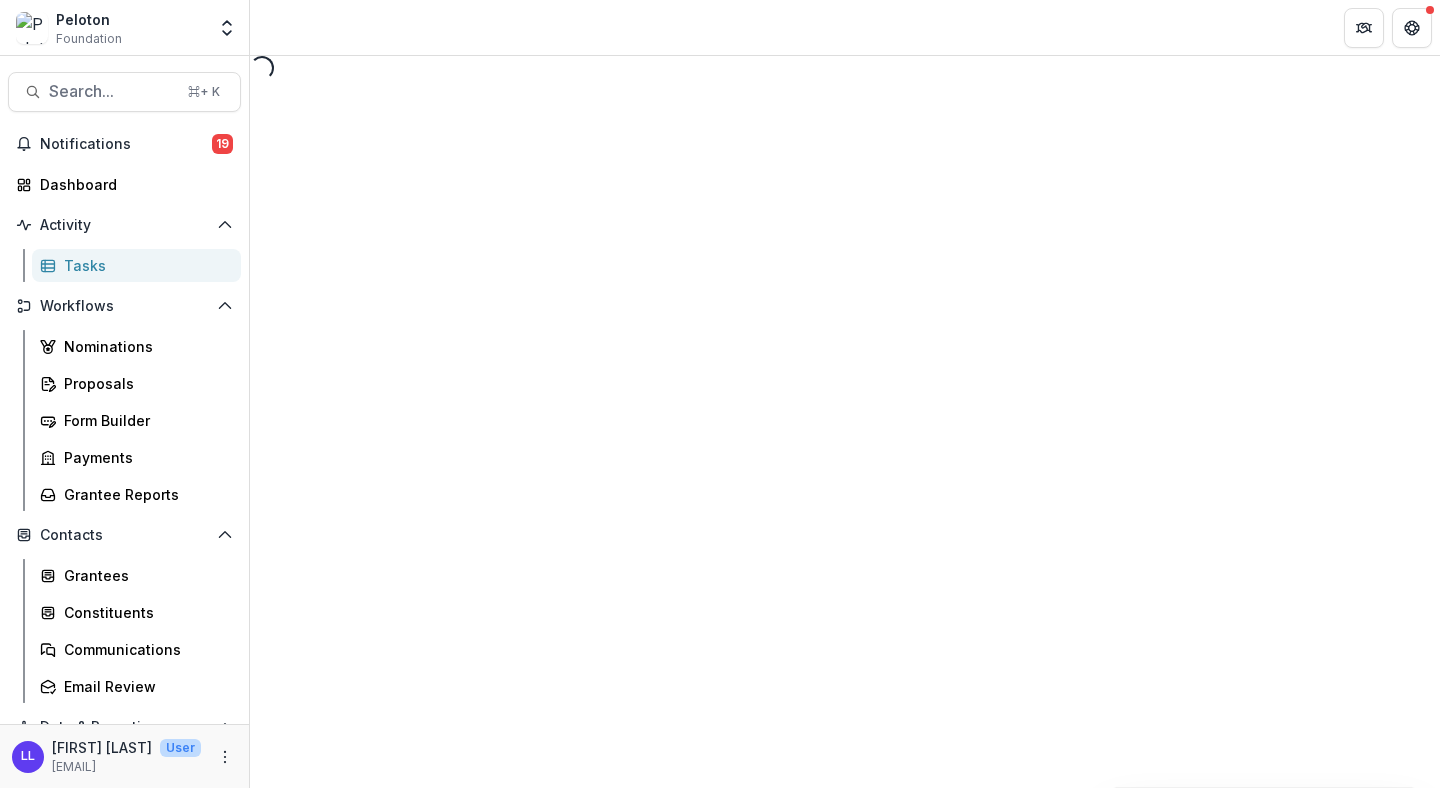 select on "********" 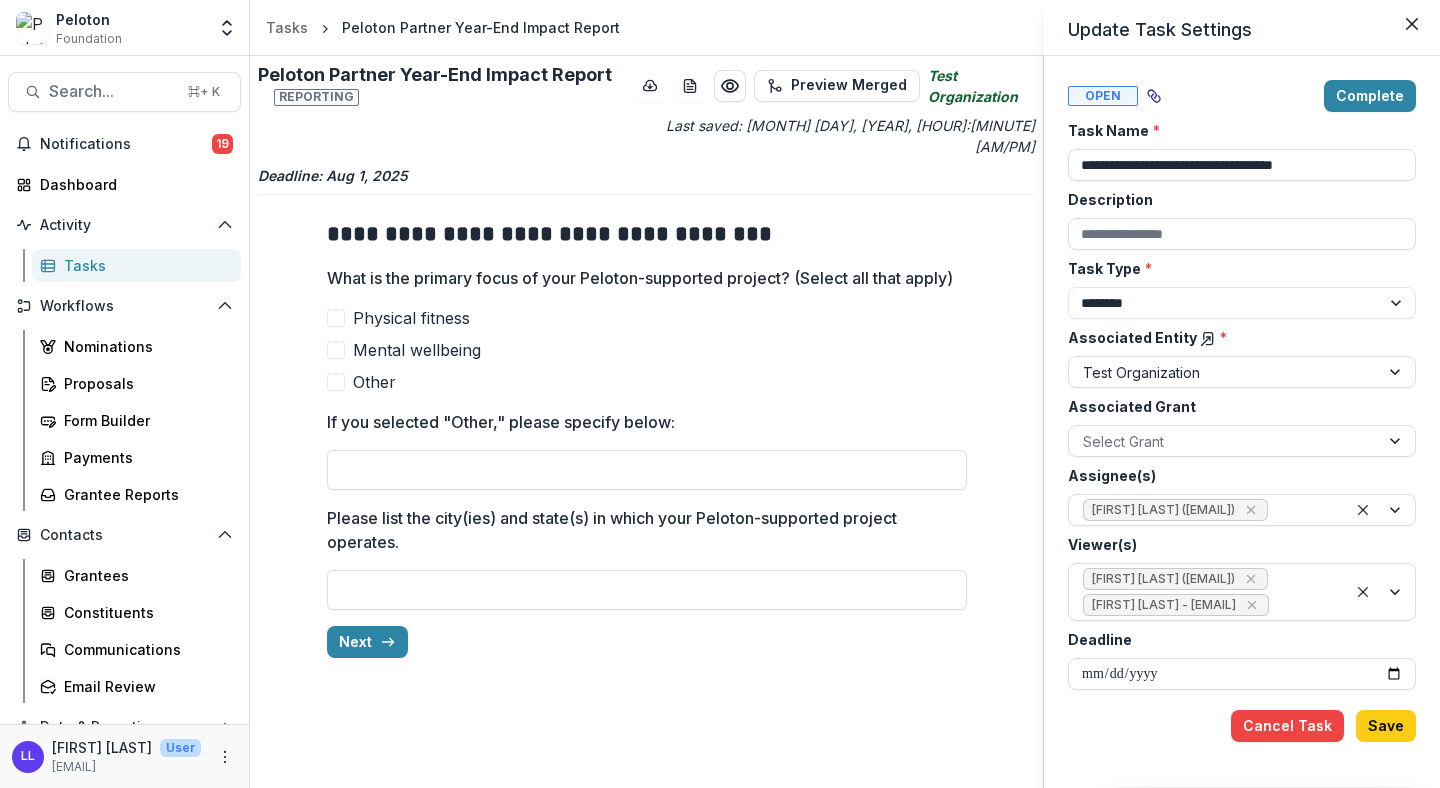 scroll, scrollTop: 4, scrollLeft: 0, axis: vertical 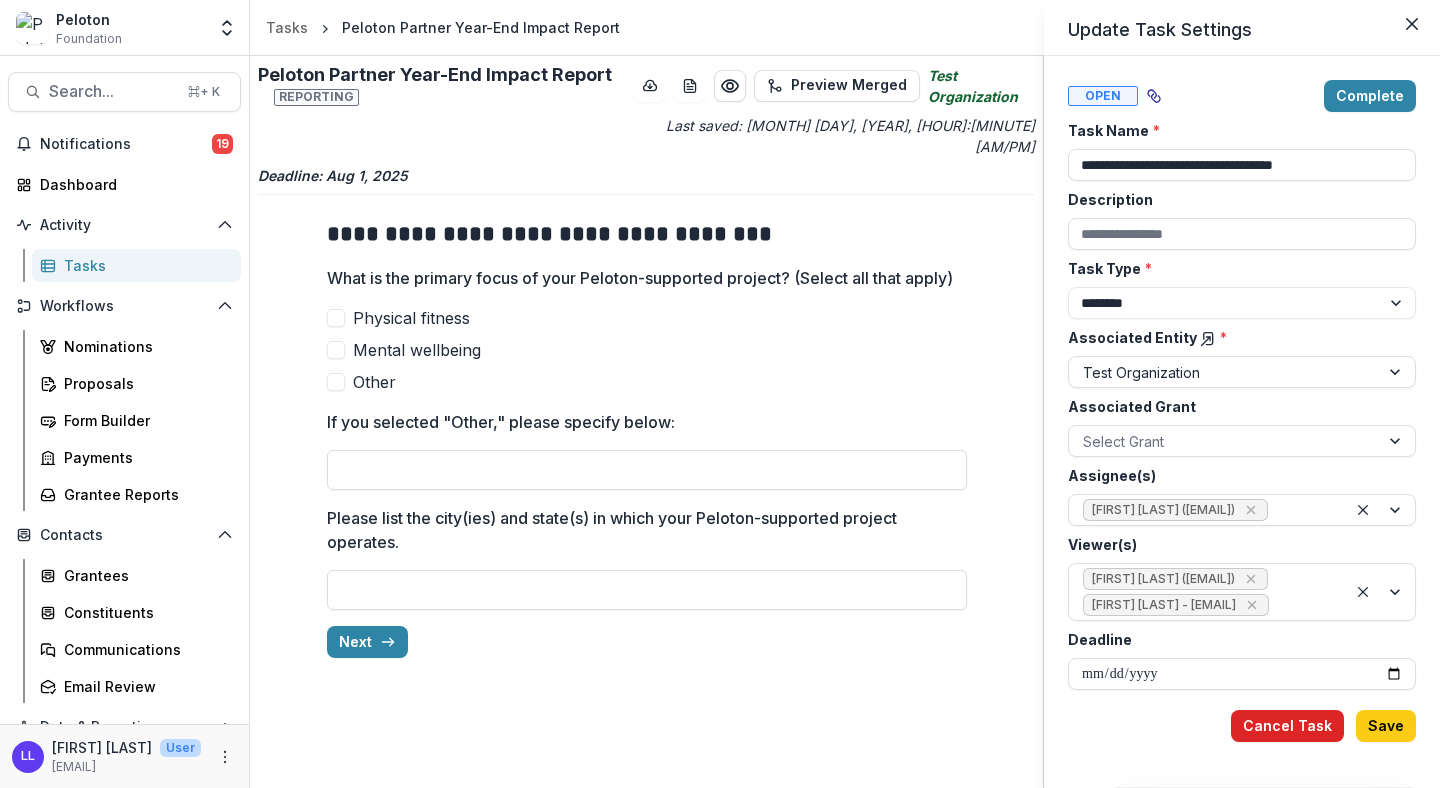 click on "Cancel Task" at bounding box center [1287, 726] 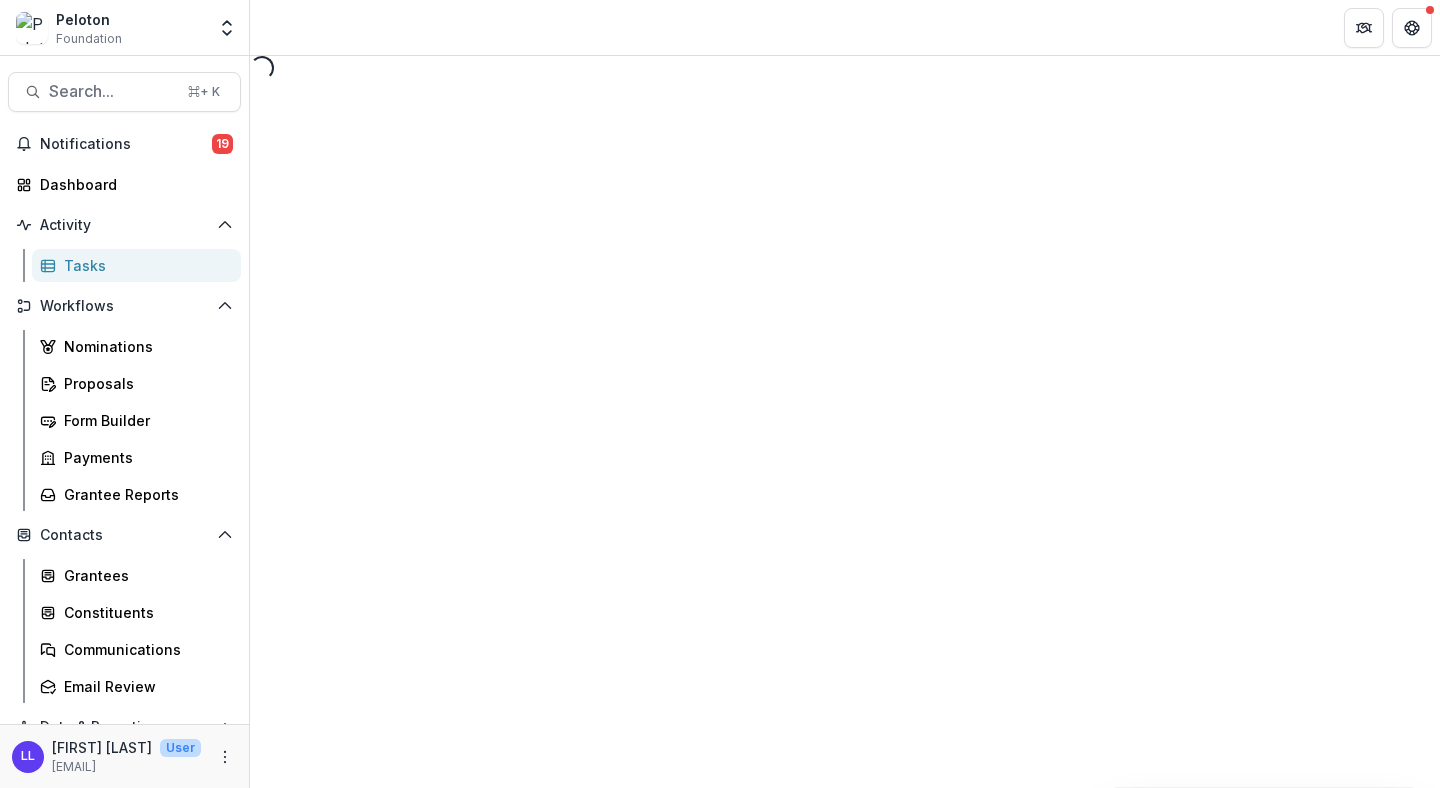select on "********" 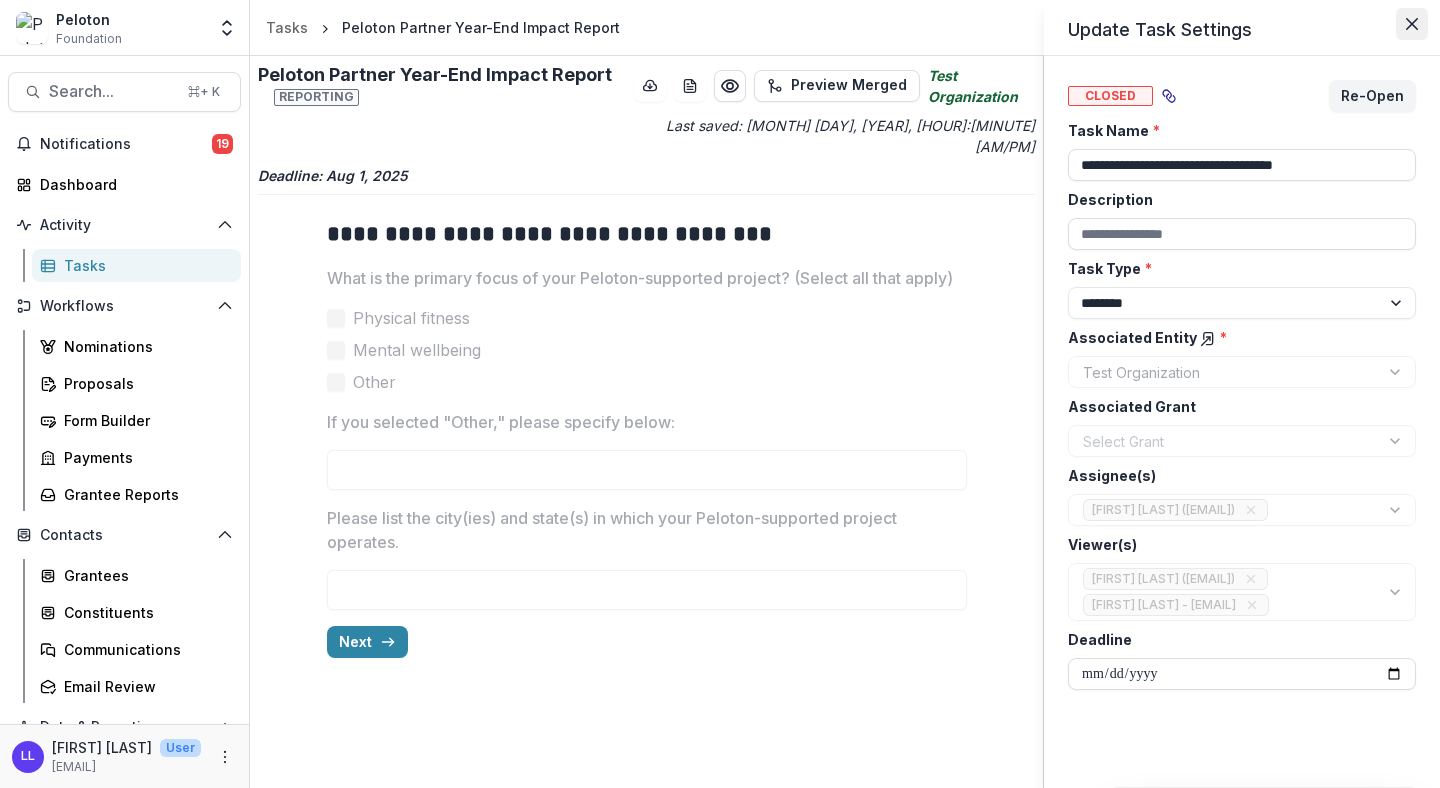 click at bounding box center (1412, 24) 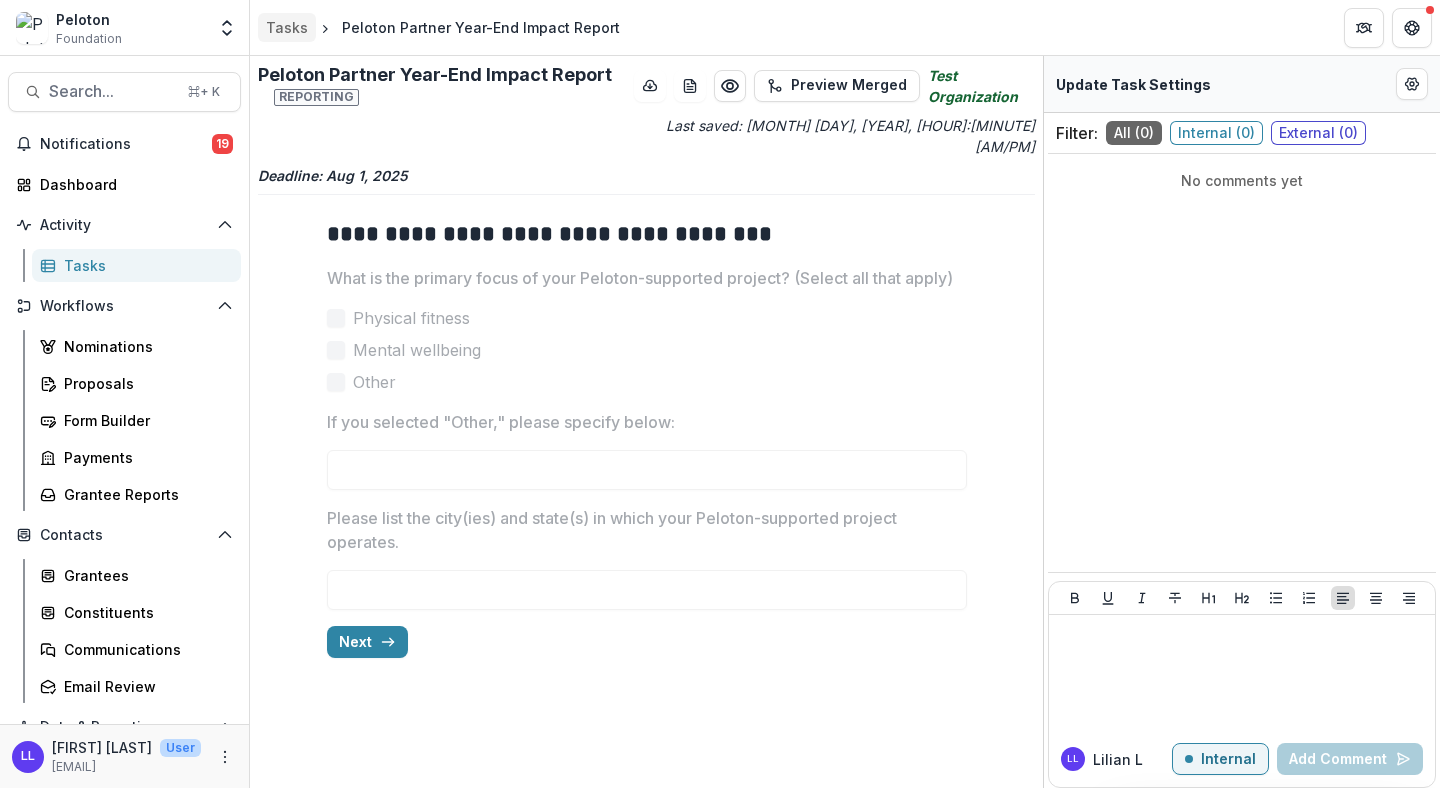 click on "Tasks" at bounding box center [287, 27] 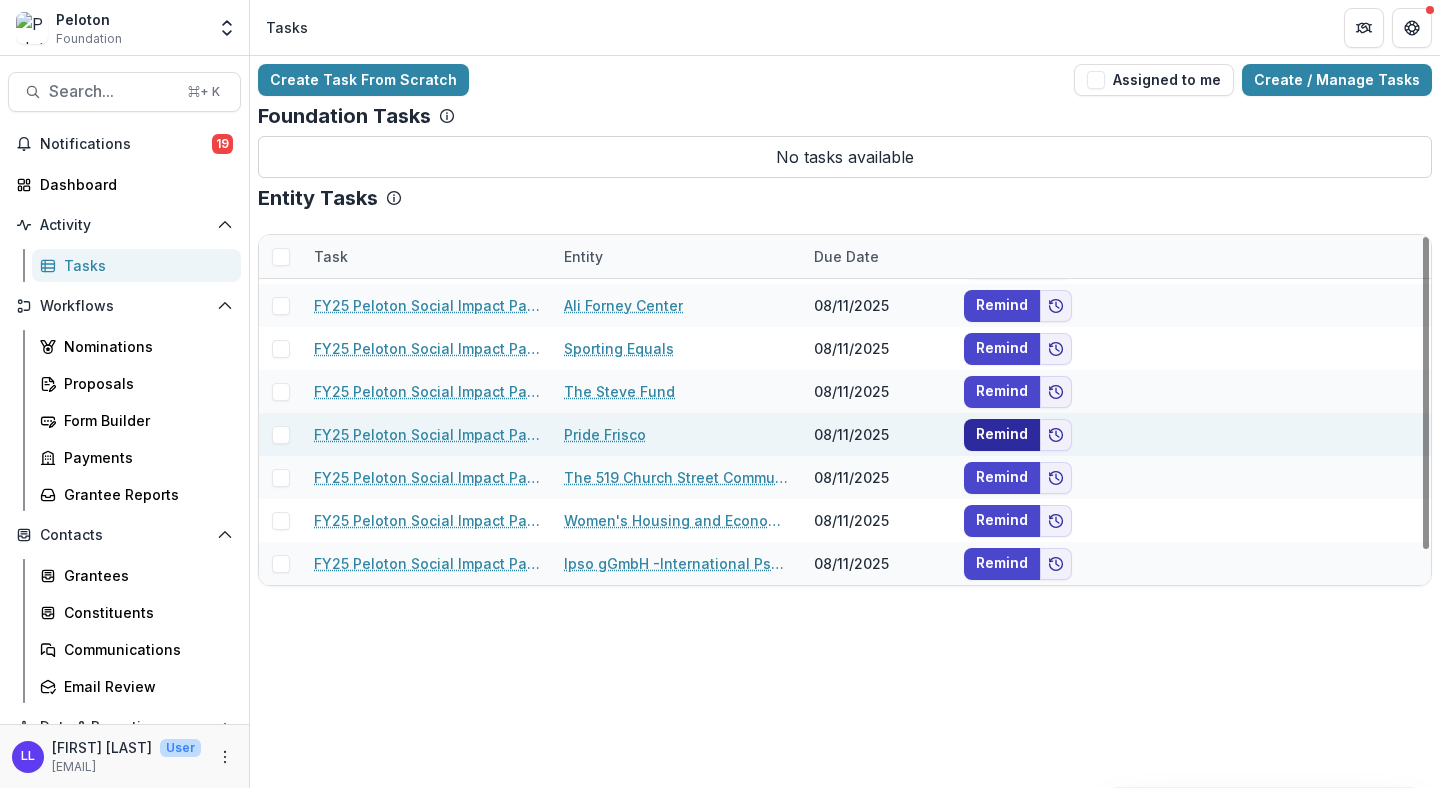 scroll, scrollTop: 0, scrollLeft: 0, axis: both 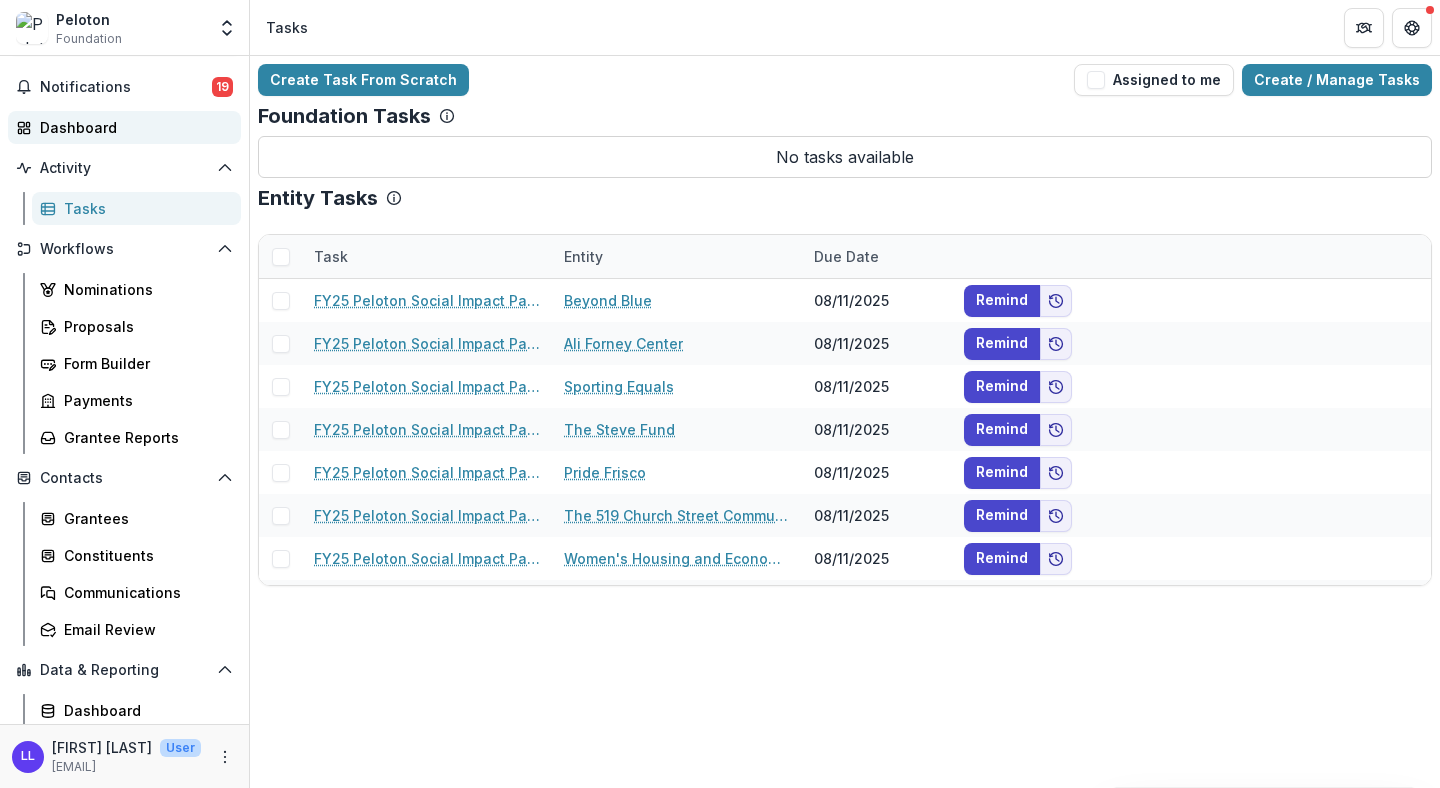 click on "Dashboard" at bounding box center (132, 127) 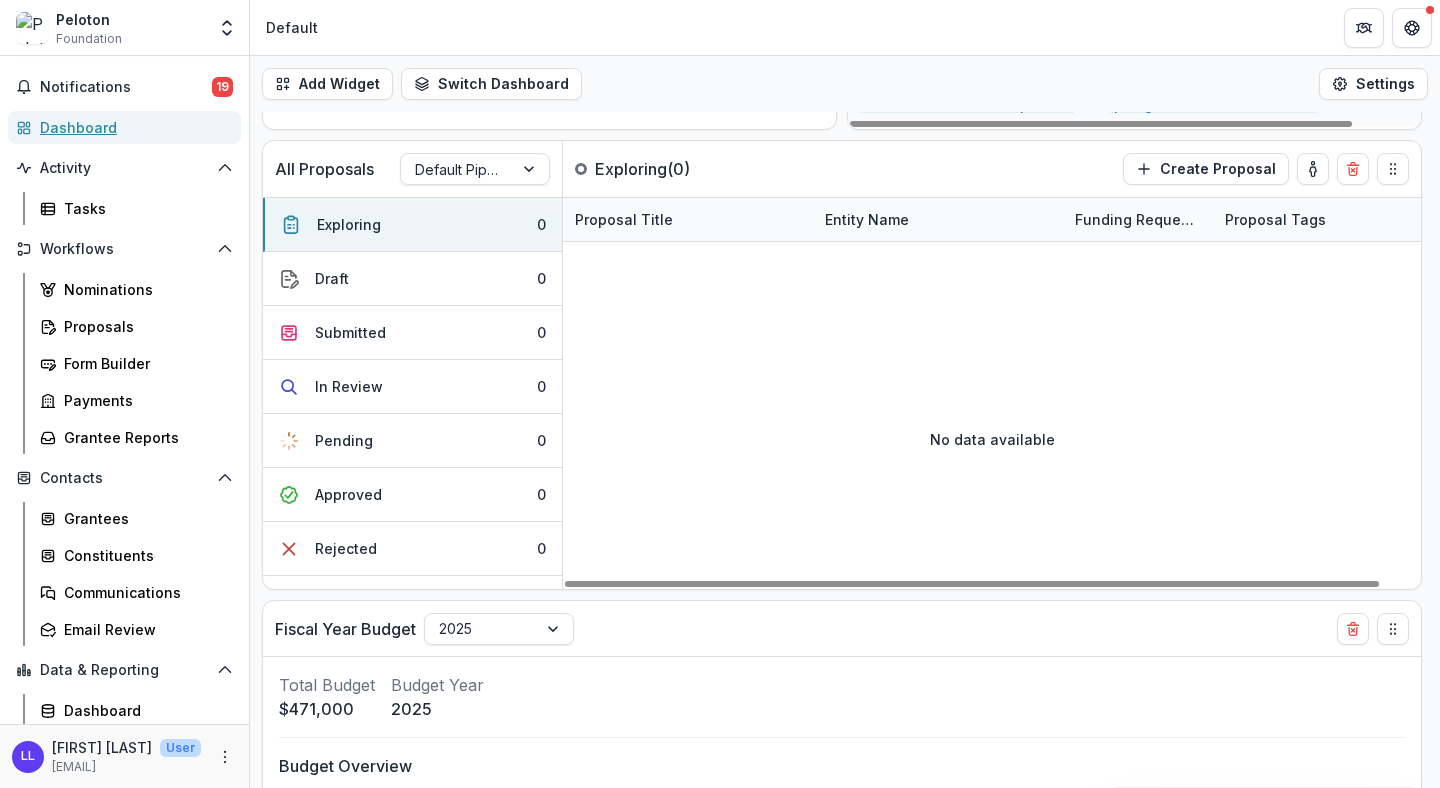 scroll, scrollTop: 0, scrollLeft: 0, axis: both 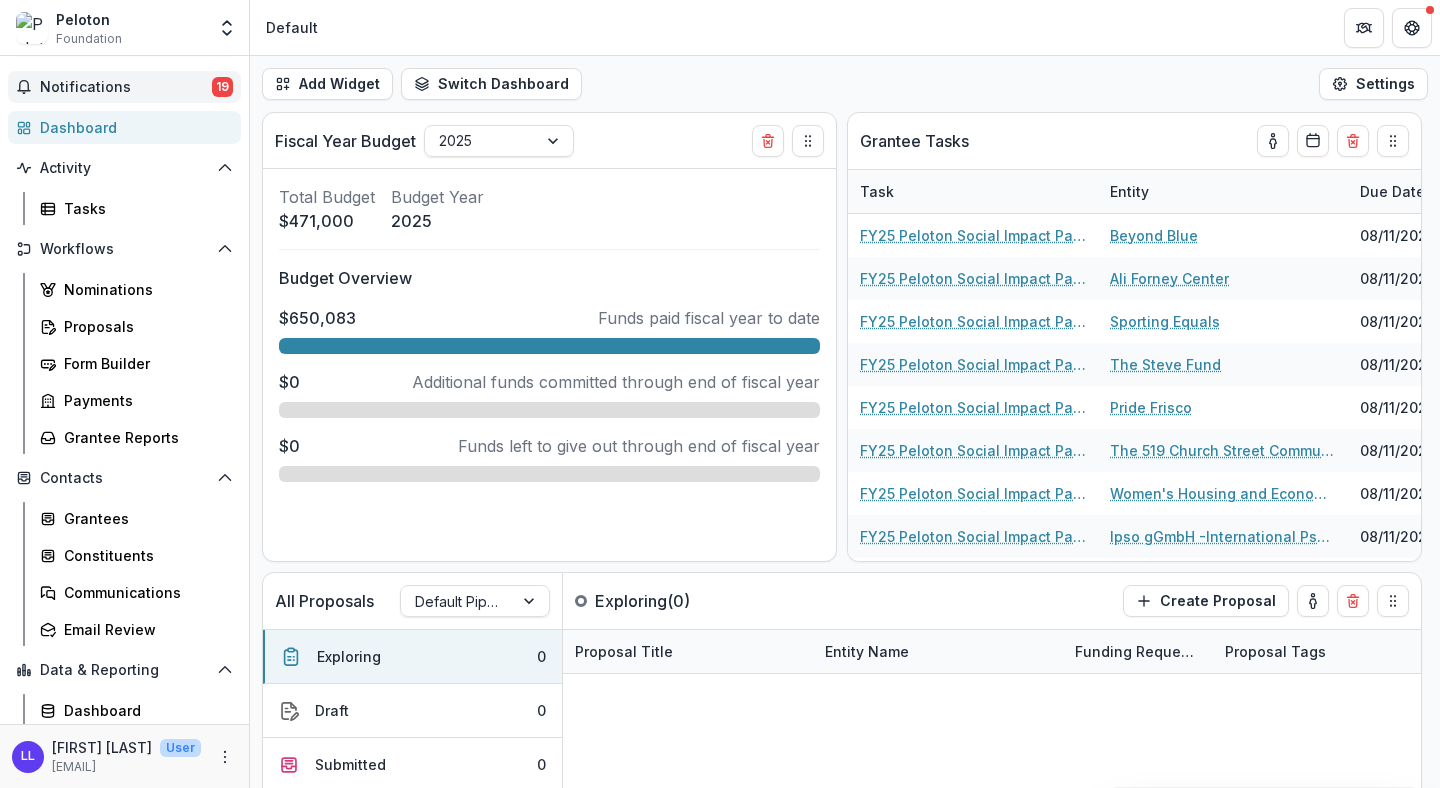 click on "Notifications" at bounding box center (126, 87) 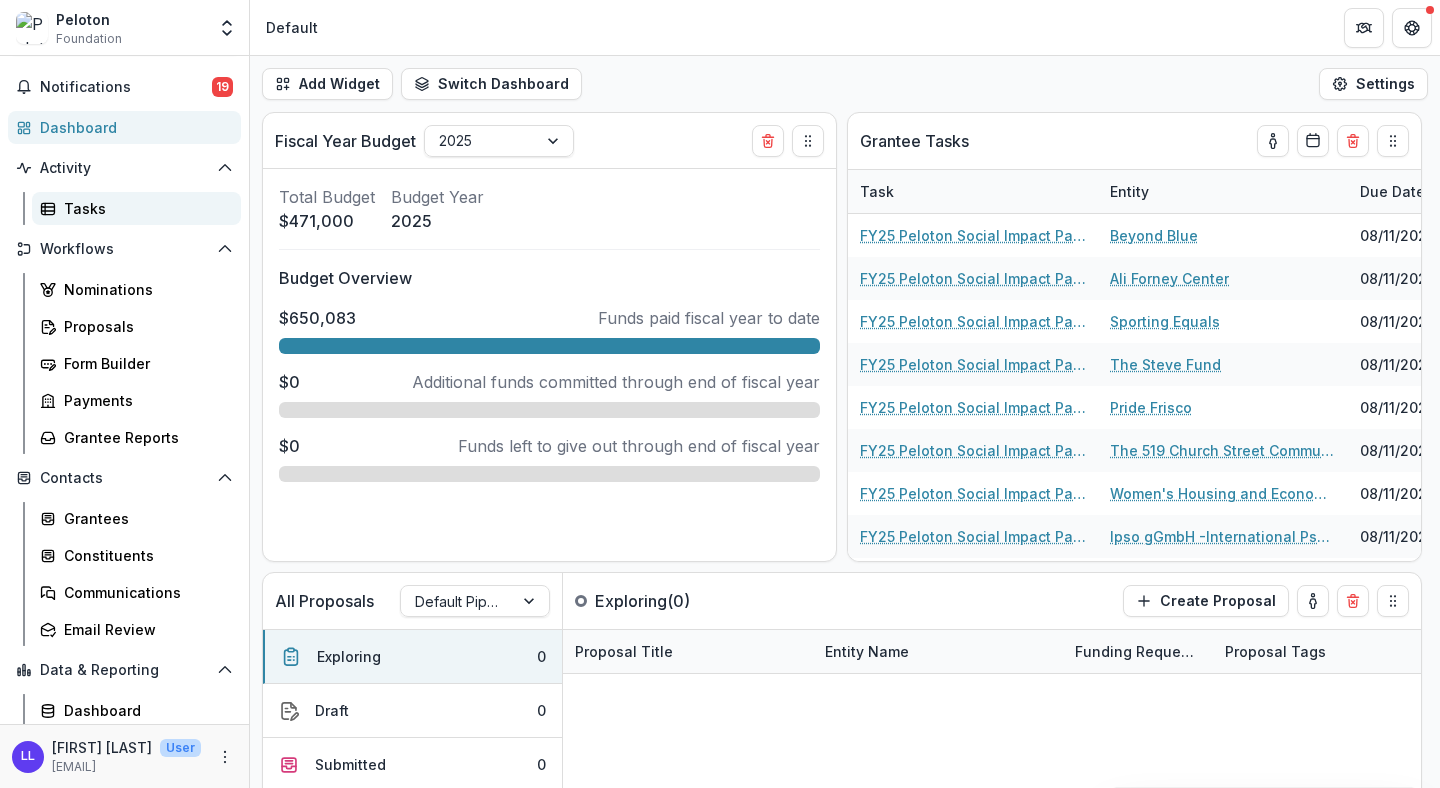 click on "Tasks" at bounding box center [144, 208] 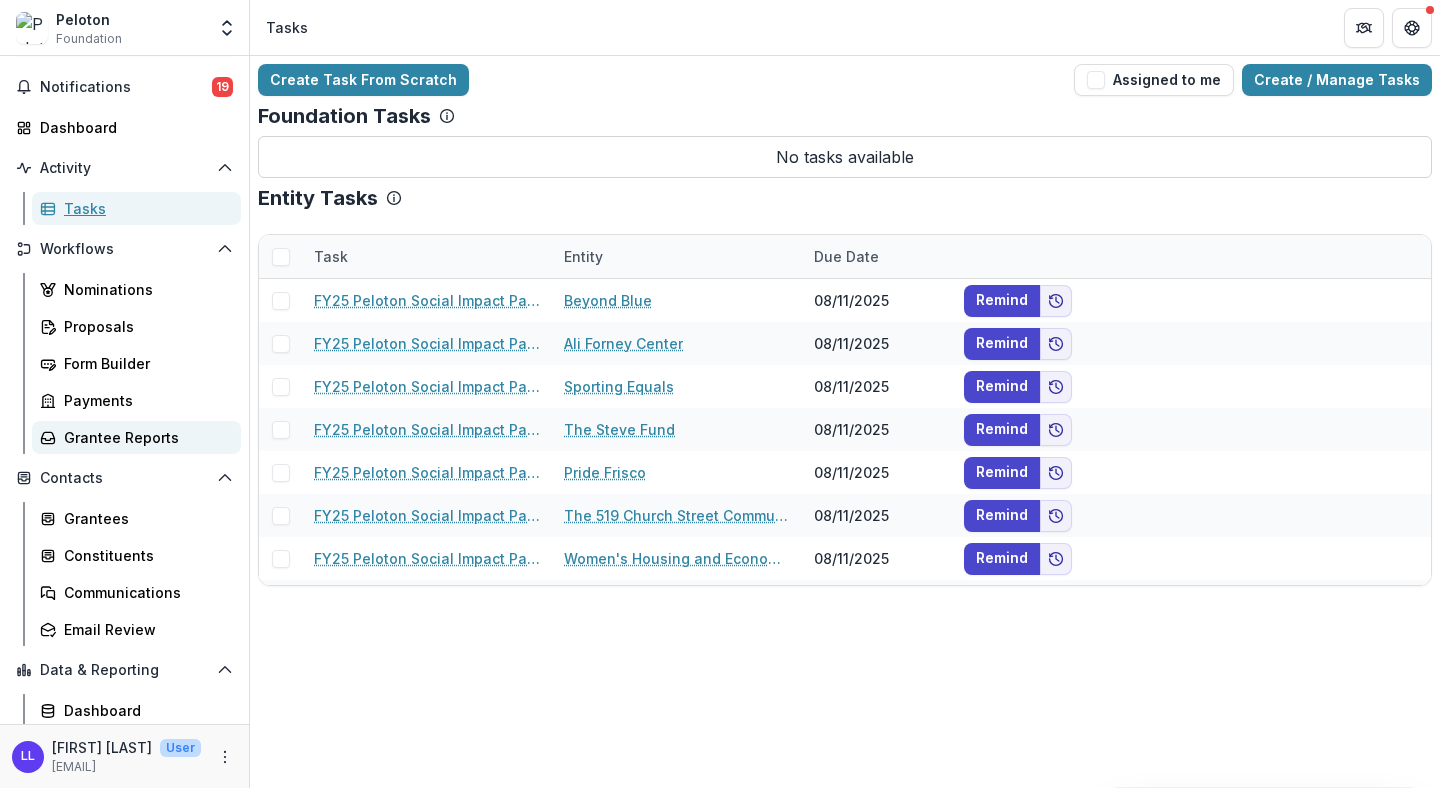 scroll, scrollTop: 97, scrollLeft: 0, axis: vertical 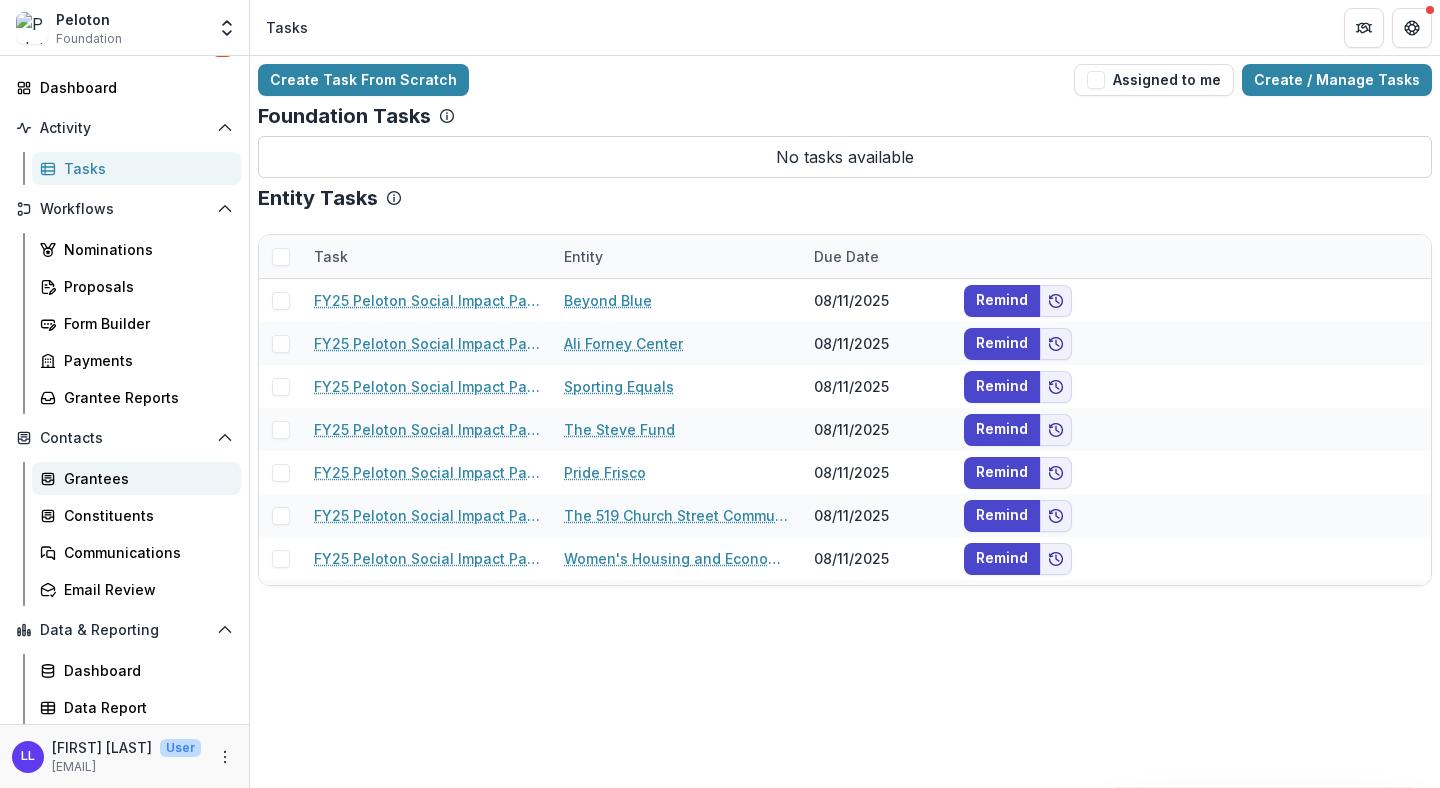 click on "Grantees" at bounding box center (144, 478) 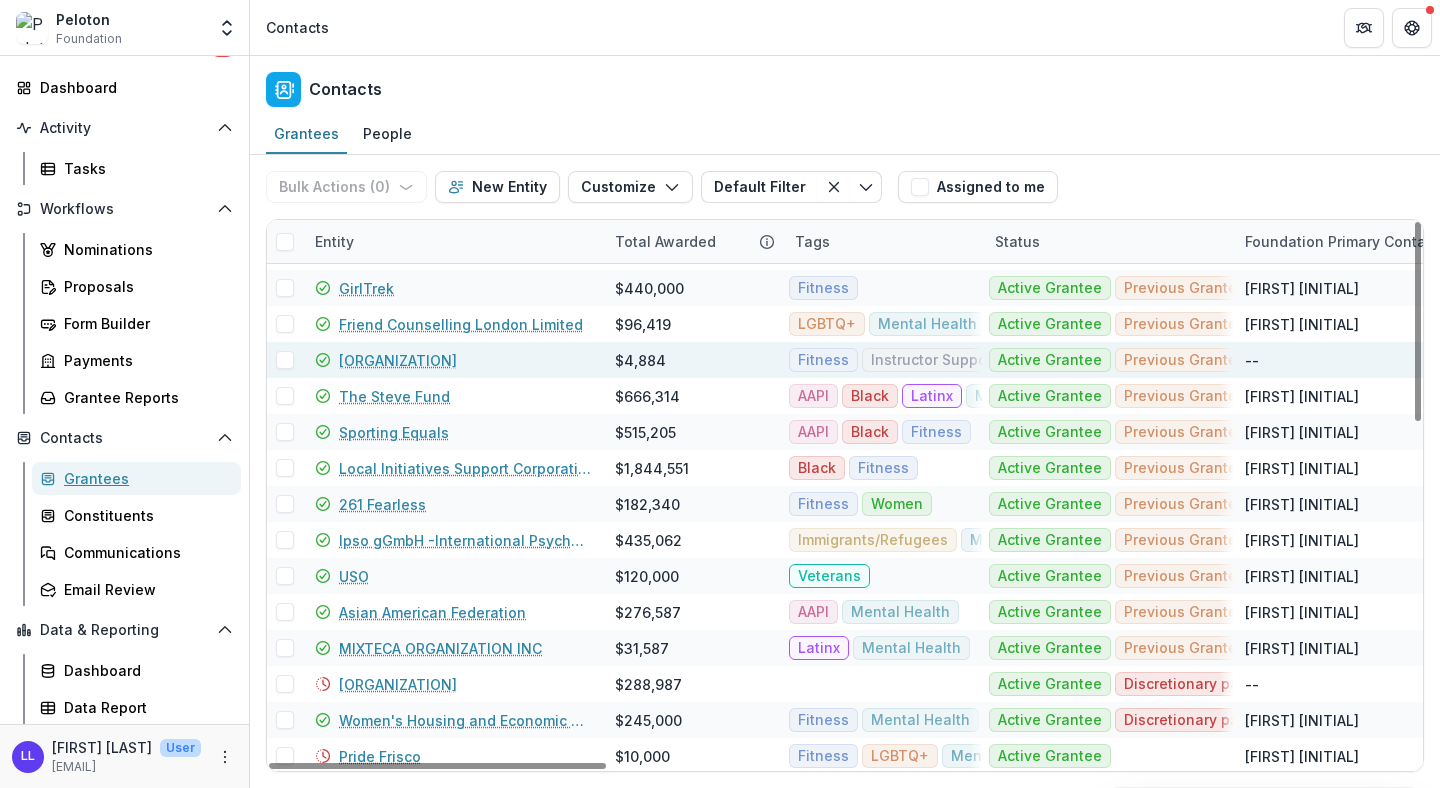 scroll, scrollTop: 259, scrollLeft: 0, axis: vertical 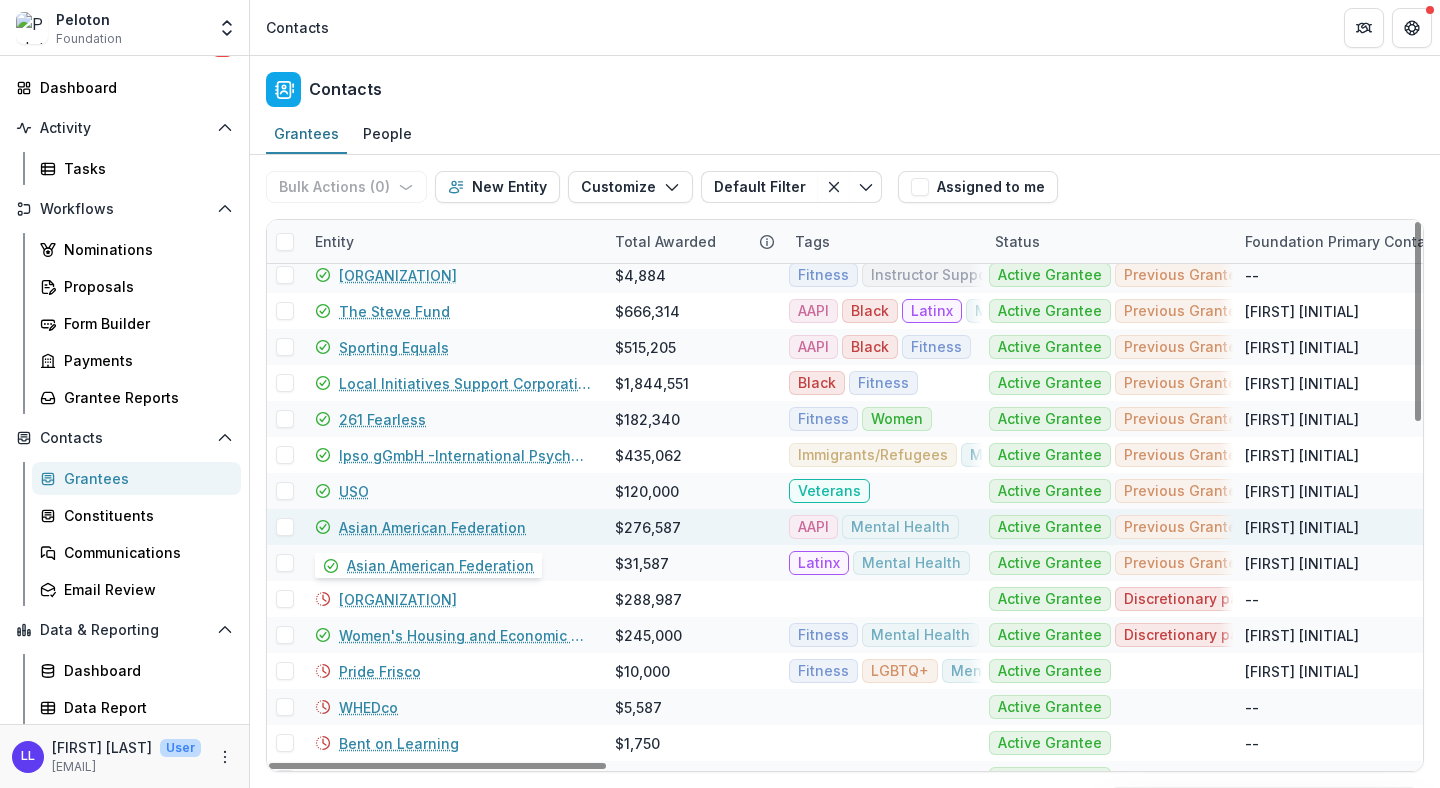 click on "Asian American Federation" at bounding box center [432, 527] 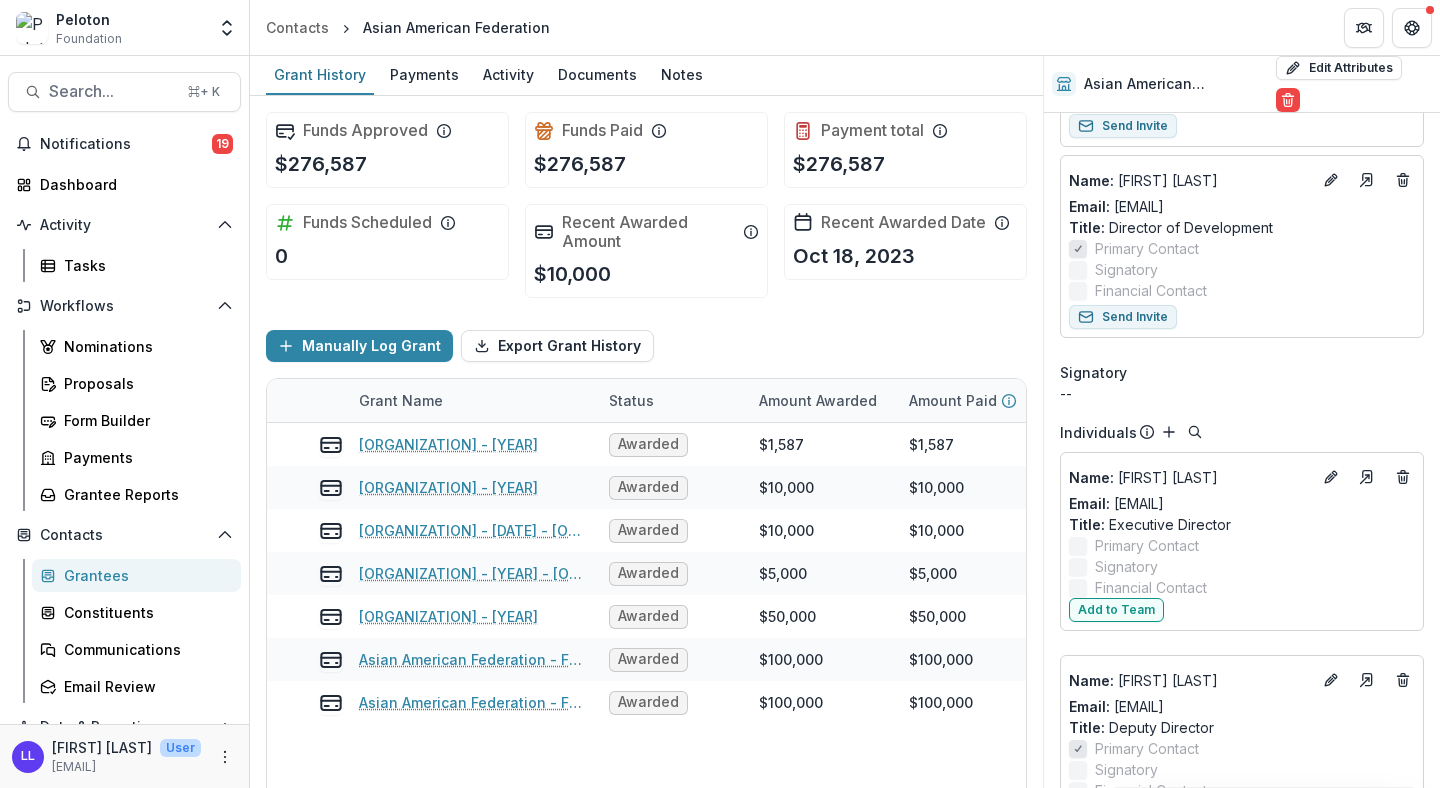 scroll, scrollTop: 0, scrollLeft: 0, axis: both 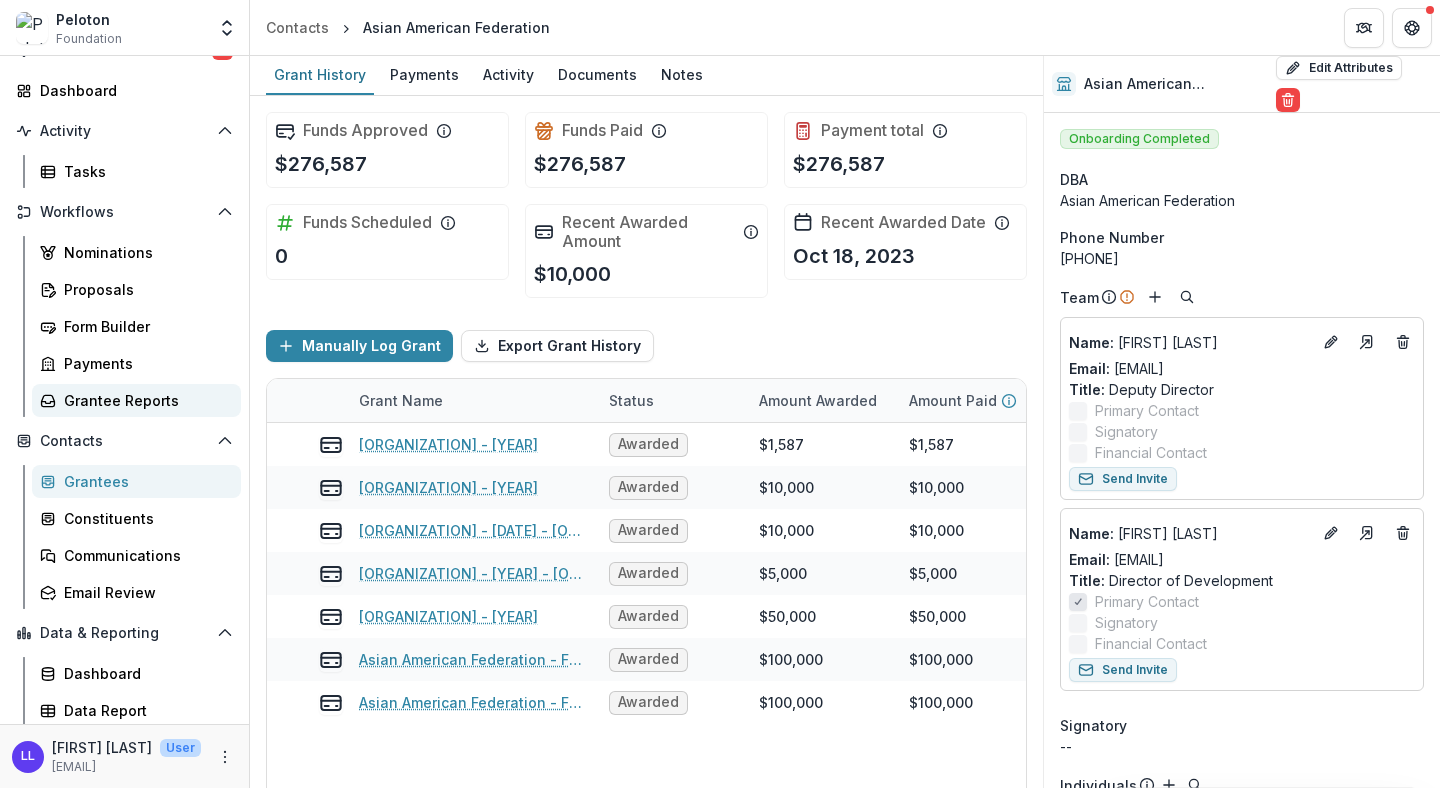 click on "Grantee Reports" at bounding box center [144, 400] 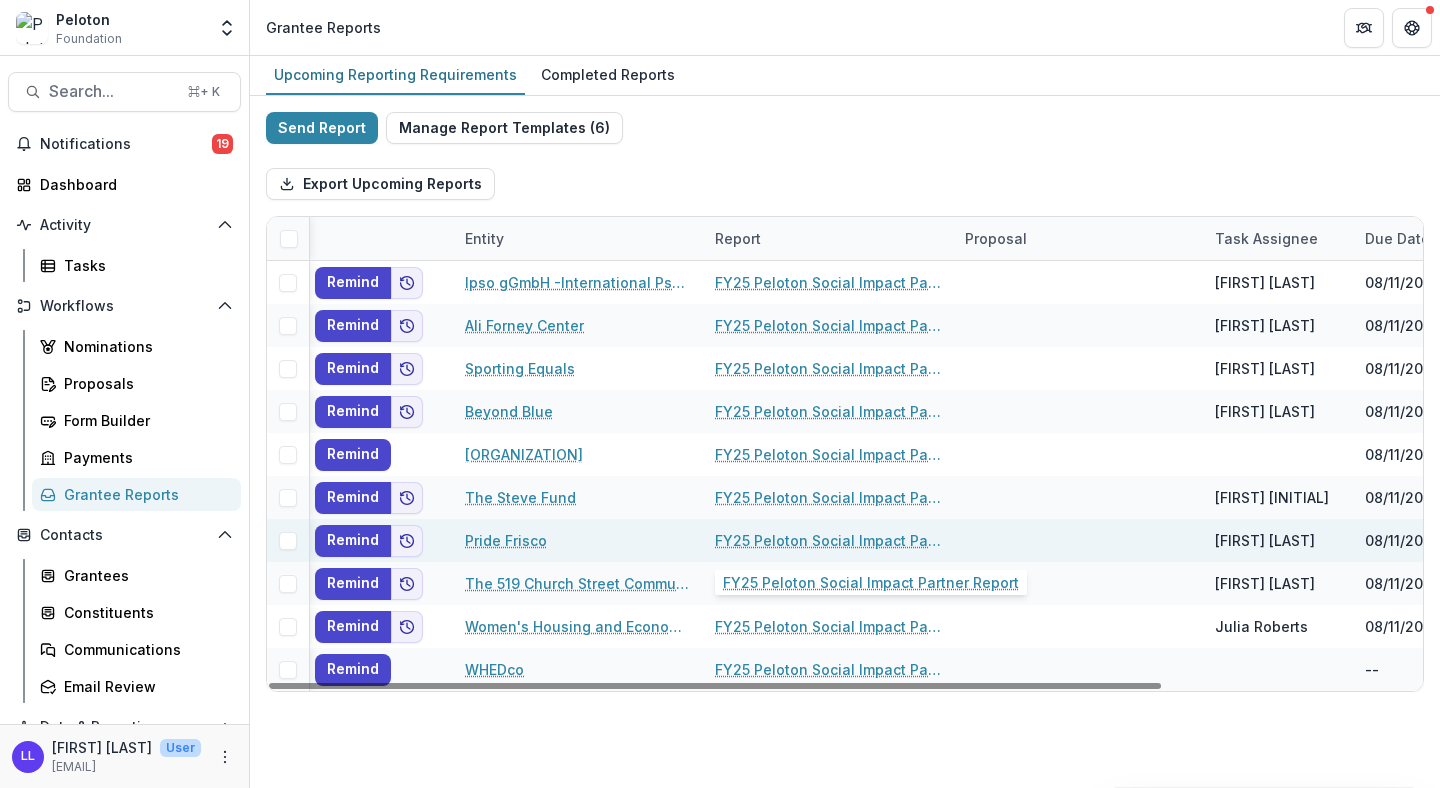 scroll, scrollTop: 0, scrollLeft: 0, axis: both 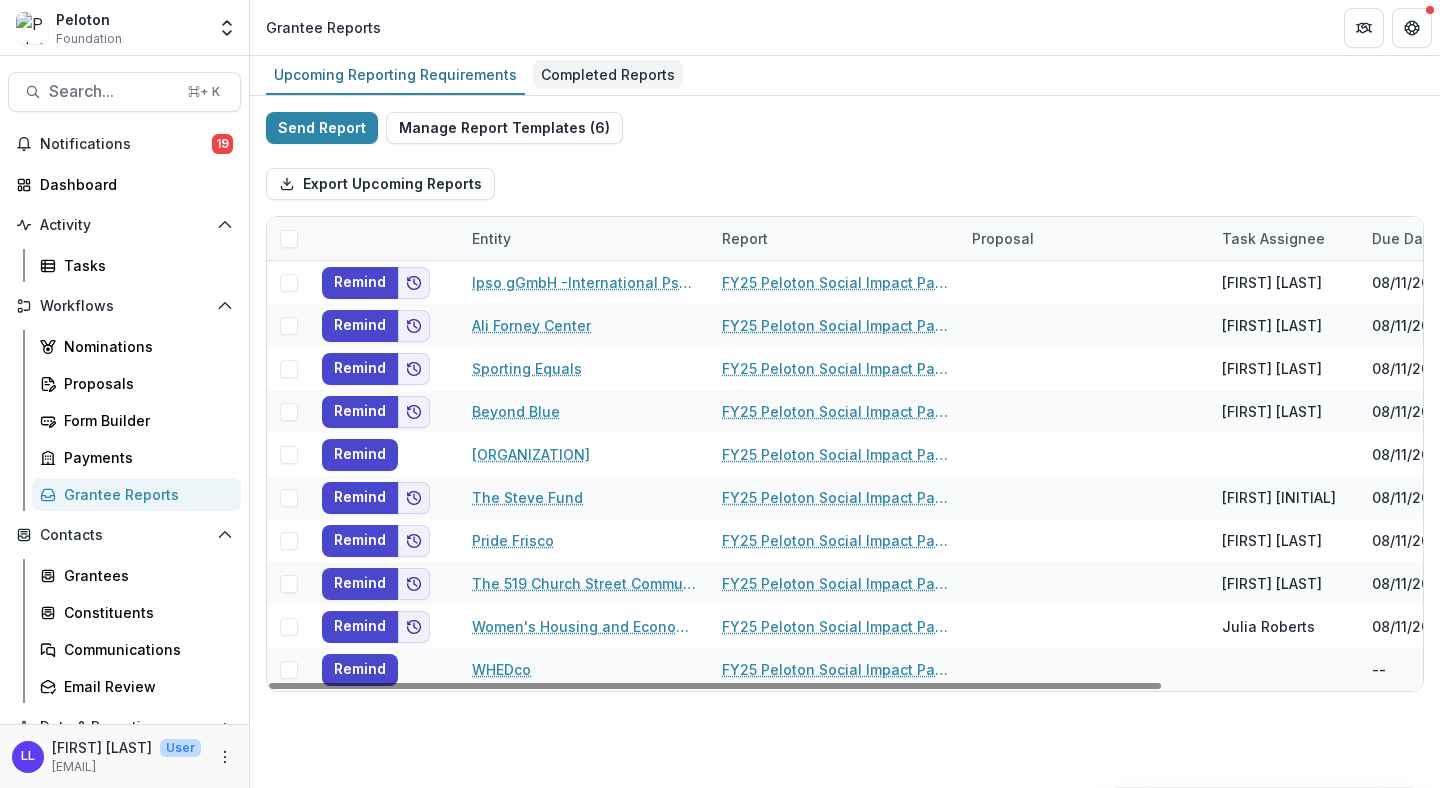 click on "Completed Reports" at bounding box center [608, 74] 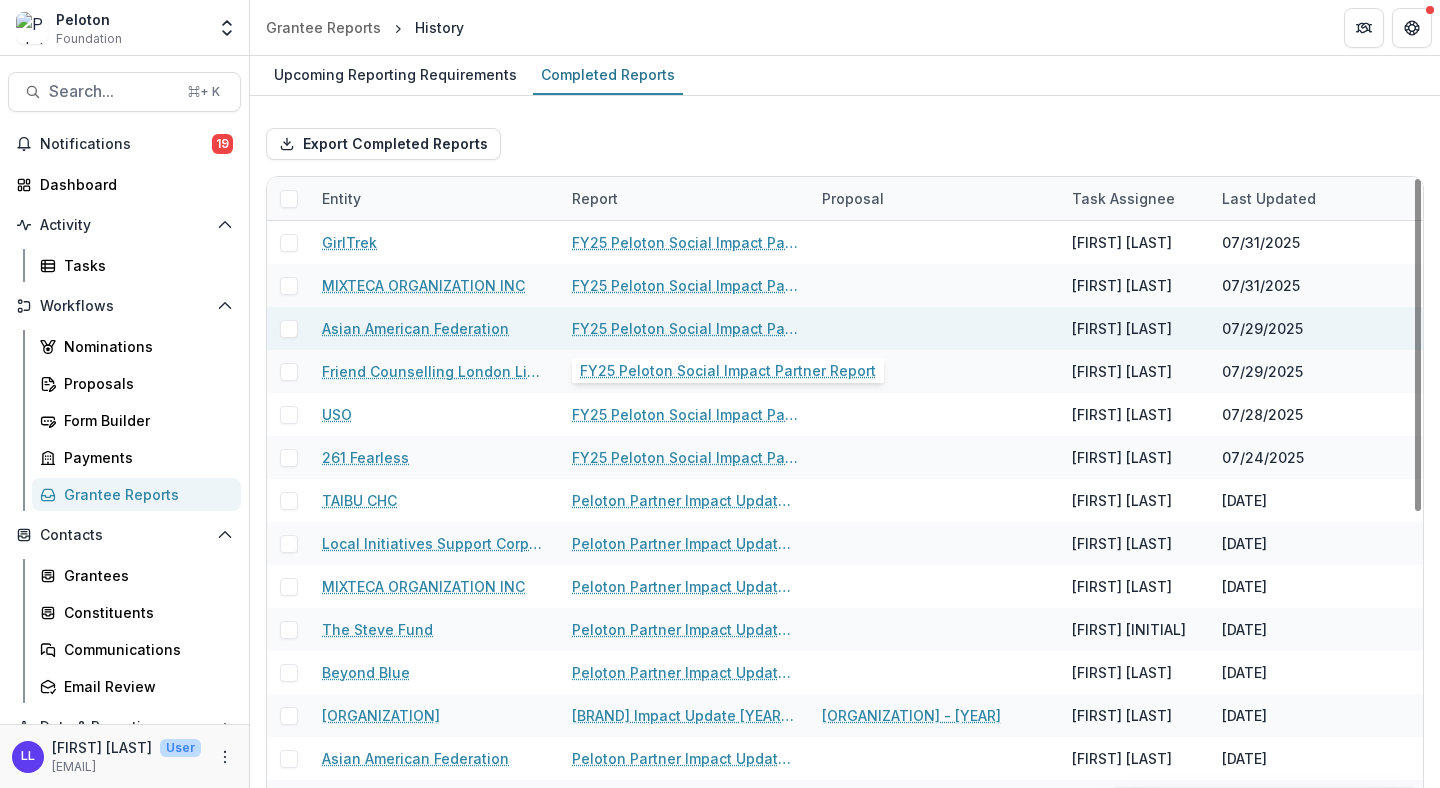 click on "FY25 Peloton Social Impact Partner Report" at bounding box center [685, 328] 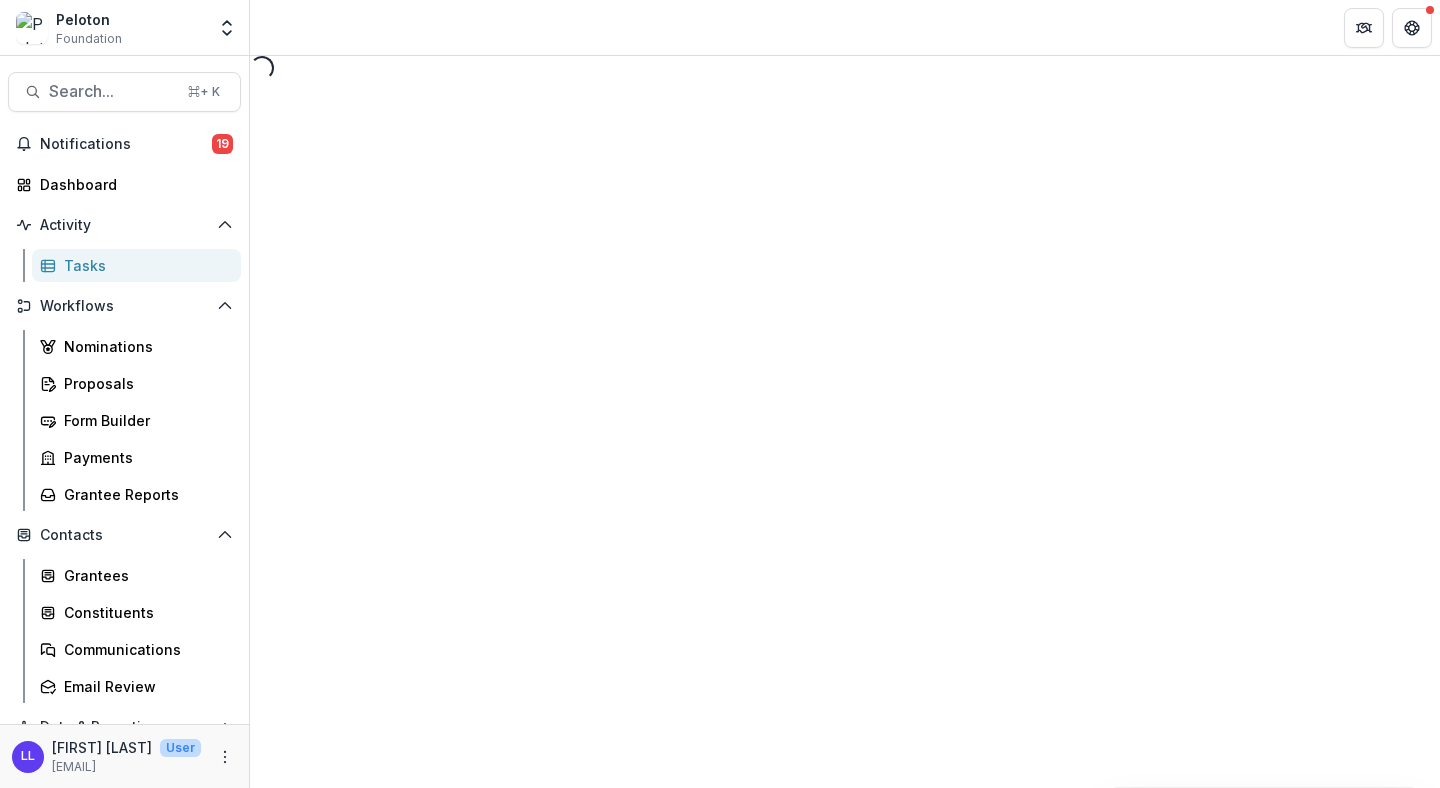 select on "********" 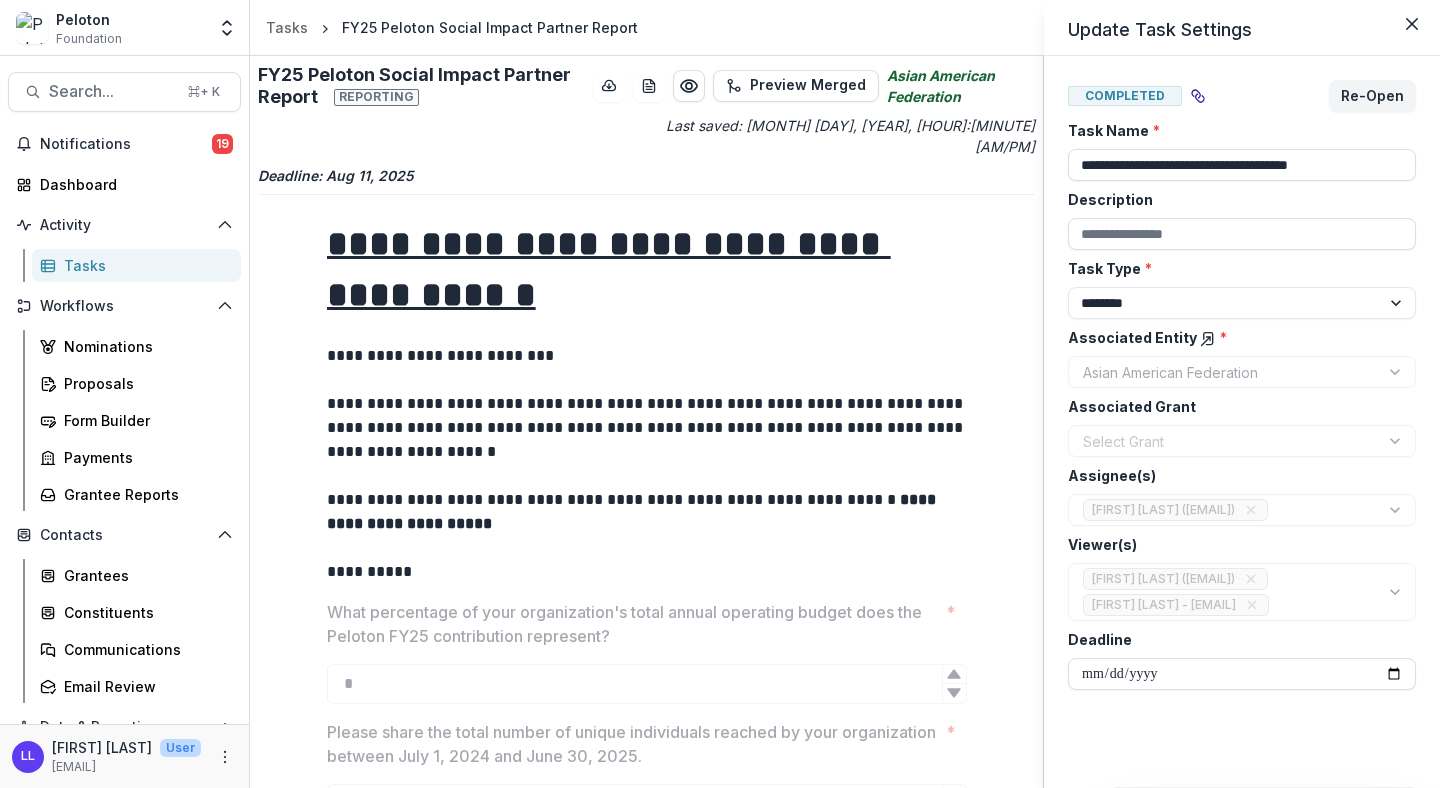 click on "[FIRST] [LAST] ([EMAIL])" at bounding box center (1242, 510) 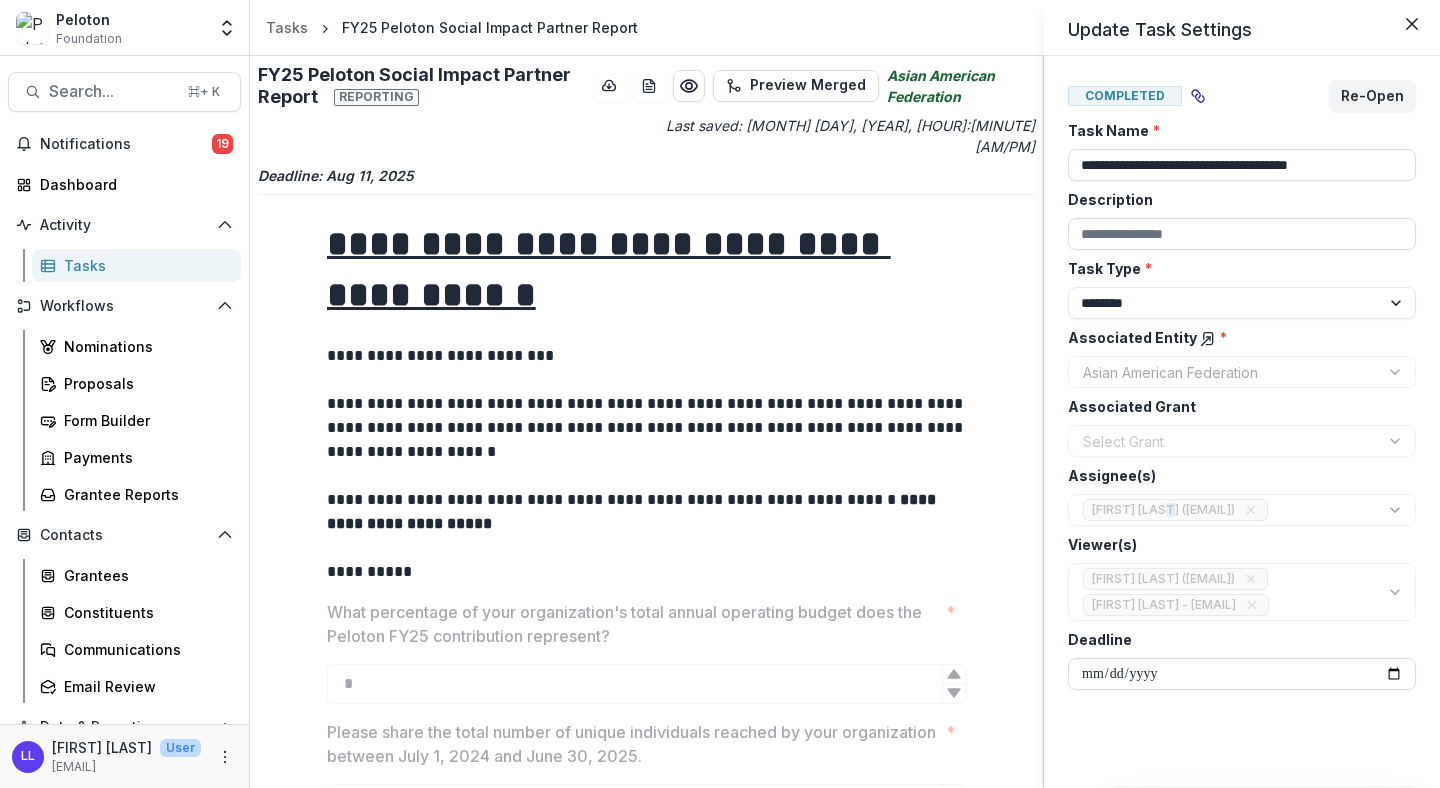 click on "[FIRST] [LAST] ([EMAIL])" at bounding box center [1242, 510] 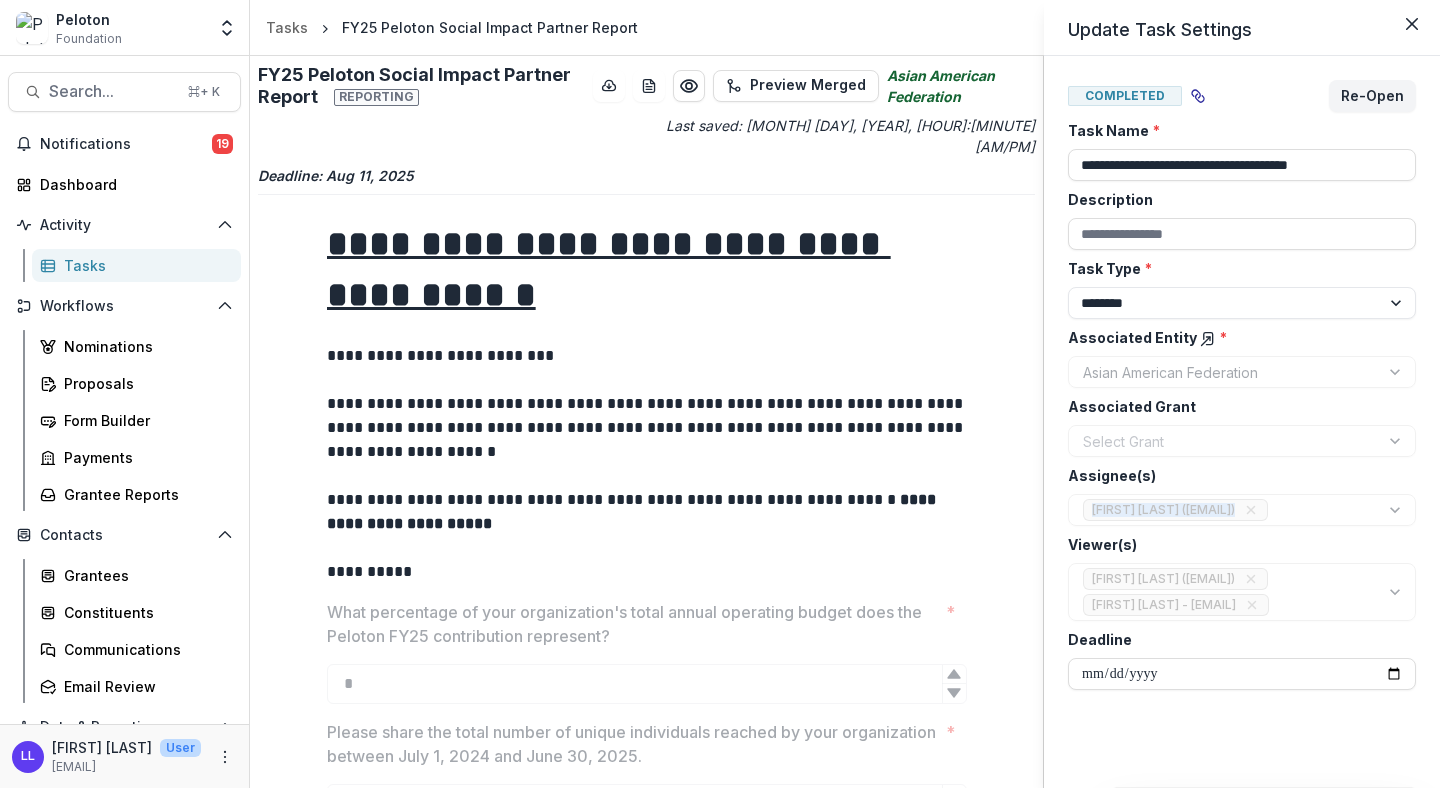 click on "[FIRST] [LAST] ([EMAIL])" at bounding box center (1242, 510) 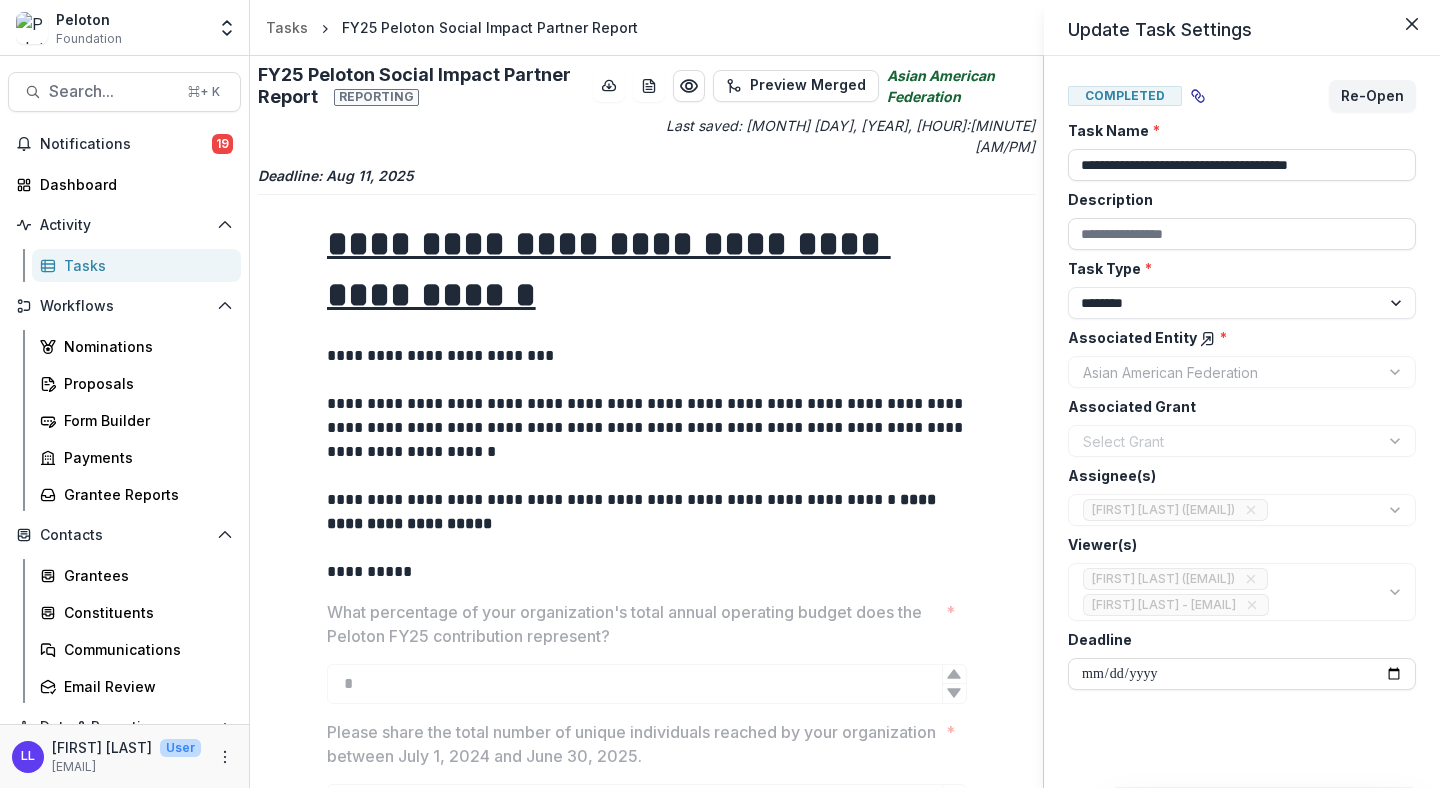 click on "**********" at bounding box center [1242, 422] 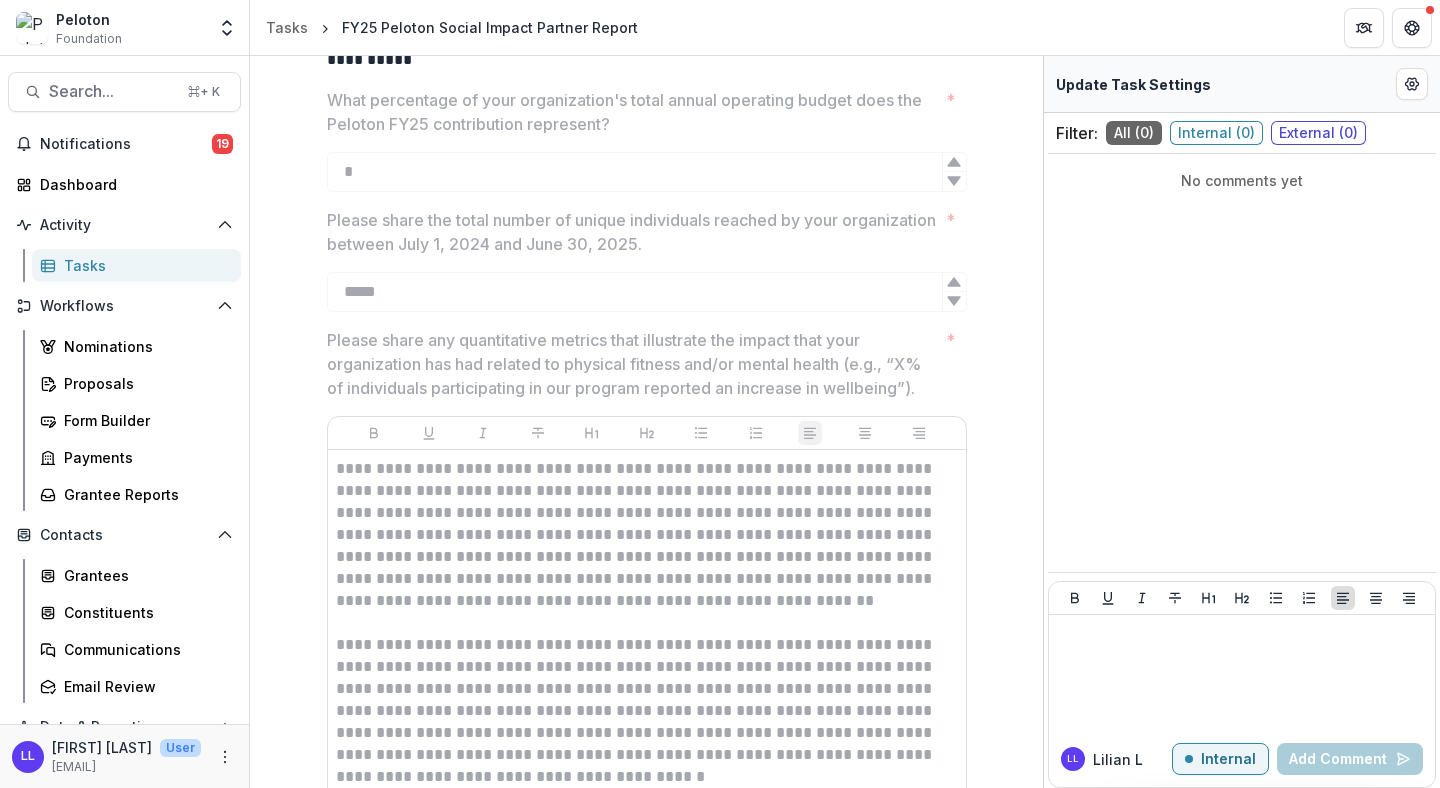 scroll, scrollTop: 0, scrollLeft: 0, axis: both 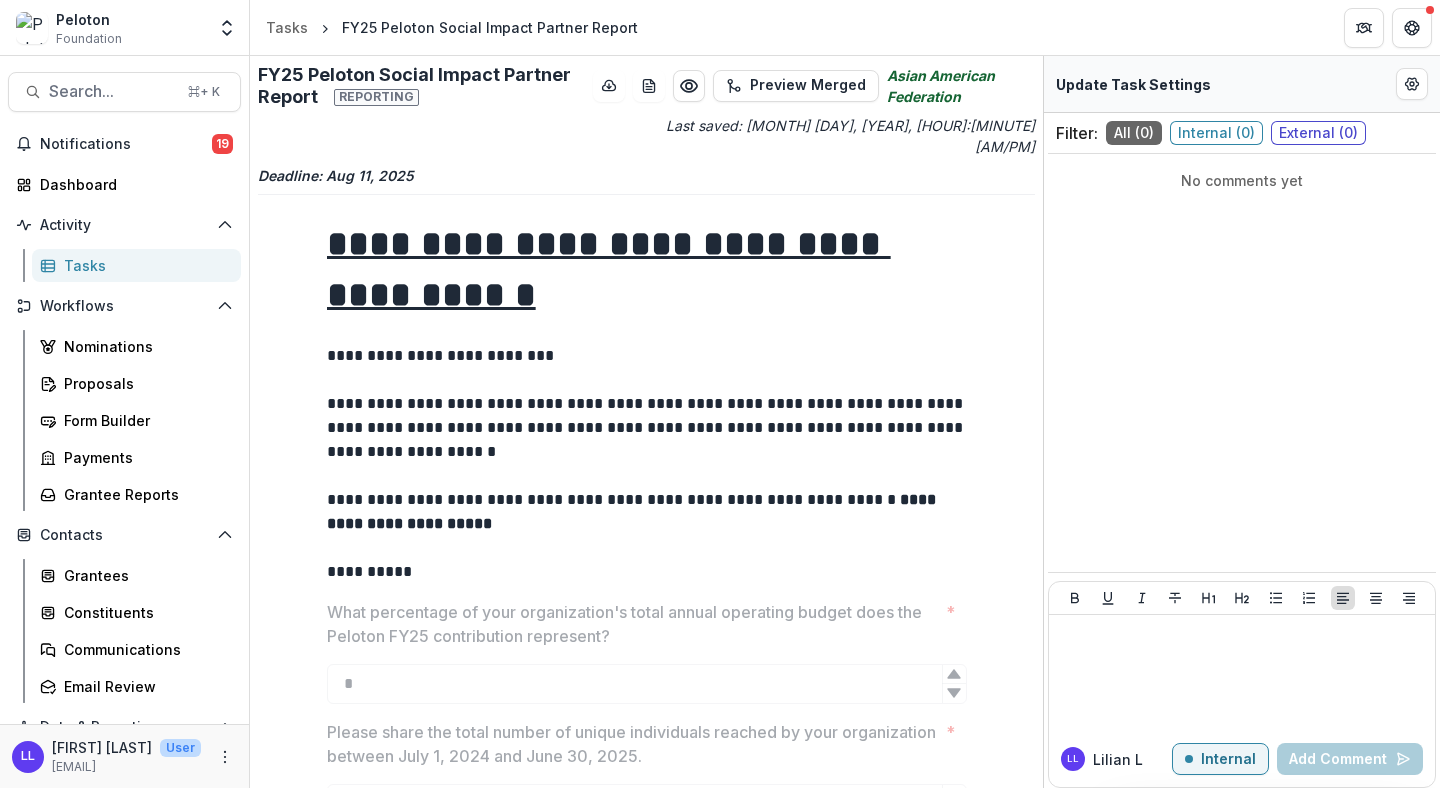 click on "**********" at bounding box center (647, 269) 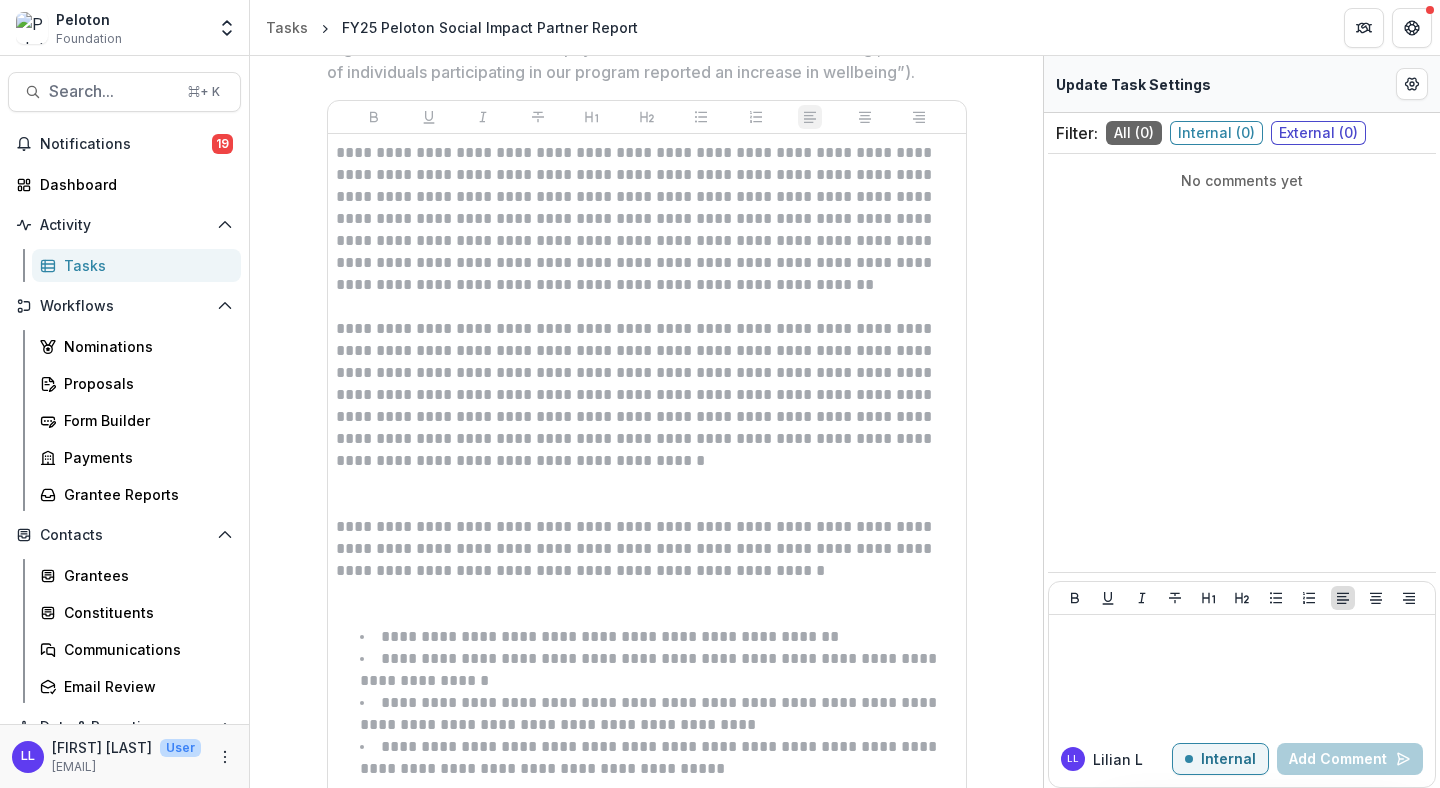 scroll, scrollTop: 852, scrollLeft: 0, axis: vertical 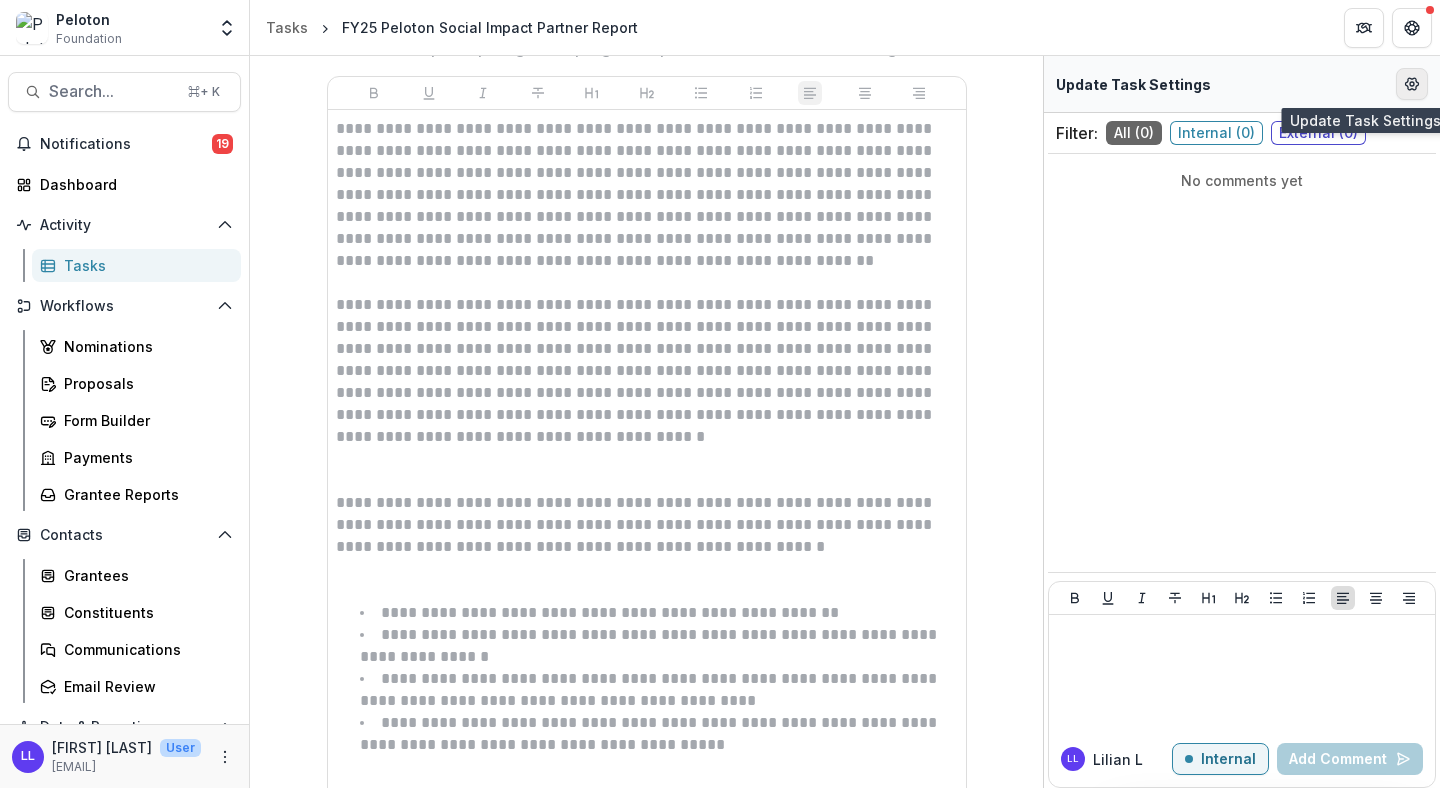 click 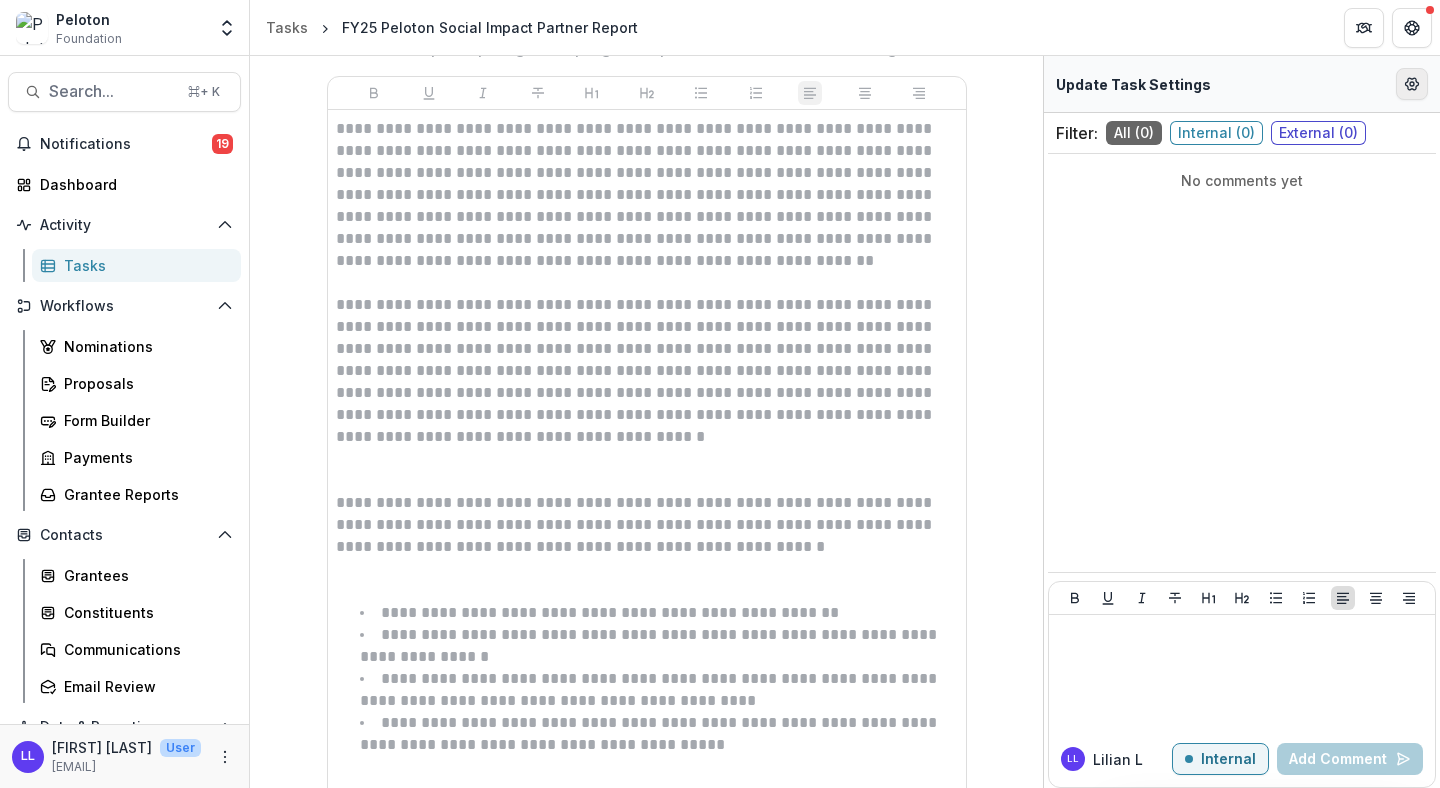 select on "********" 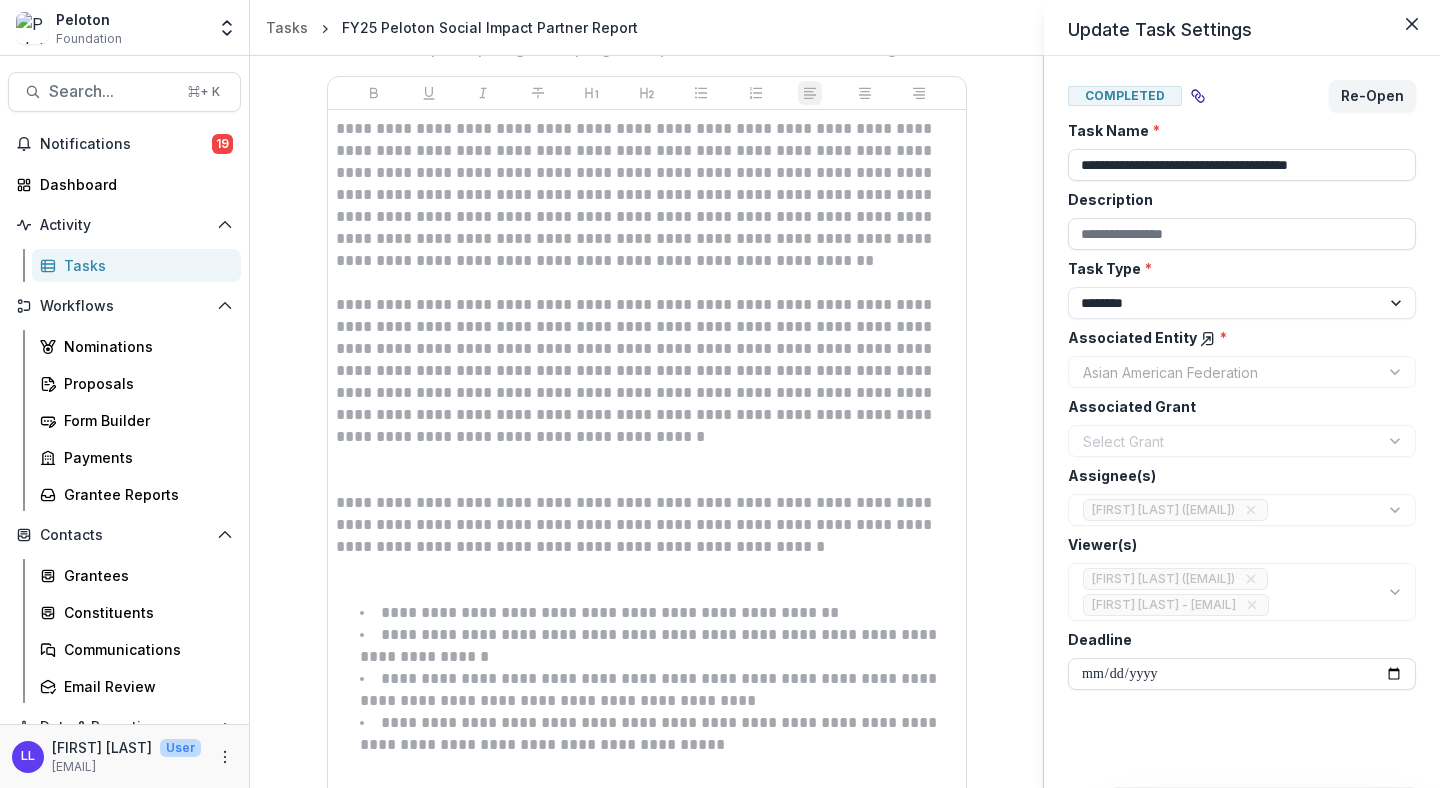 click on "[FIRST] [LAST] ([EMAIL])" at bounding box center (1242, 510) 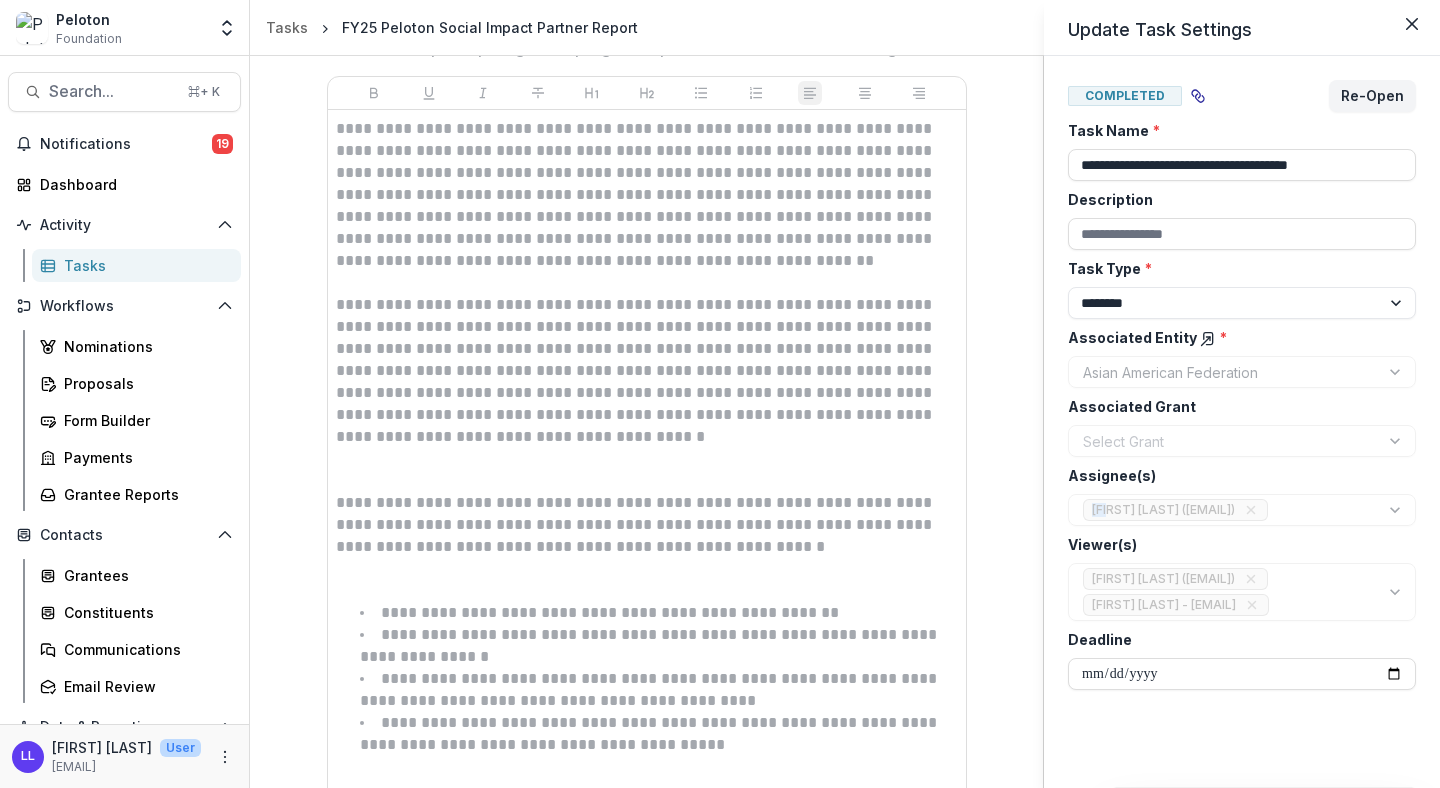 click on "[FIRST] [LAST] ([EMAIL])" at bounding box center (1242, 510) 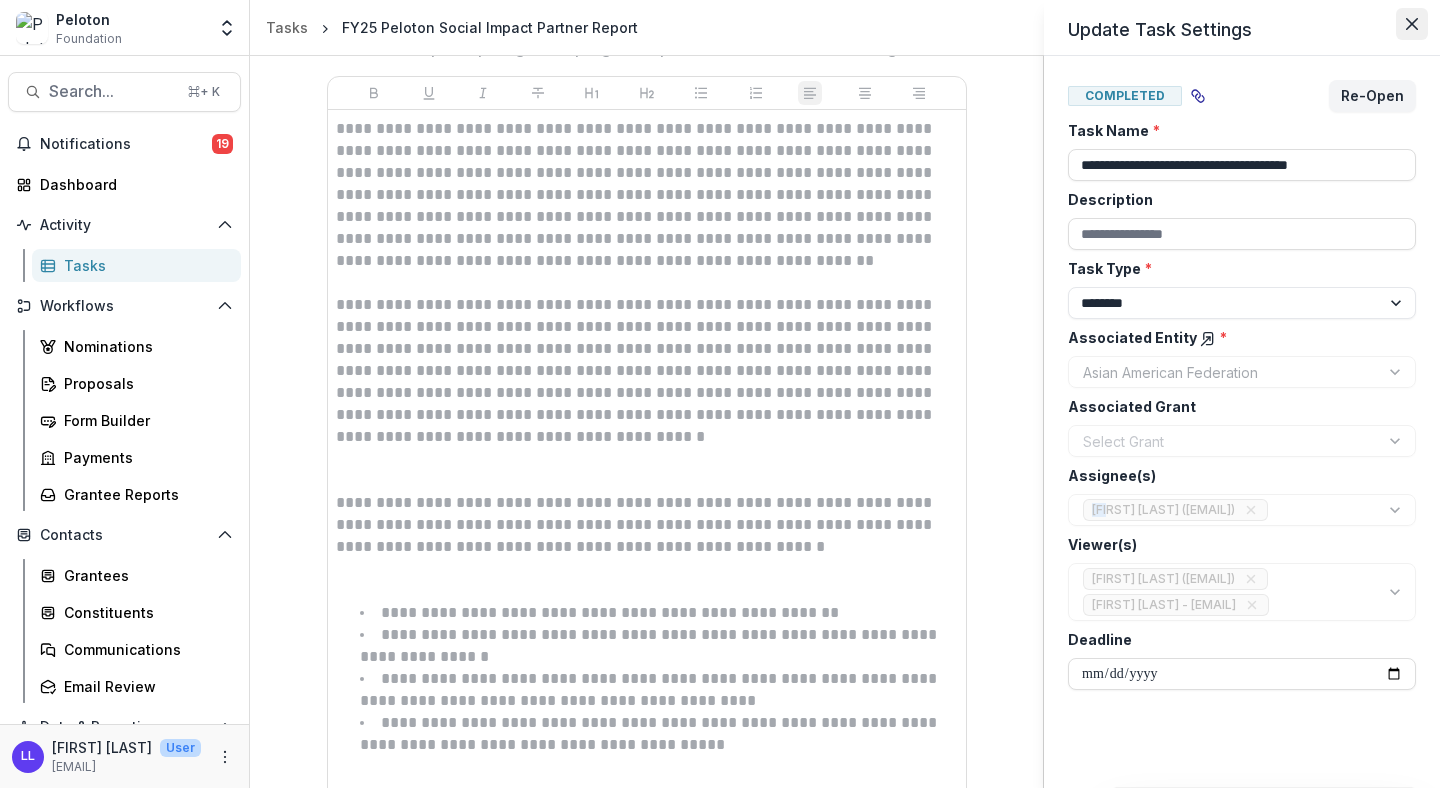 click at bounding box center (1412, 24) 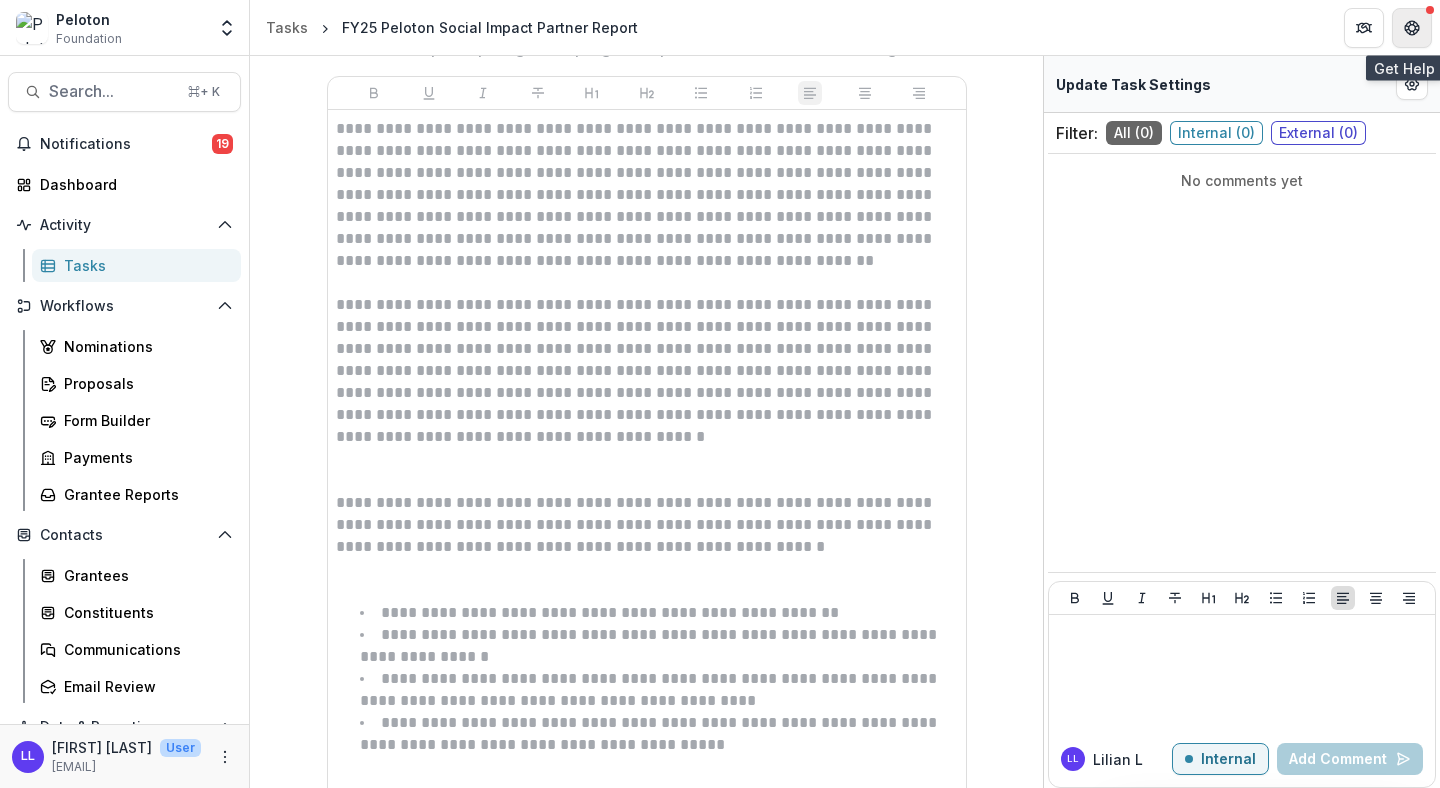 click 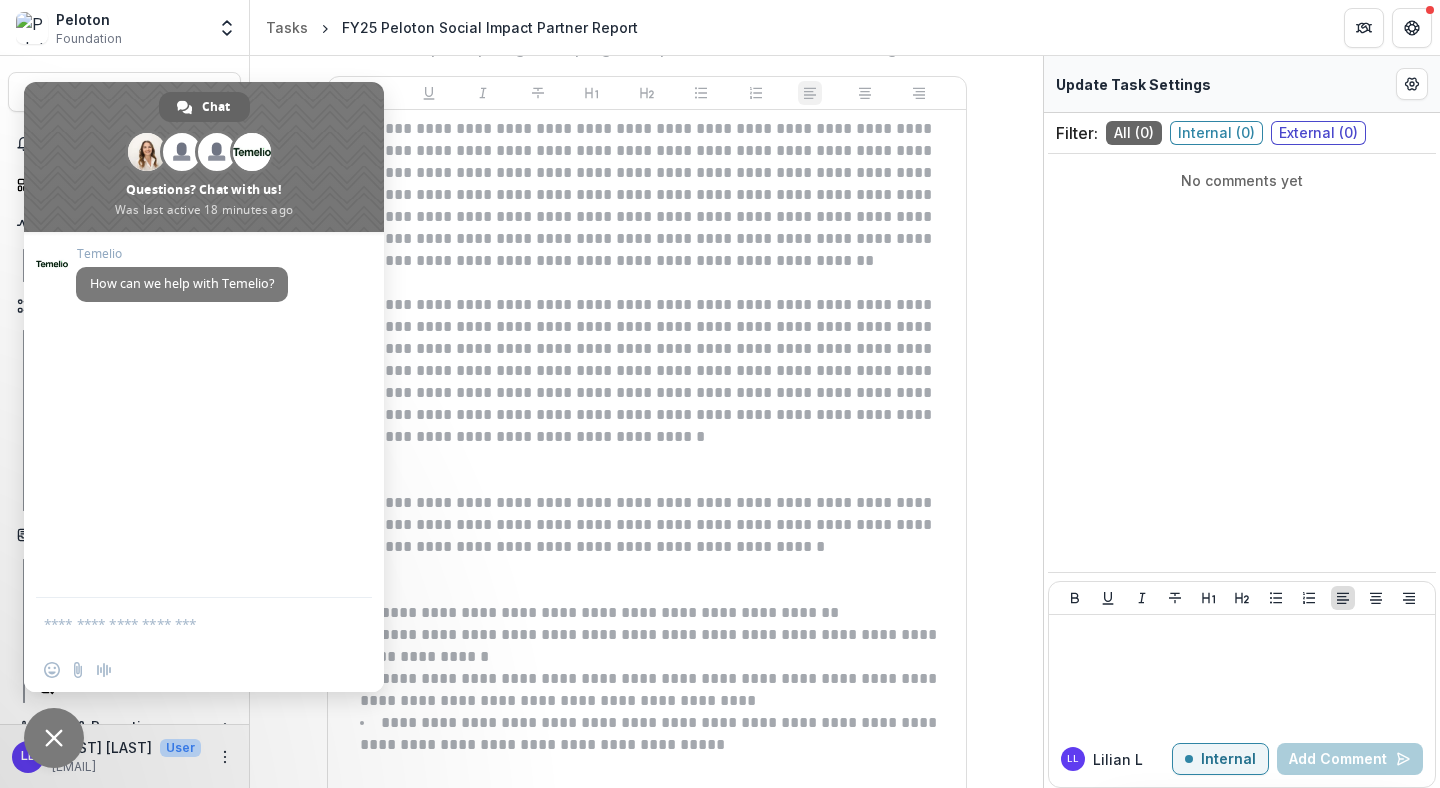 click on "**********" at bounding box center [647, 195] 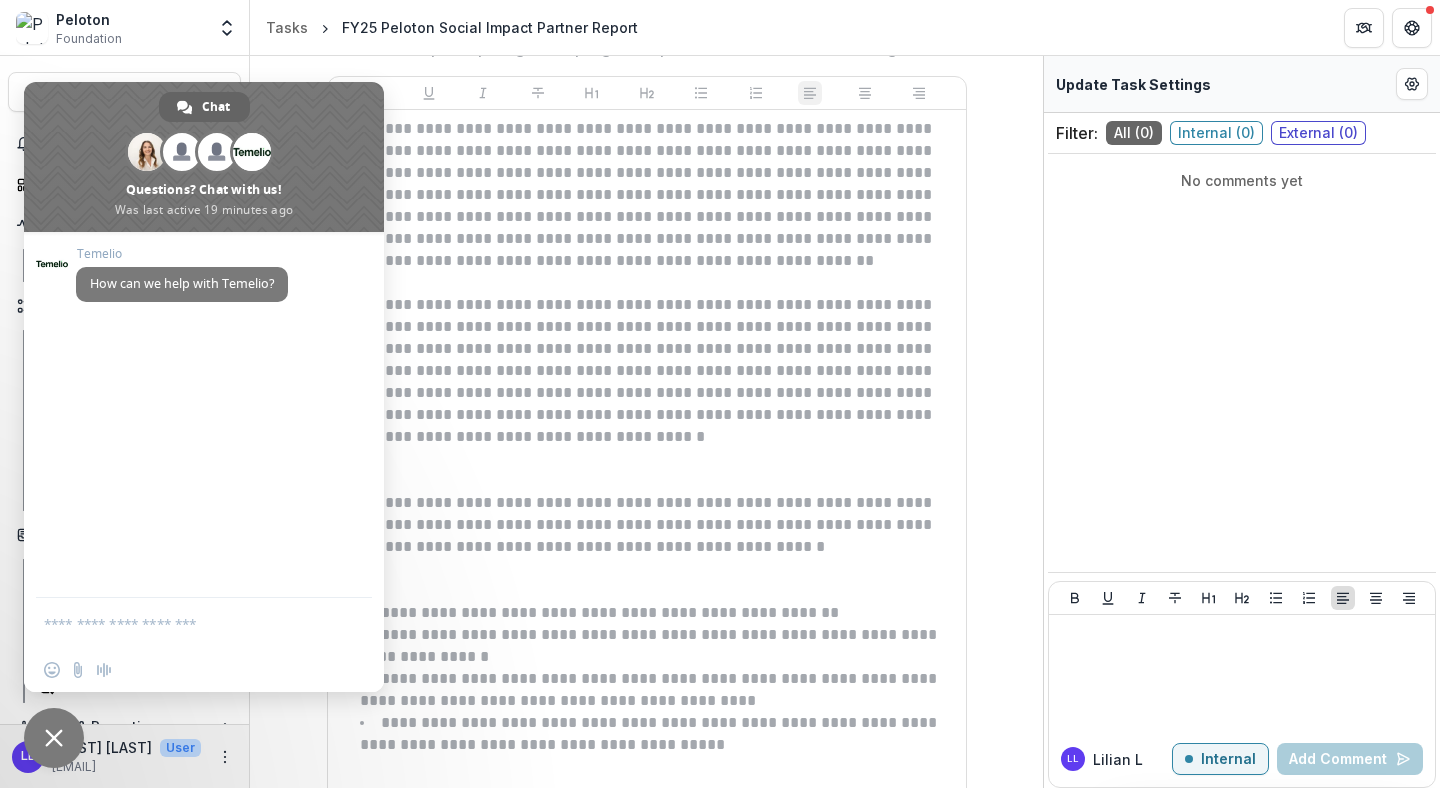 click at bounding box center [184, 623] 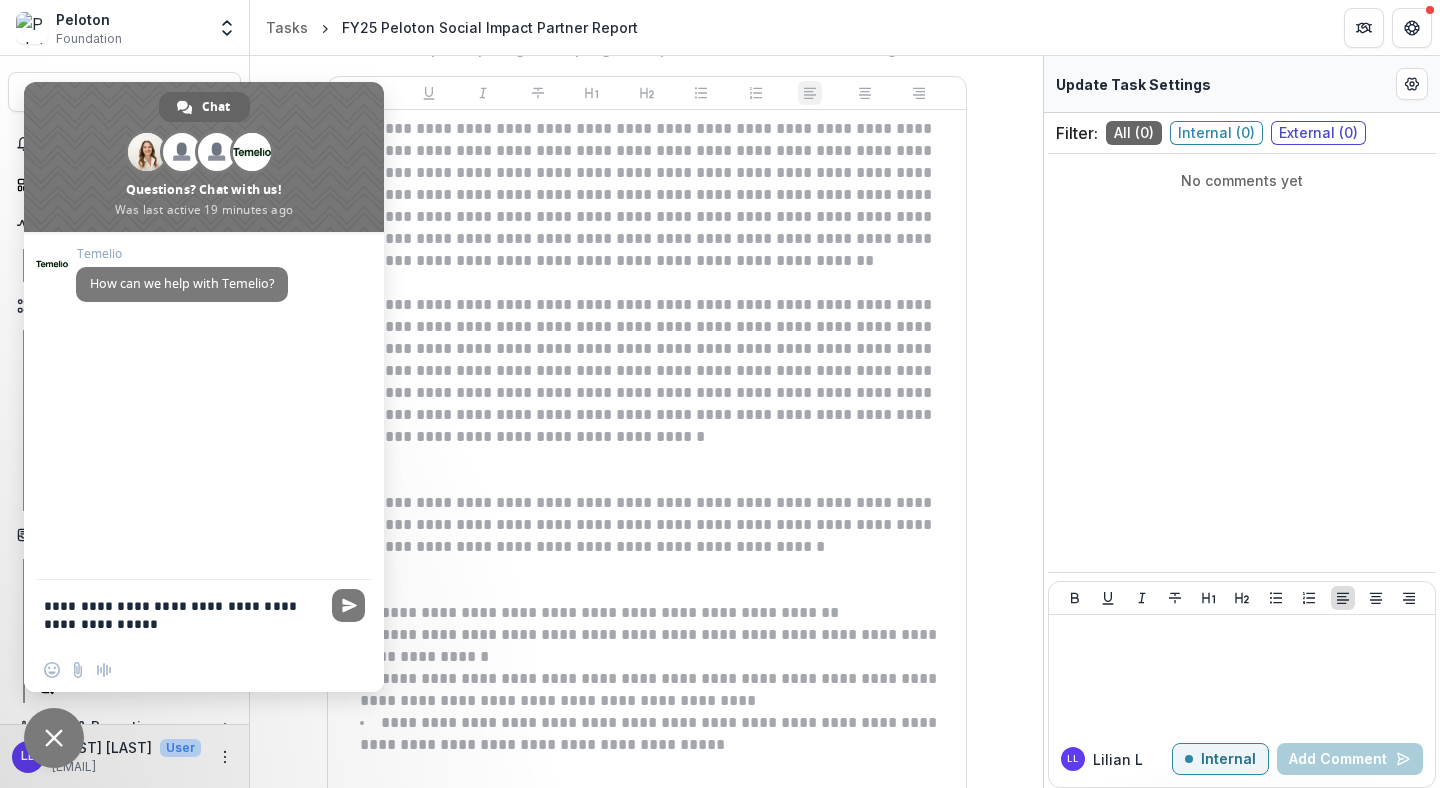 click on "**********" at bounding box center (184, 614) 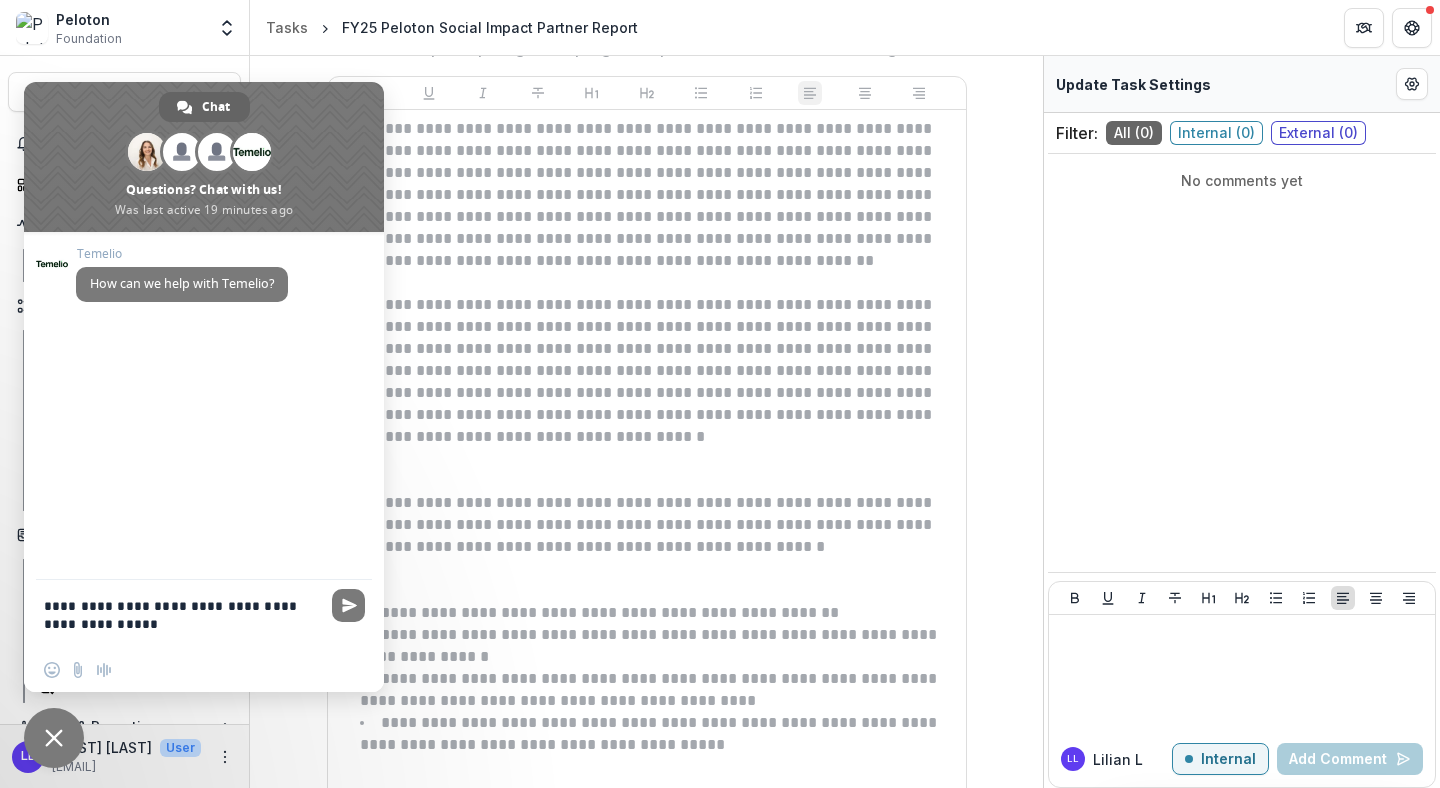 drag, startPoint x: 102, startPoint y: 607, endPoint x: 0, endPoint y: 603, distance: 102.0784 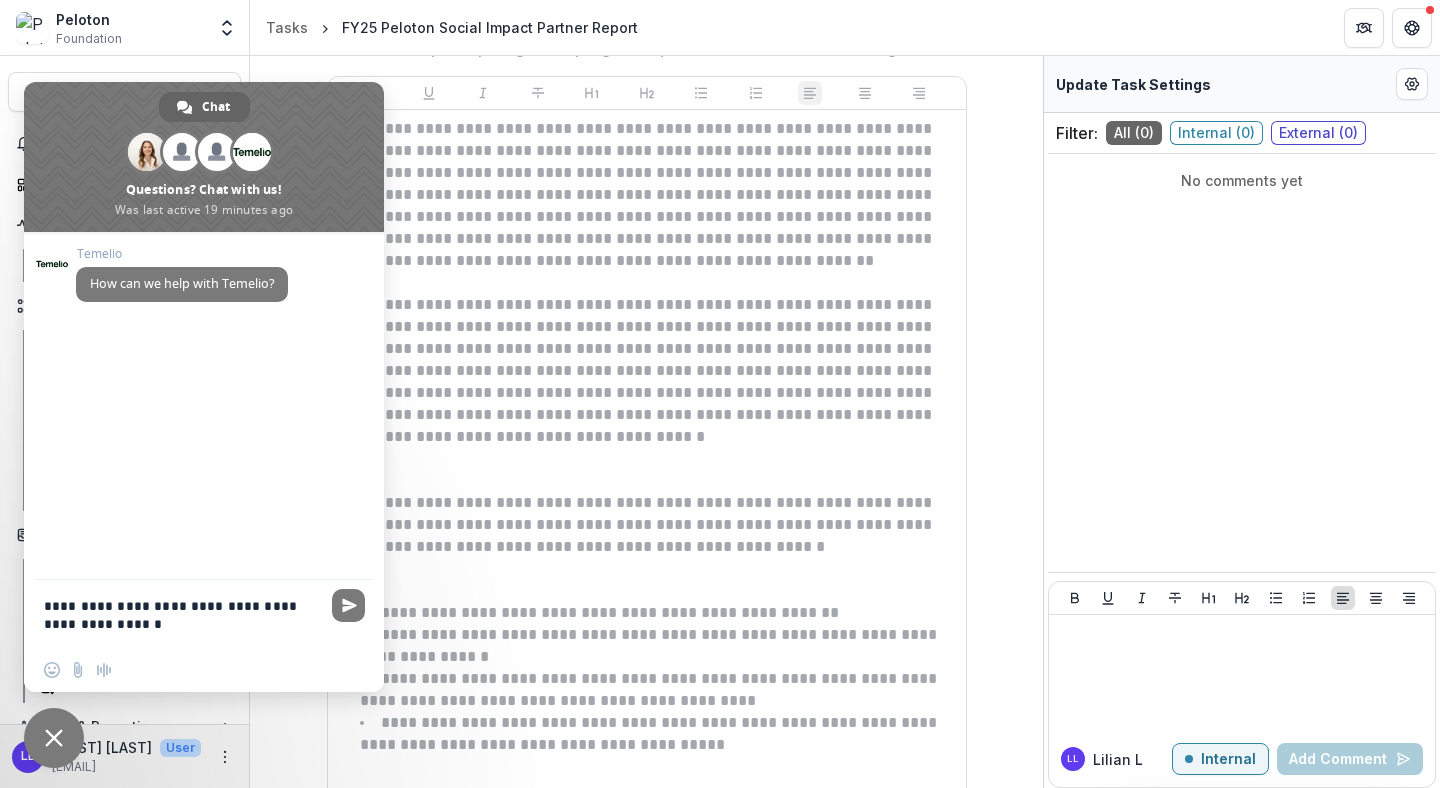 type on "**********" 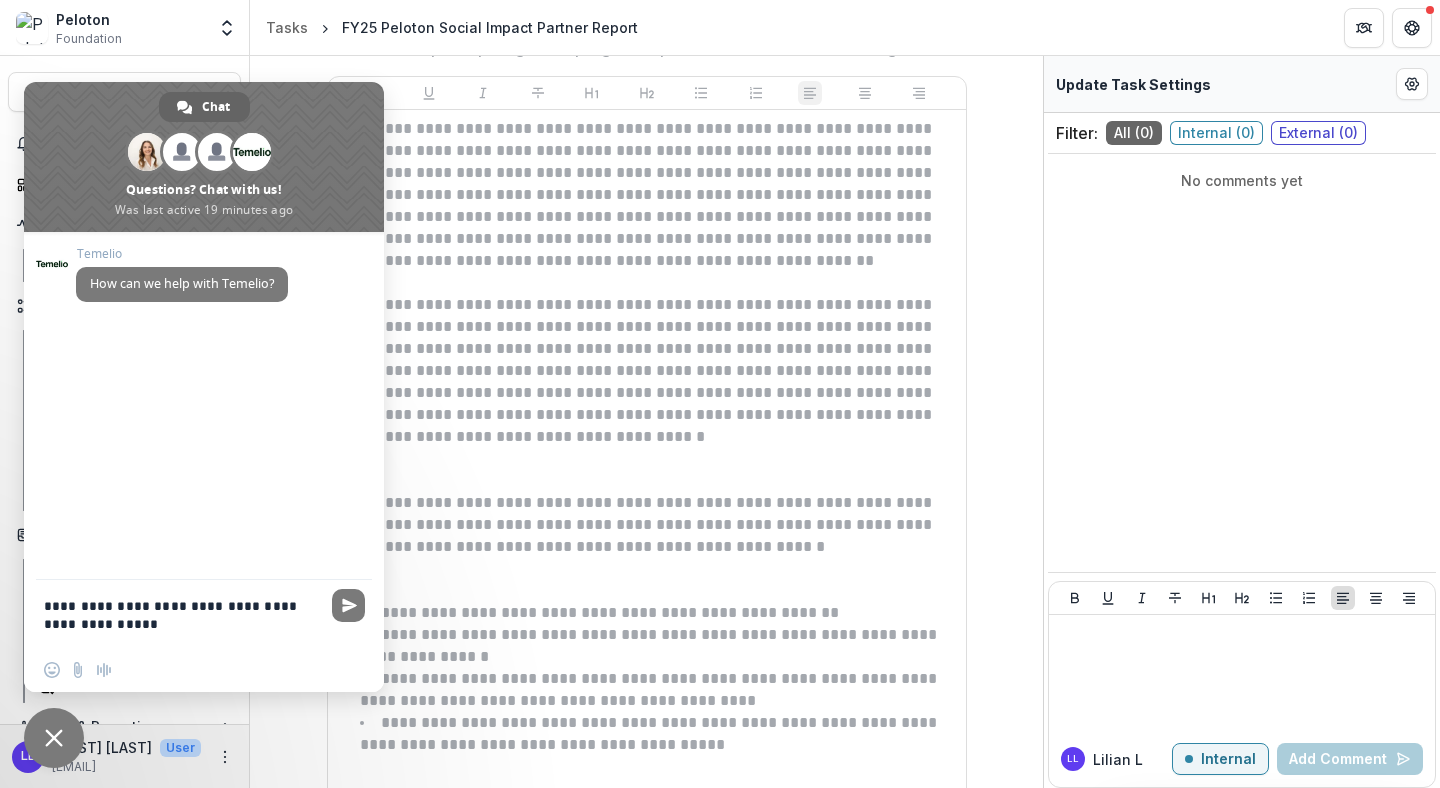 type 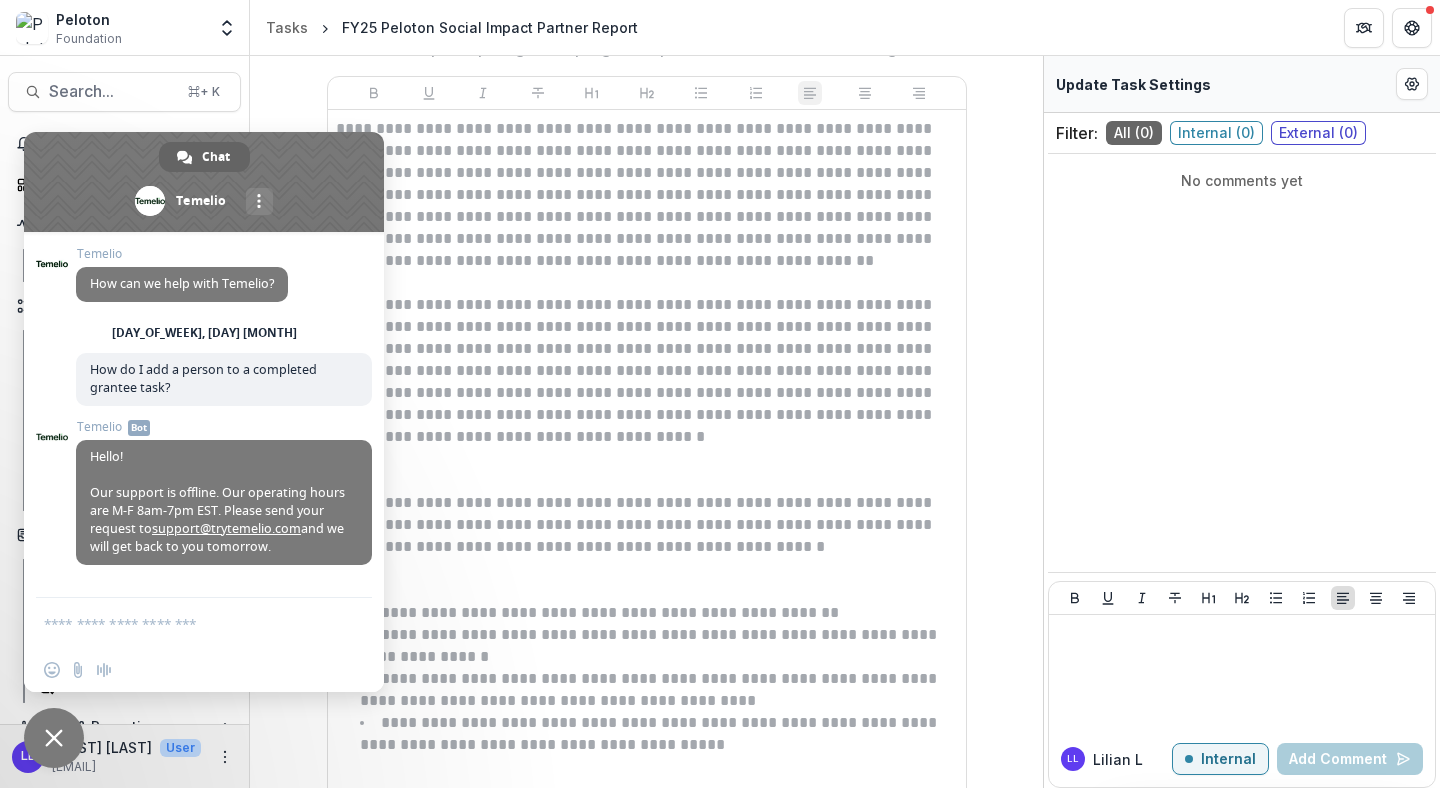 click on "**********" at bounding box center (647, 195) 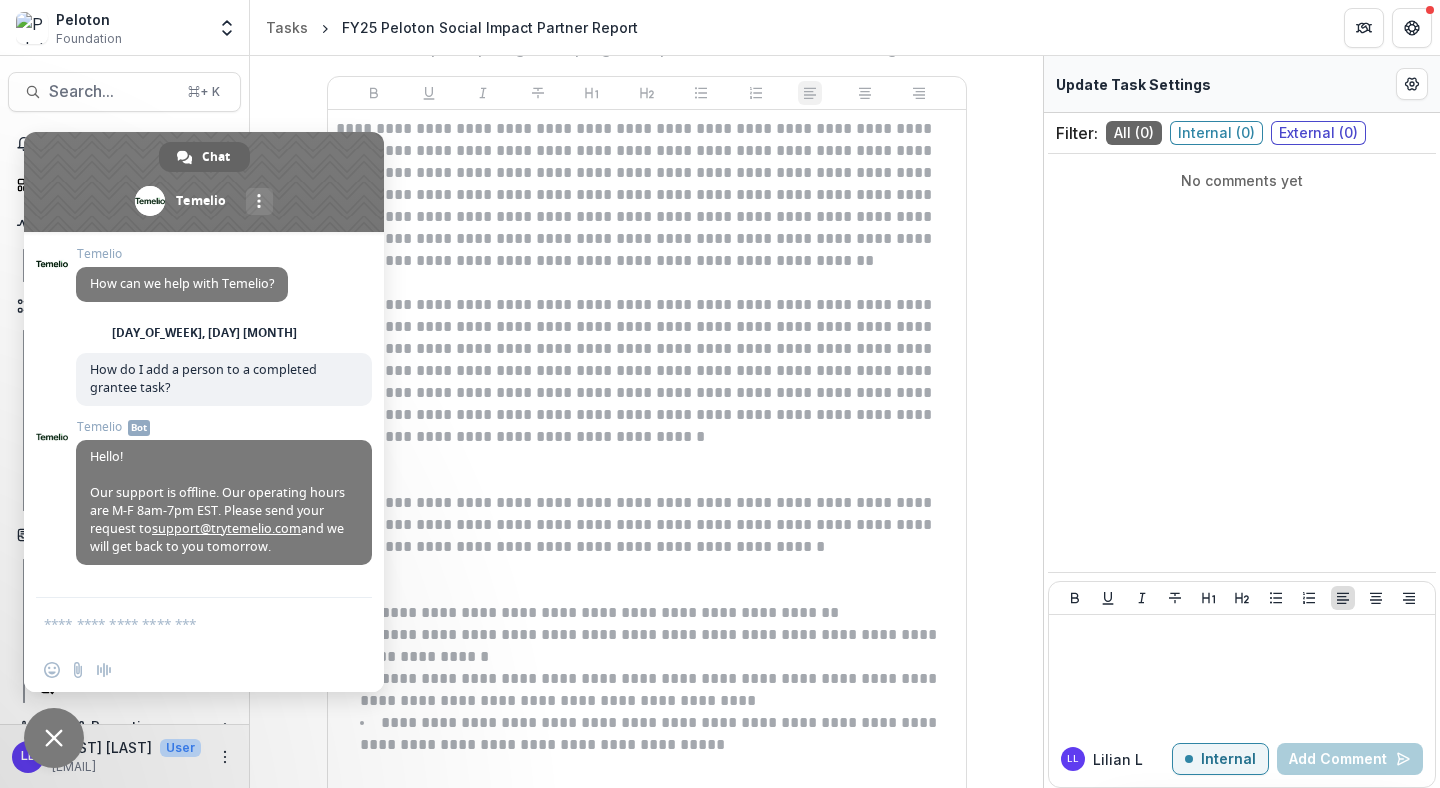 click at bounding box center (54, 738) 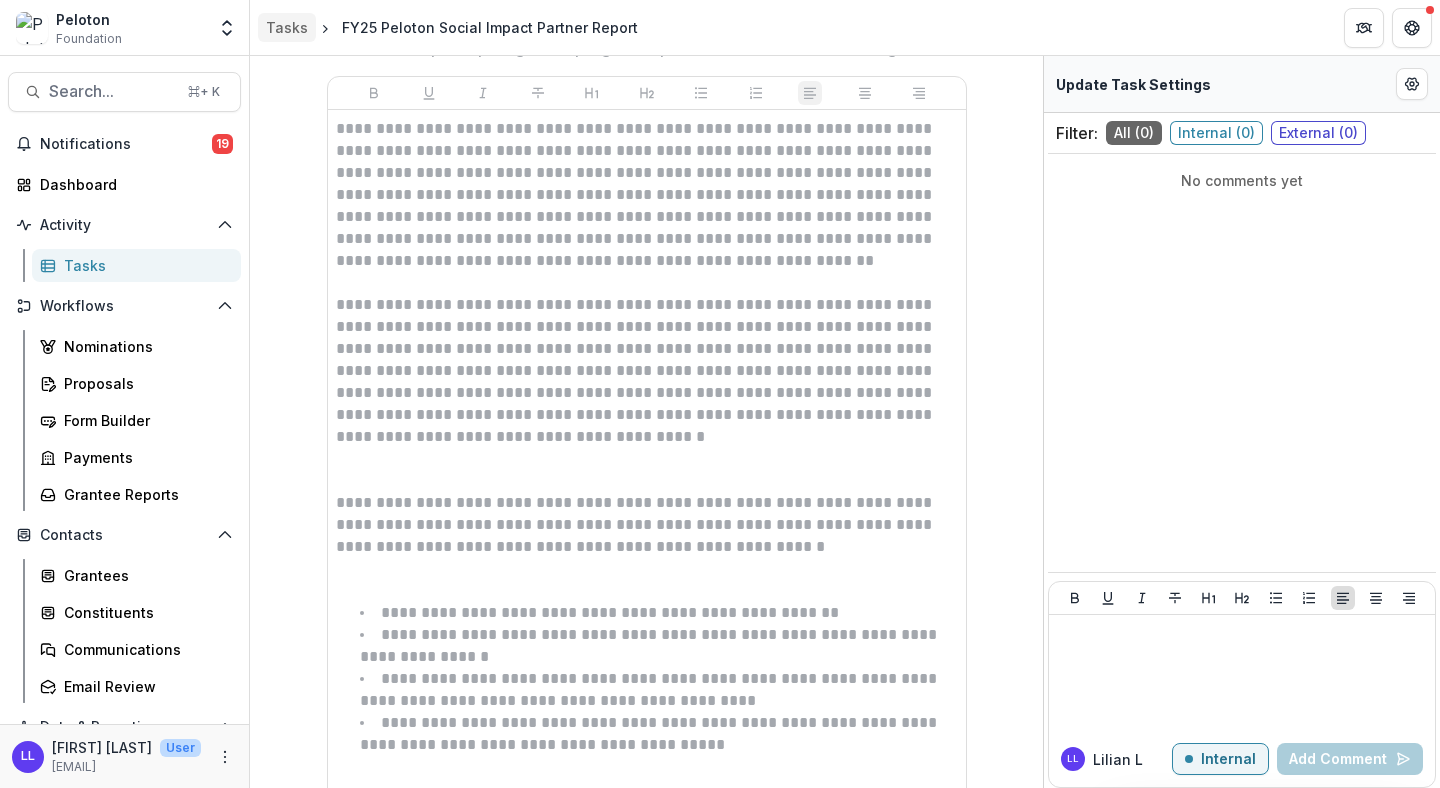 click on "Tasks" at bounding box center [287, 27] 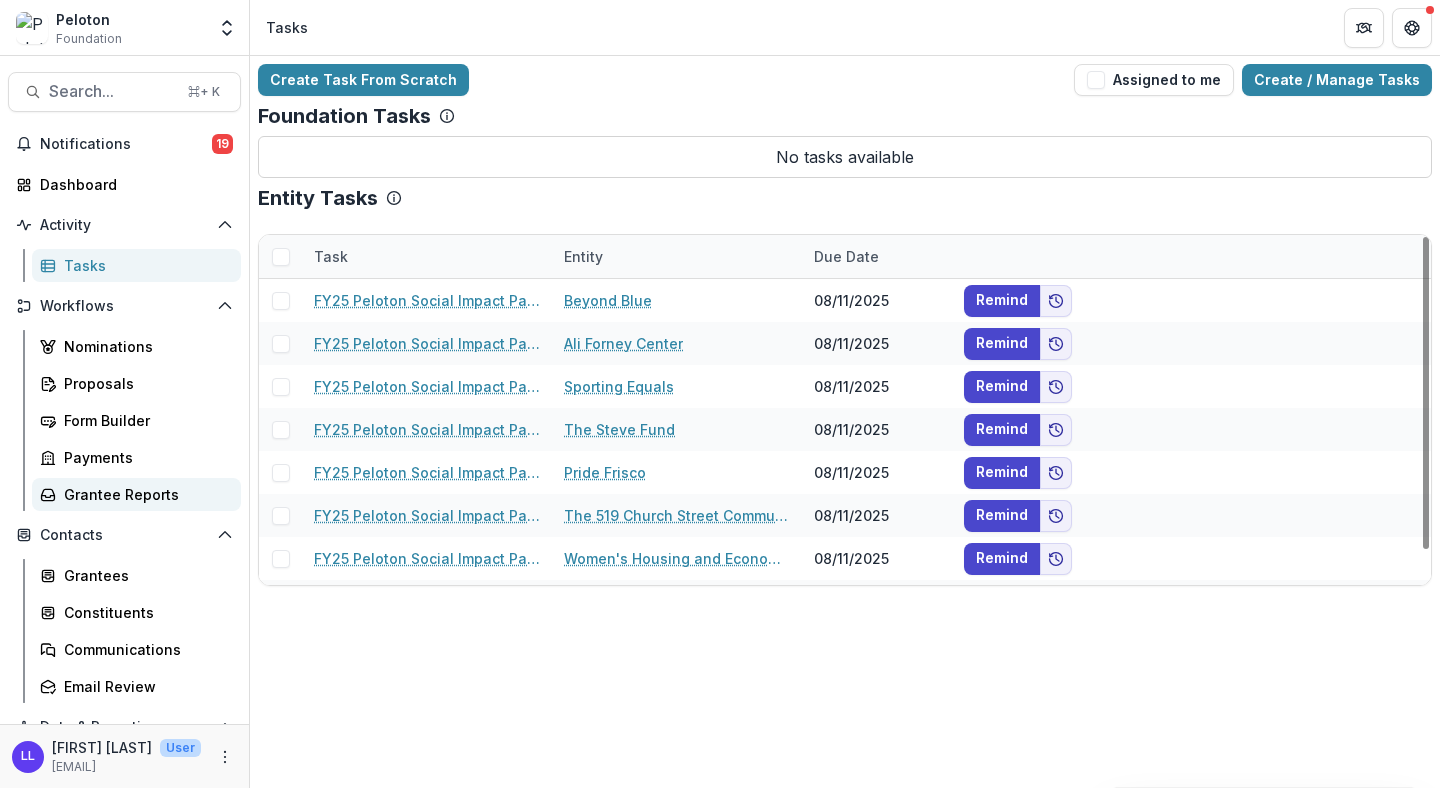 click on "Grantee Reports" at bounding box center [144, 494] 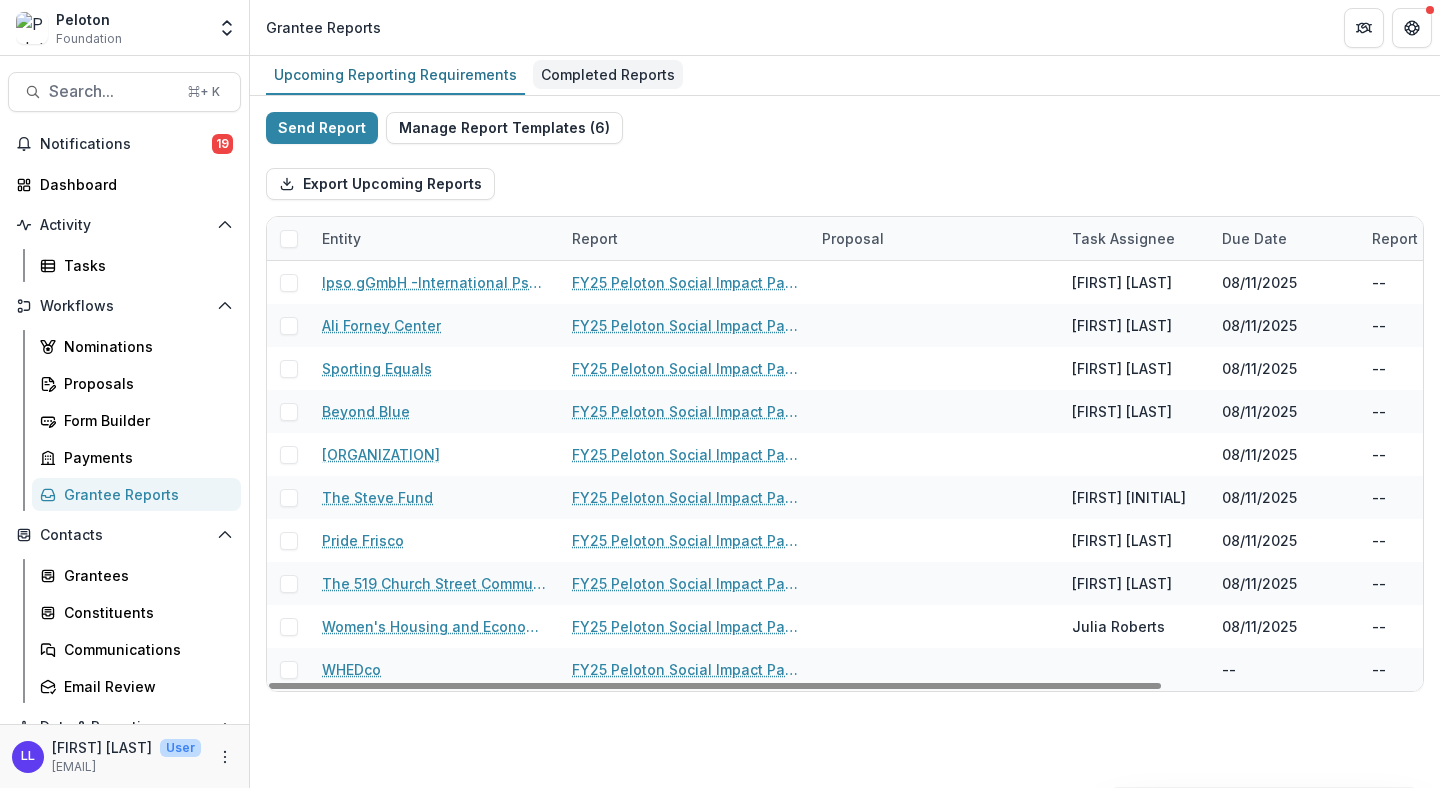 click on "Completed Reports" at bounding box center (608, 74) 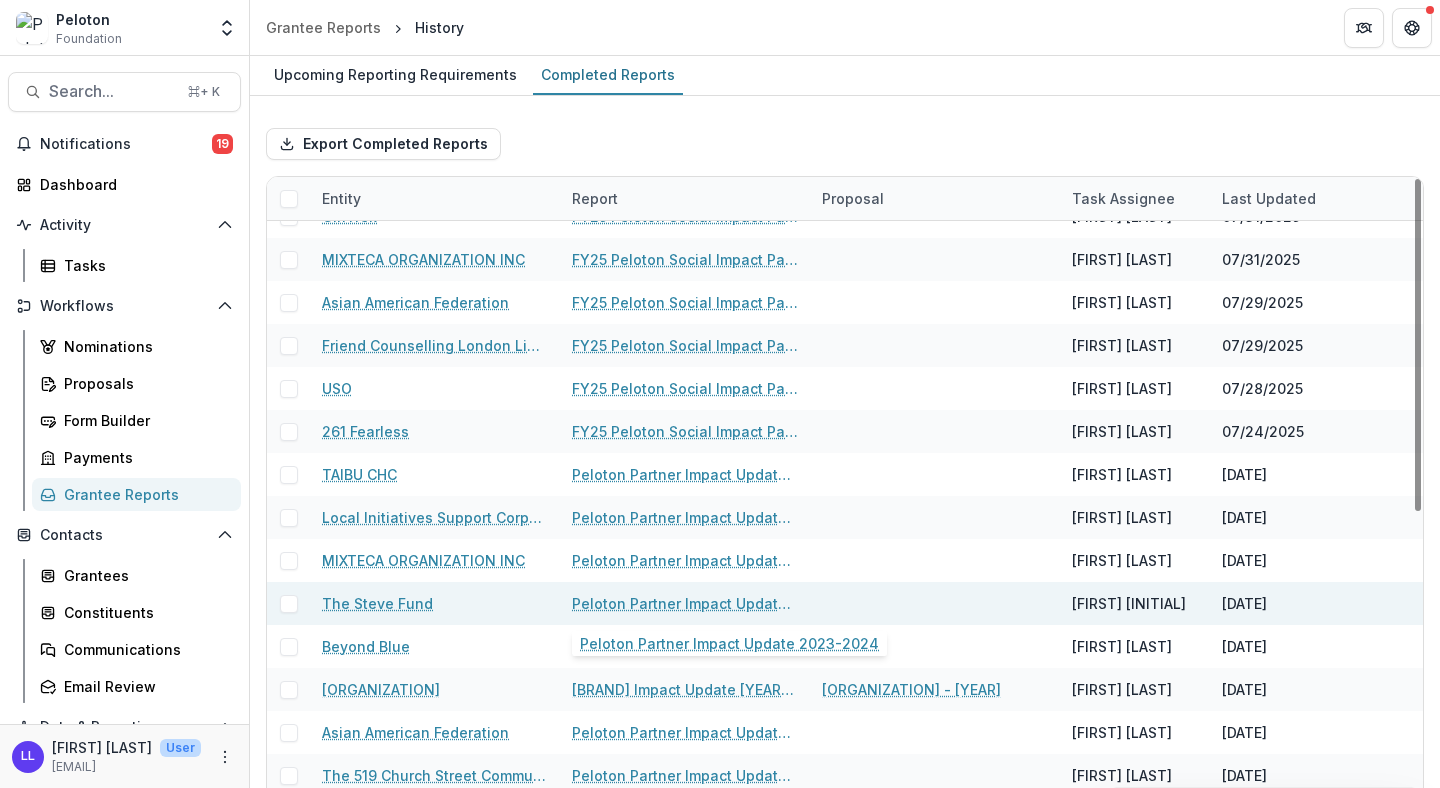 scroll, scrollTop: 29, scrollLeft: 0, axis: vertical 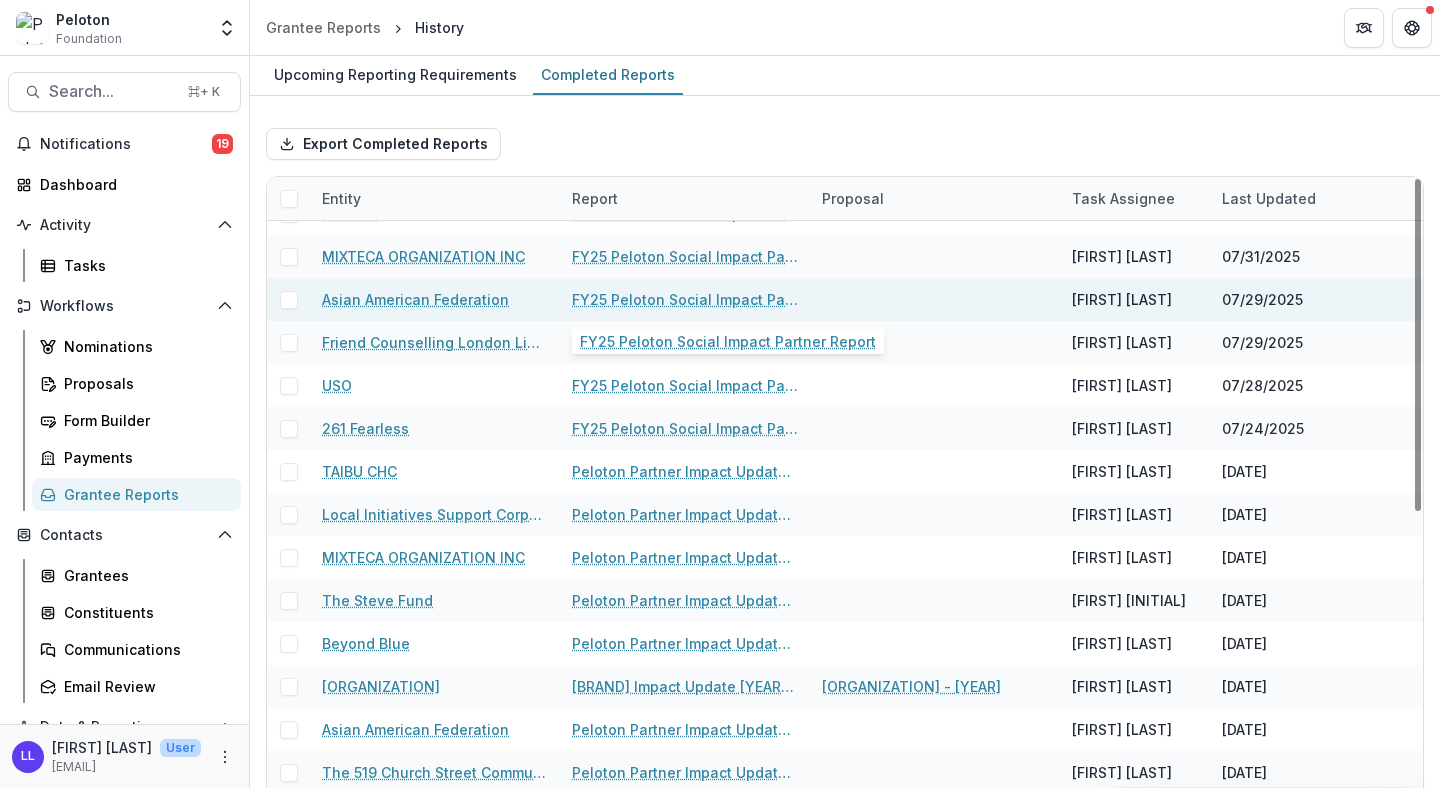 click on "FY25 Peloton Social Impact Partner Report" at bounding box center [685, 299] 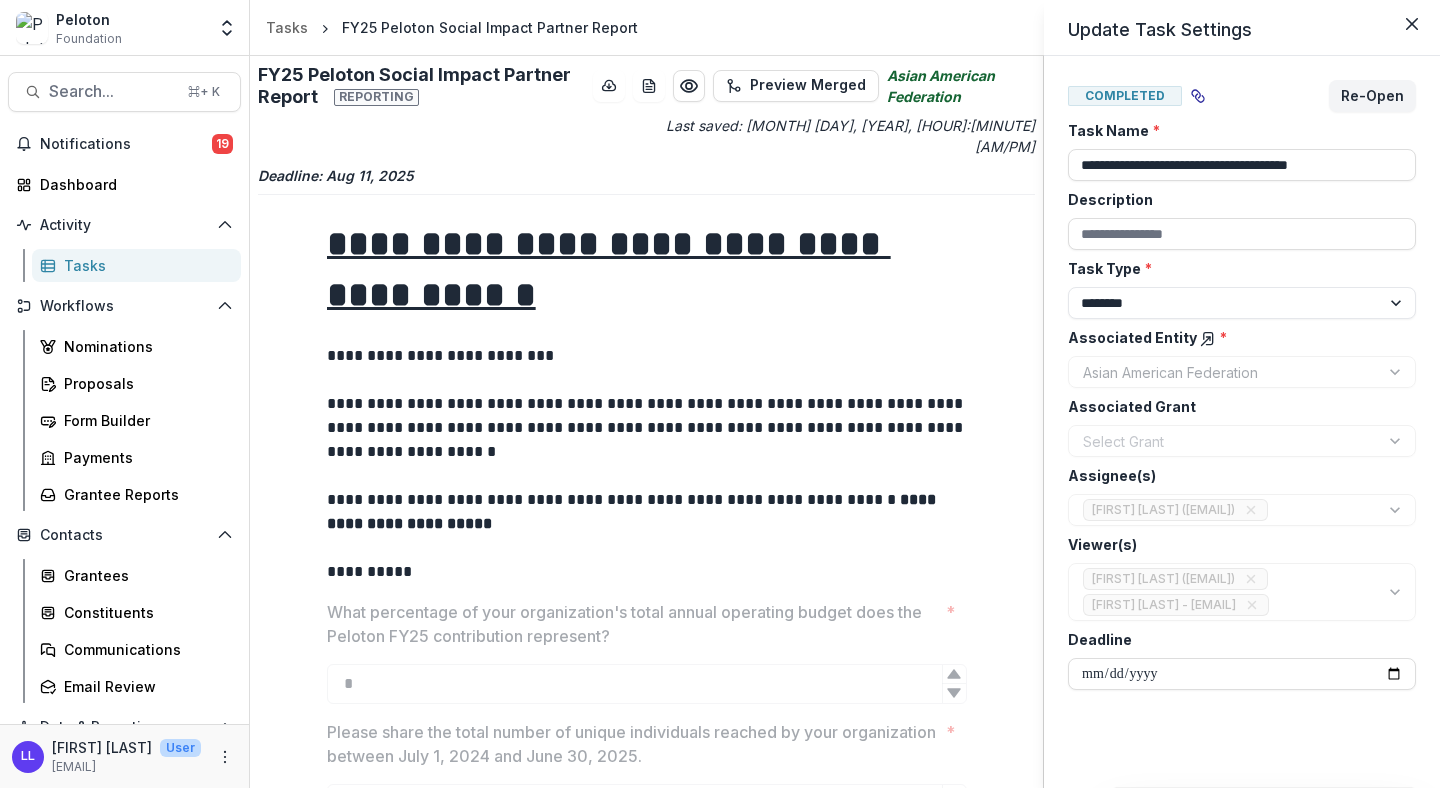 drag, startPoint x: 1039, startPoint y: 189, endPoint x: 1021, endPoint y: 342, distance: 154.05519 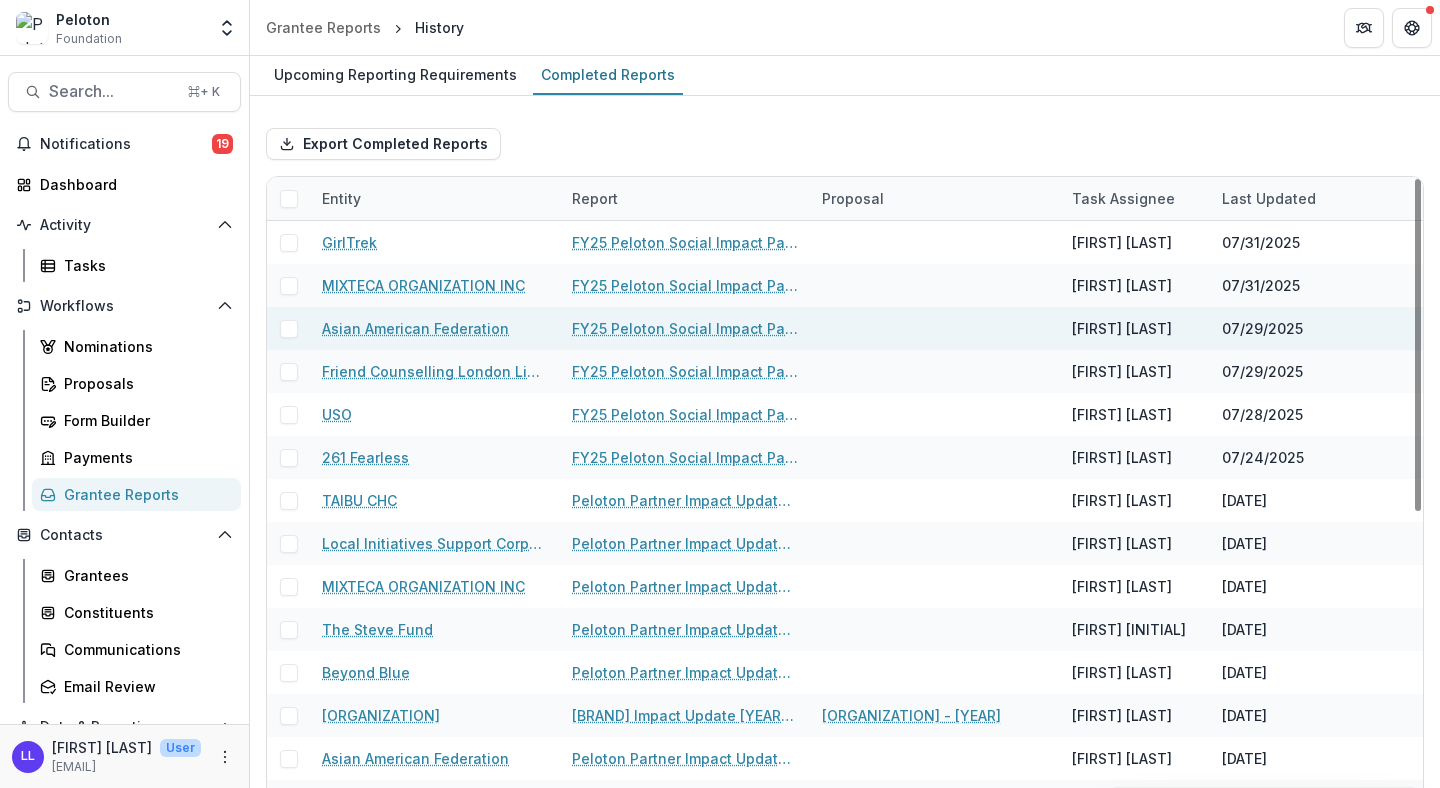 click on "Asian American Federation" at bounding box center [415, 328] 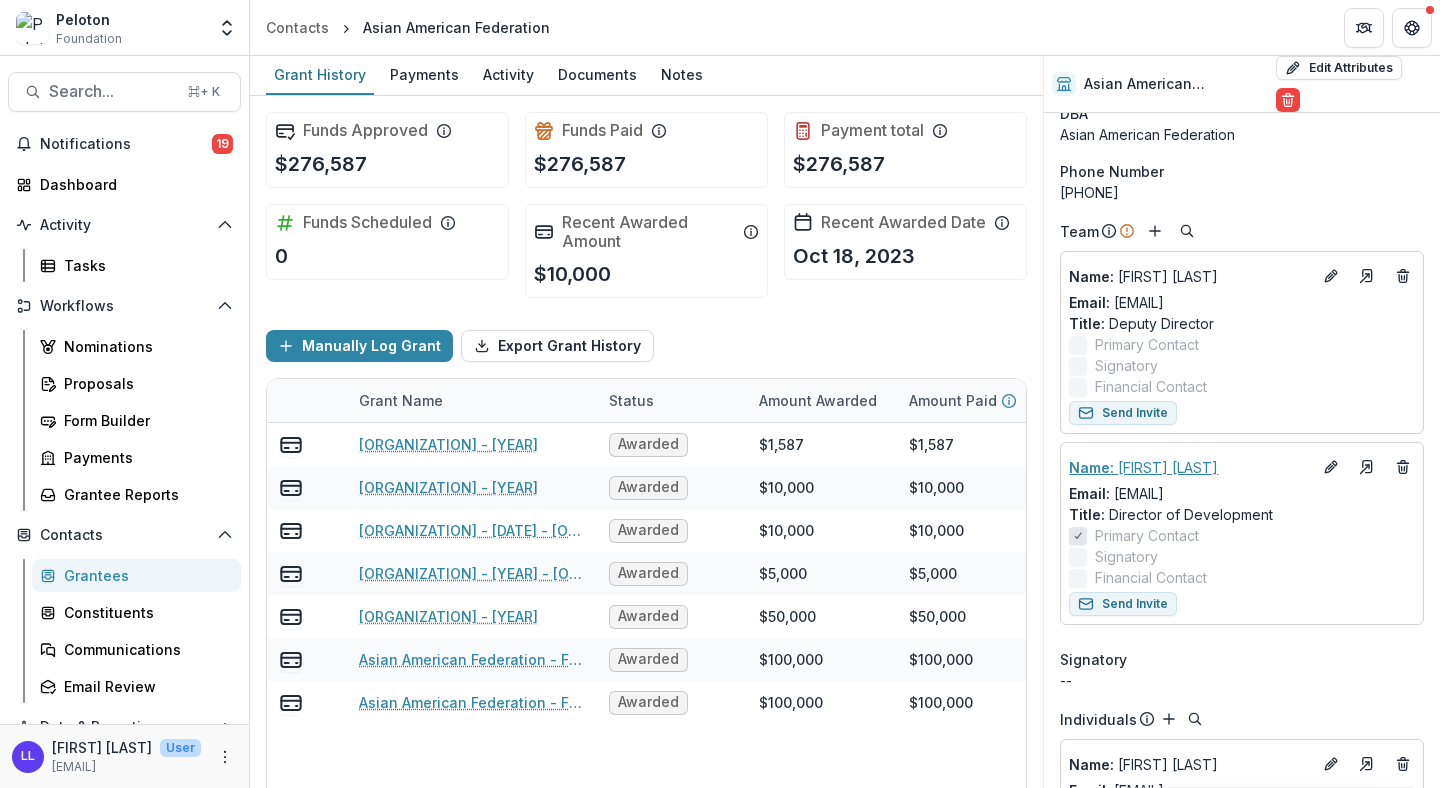 scroll, scrollTop: 71, scrollLeft: 0, axis: vertical 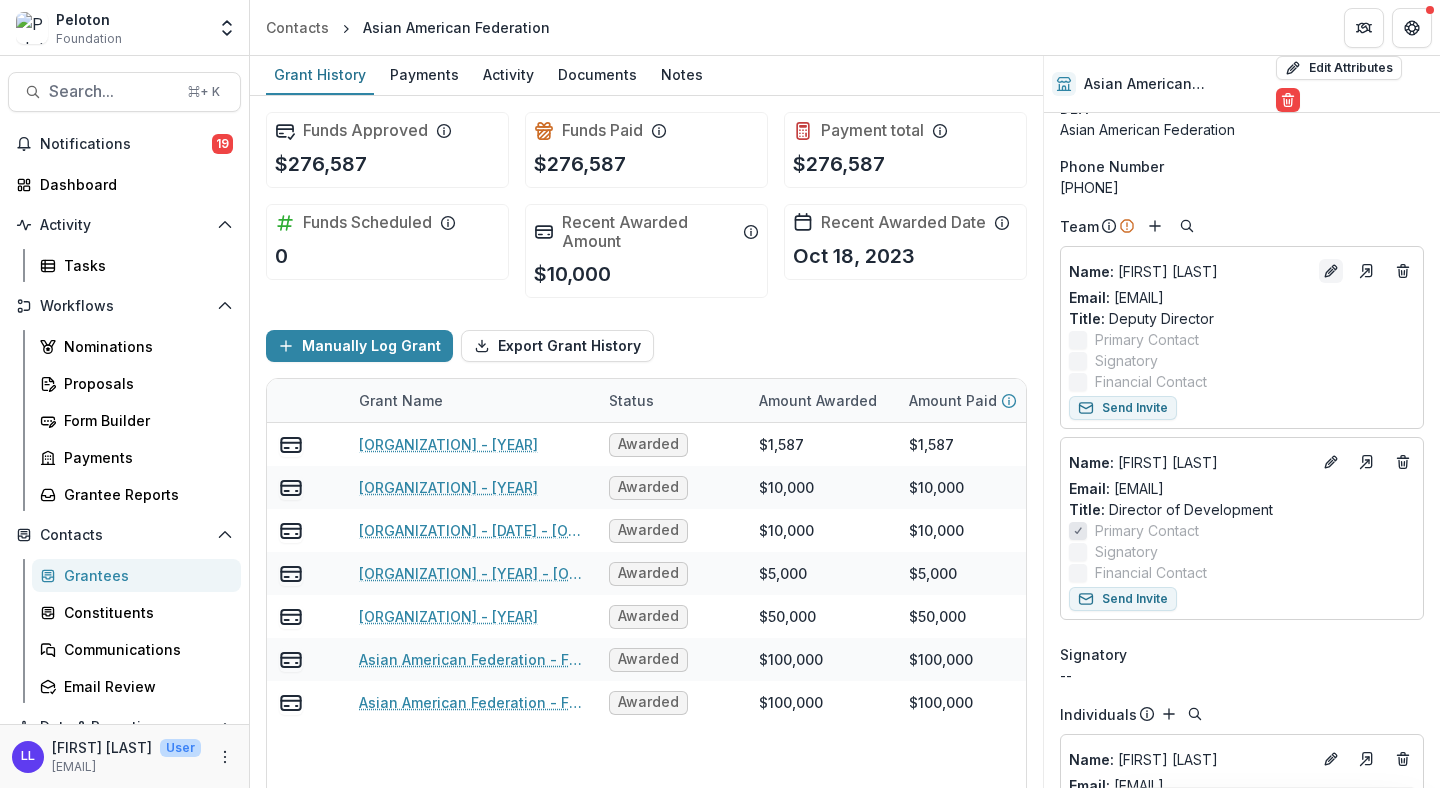 click 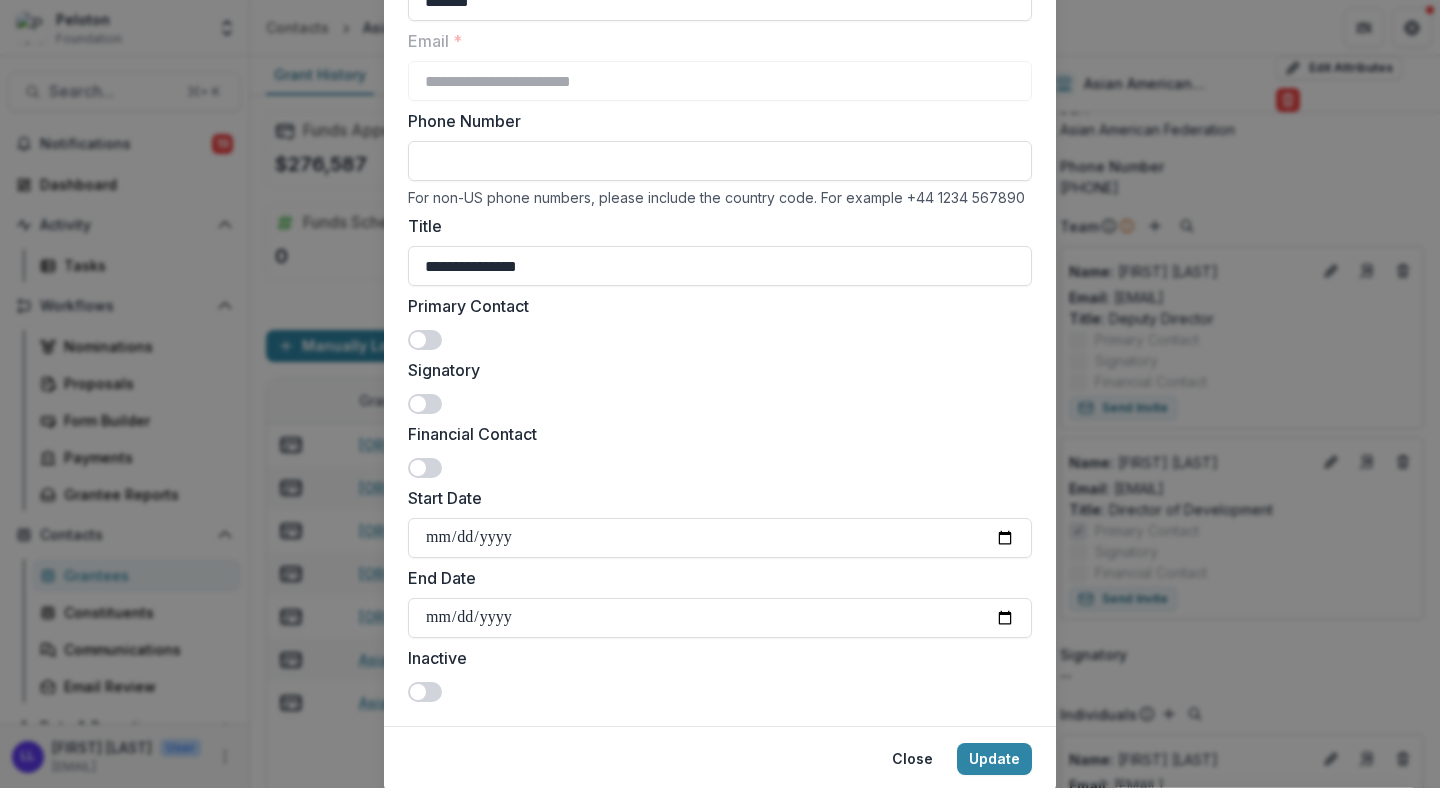 scroll, scrollTop: 201, scrollLeft: 0, axis: vertical 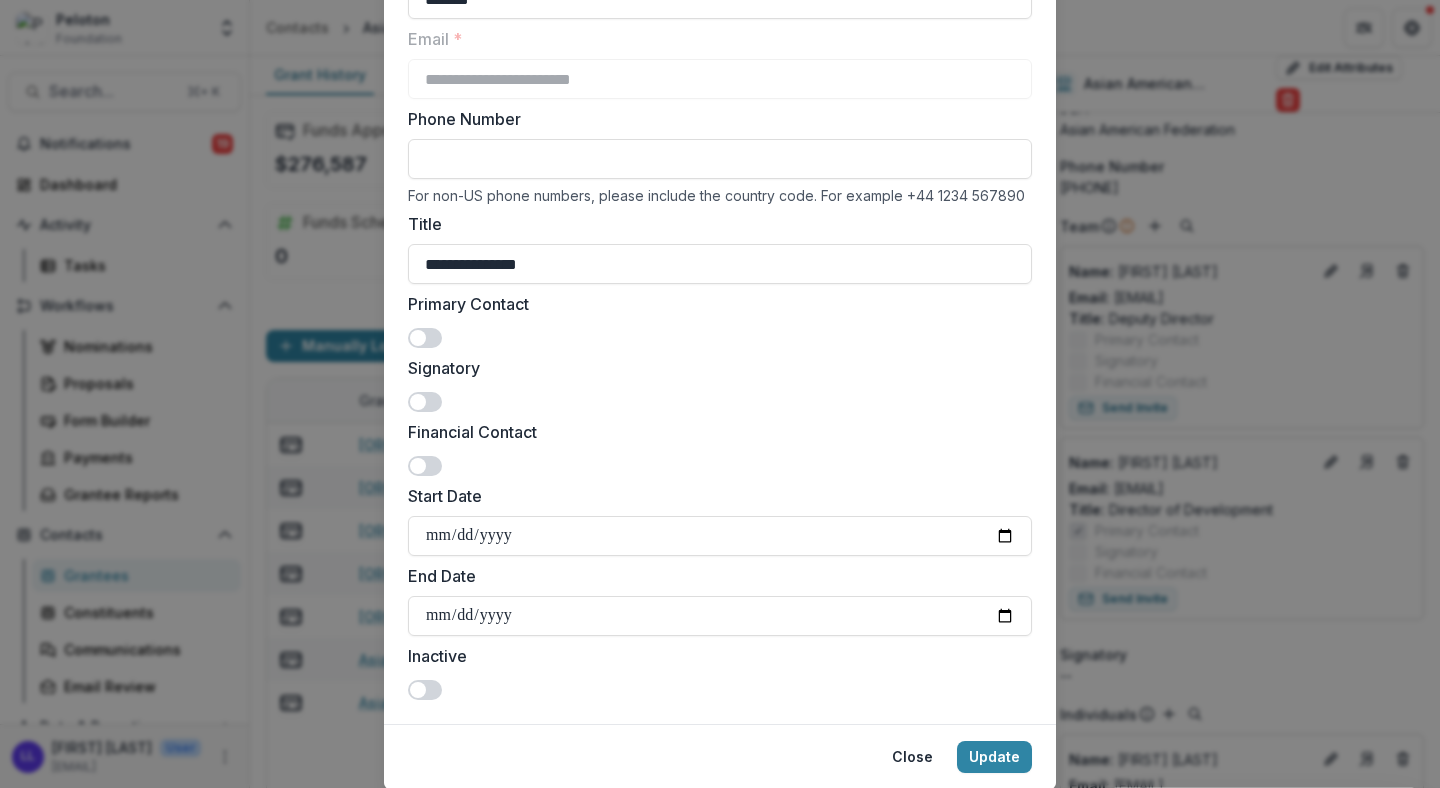 click at bounding box center [418, 338] 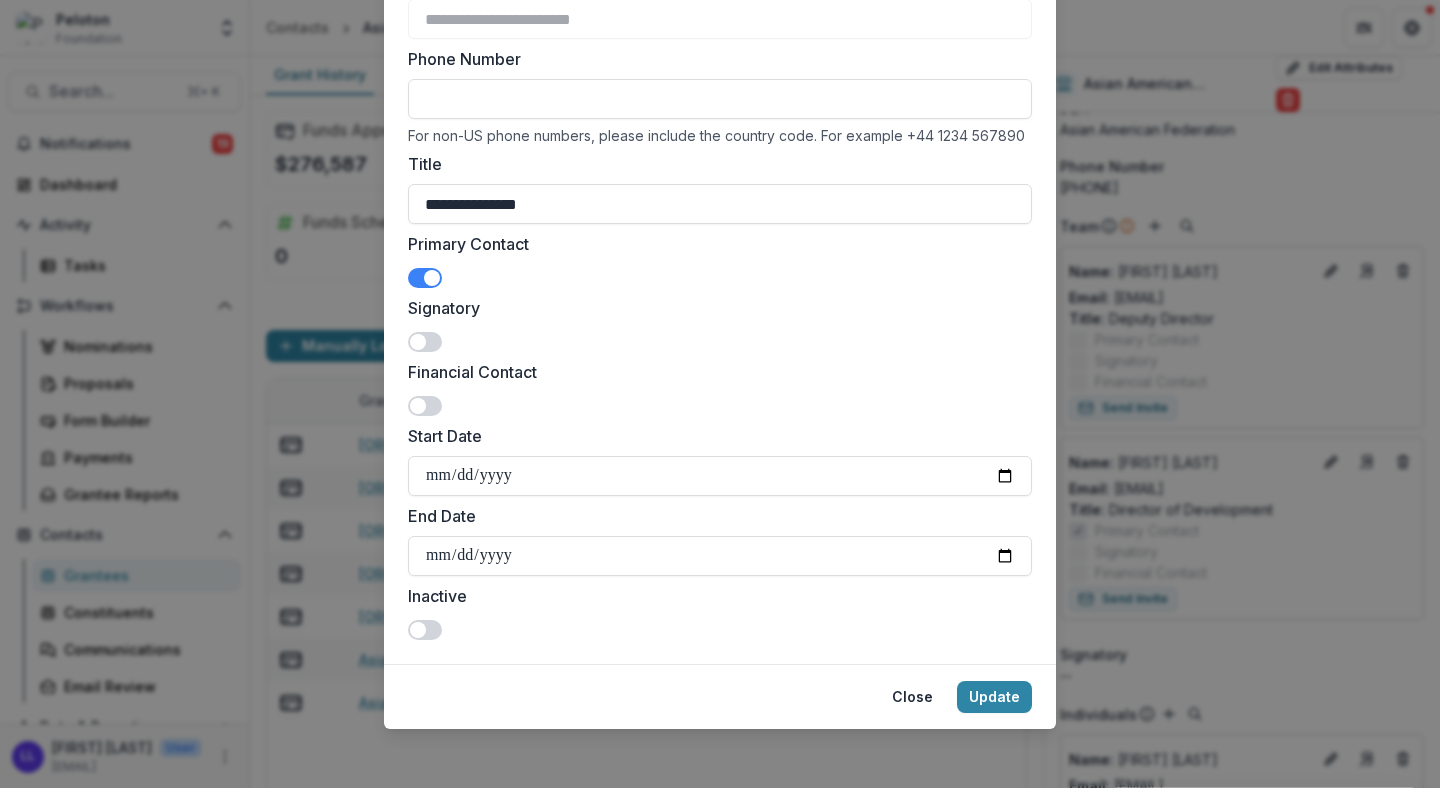scroll, scrollTop: 262, scrollLeft: 0, axis: vertical 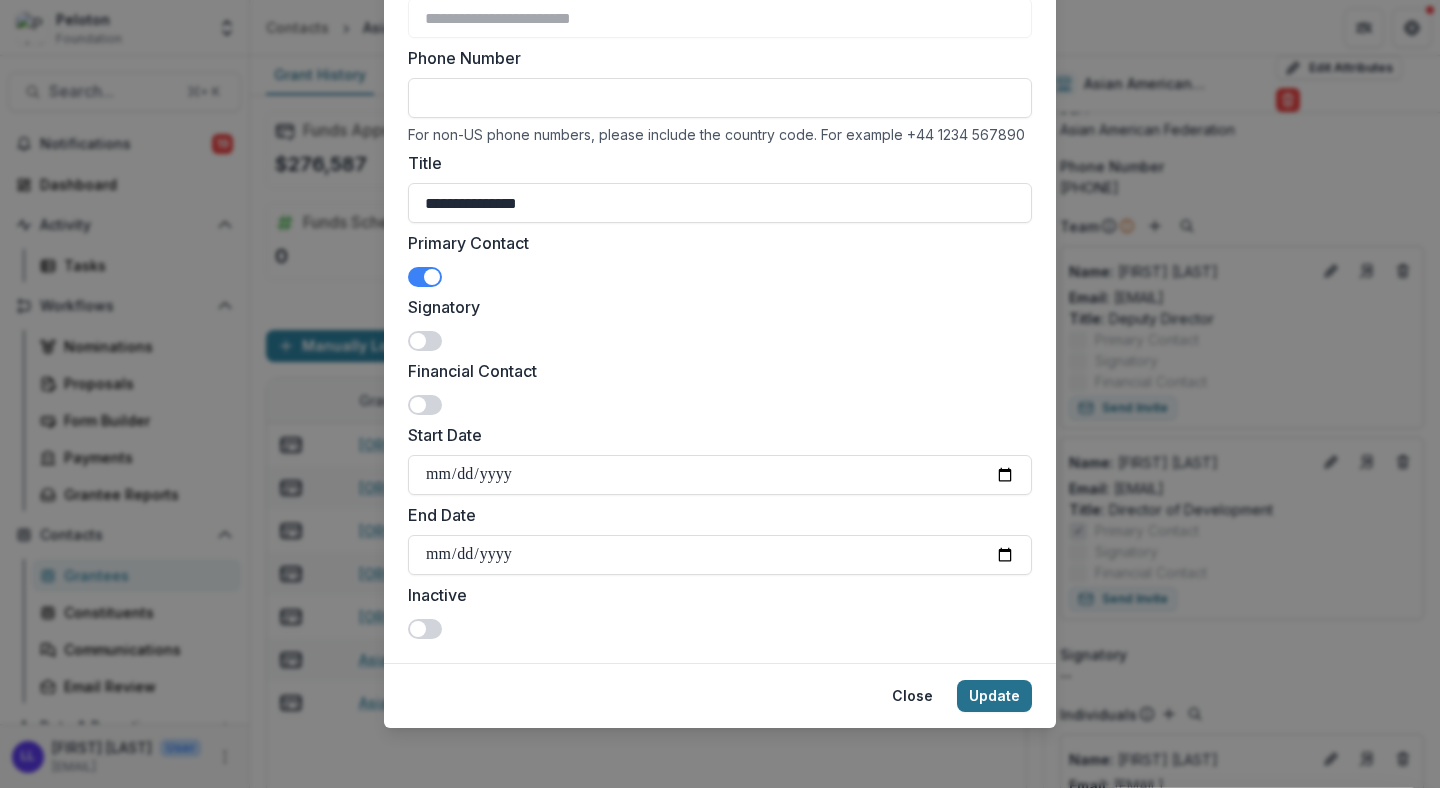 click on "Update" at bounding box center (994, 696) 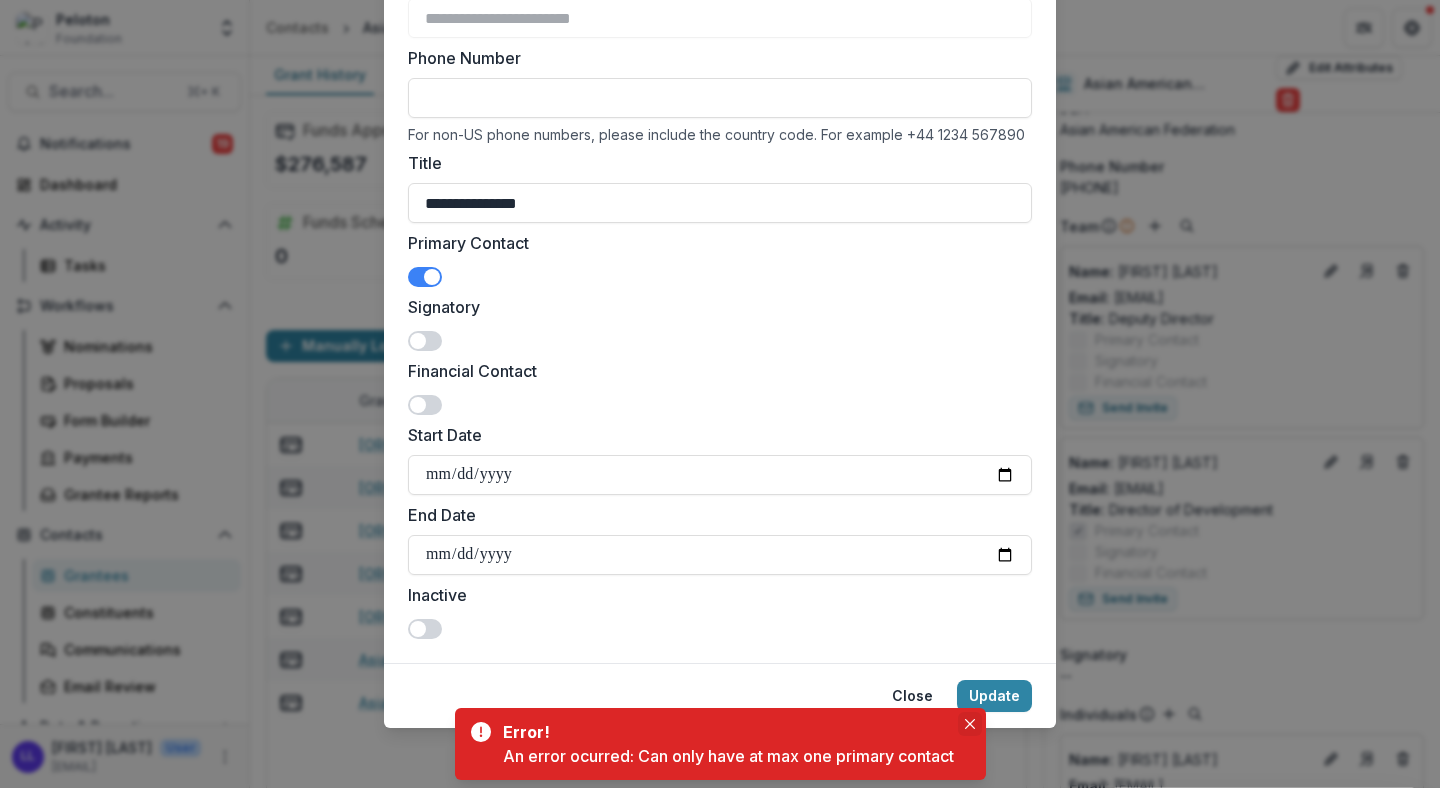 click 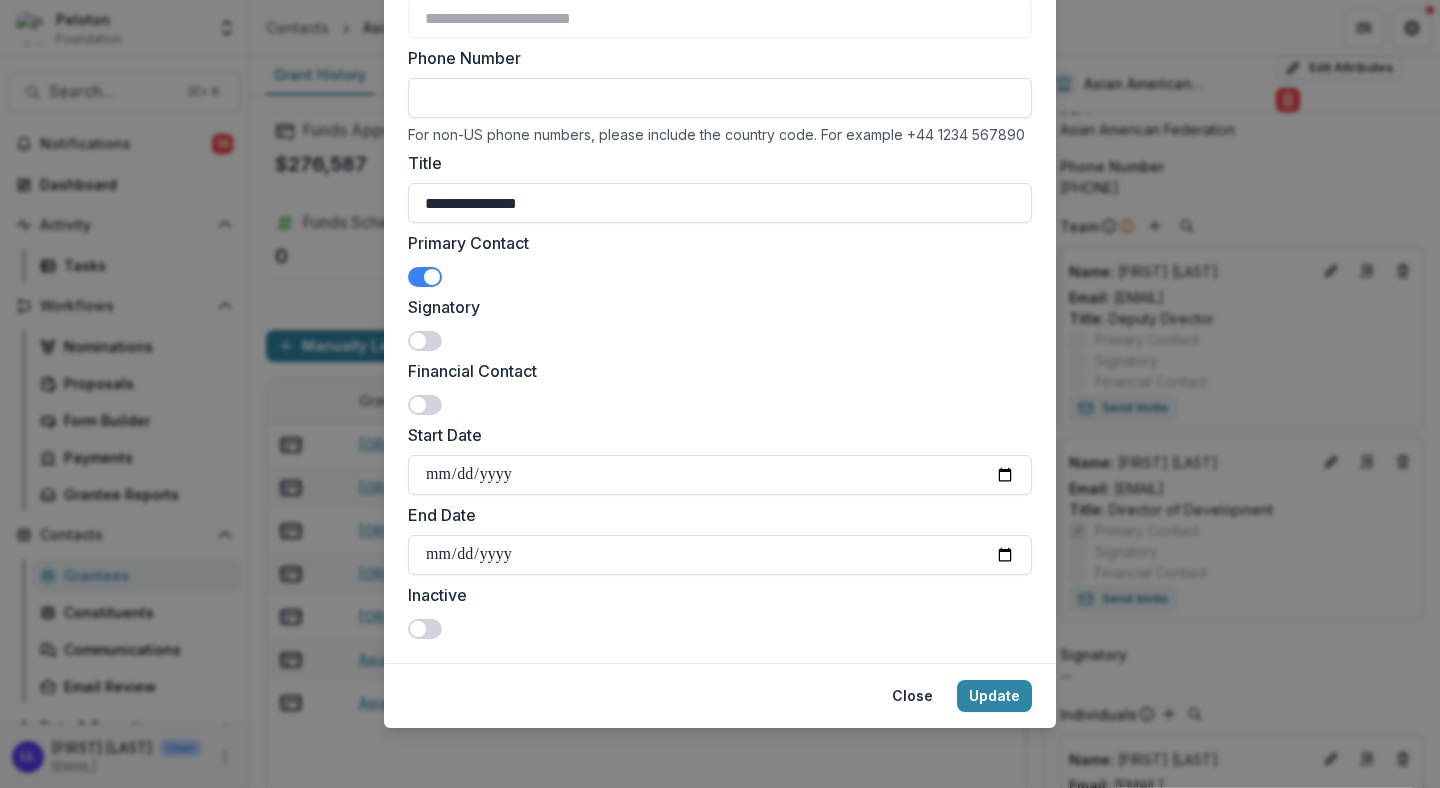 click at bounding box center (432, 277) 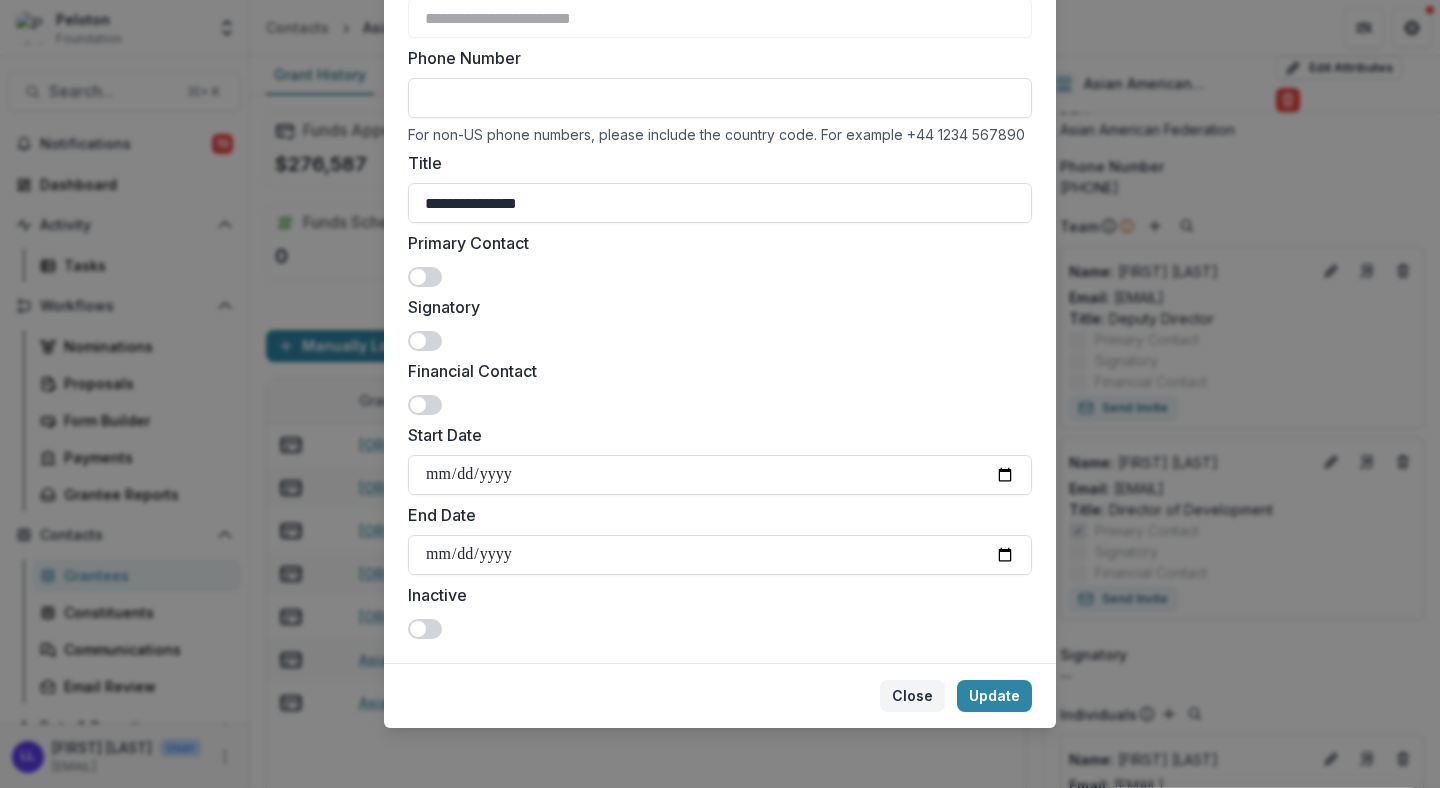 click on "Close" at bounding box center [912, 696] 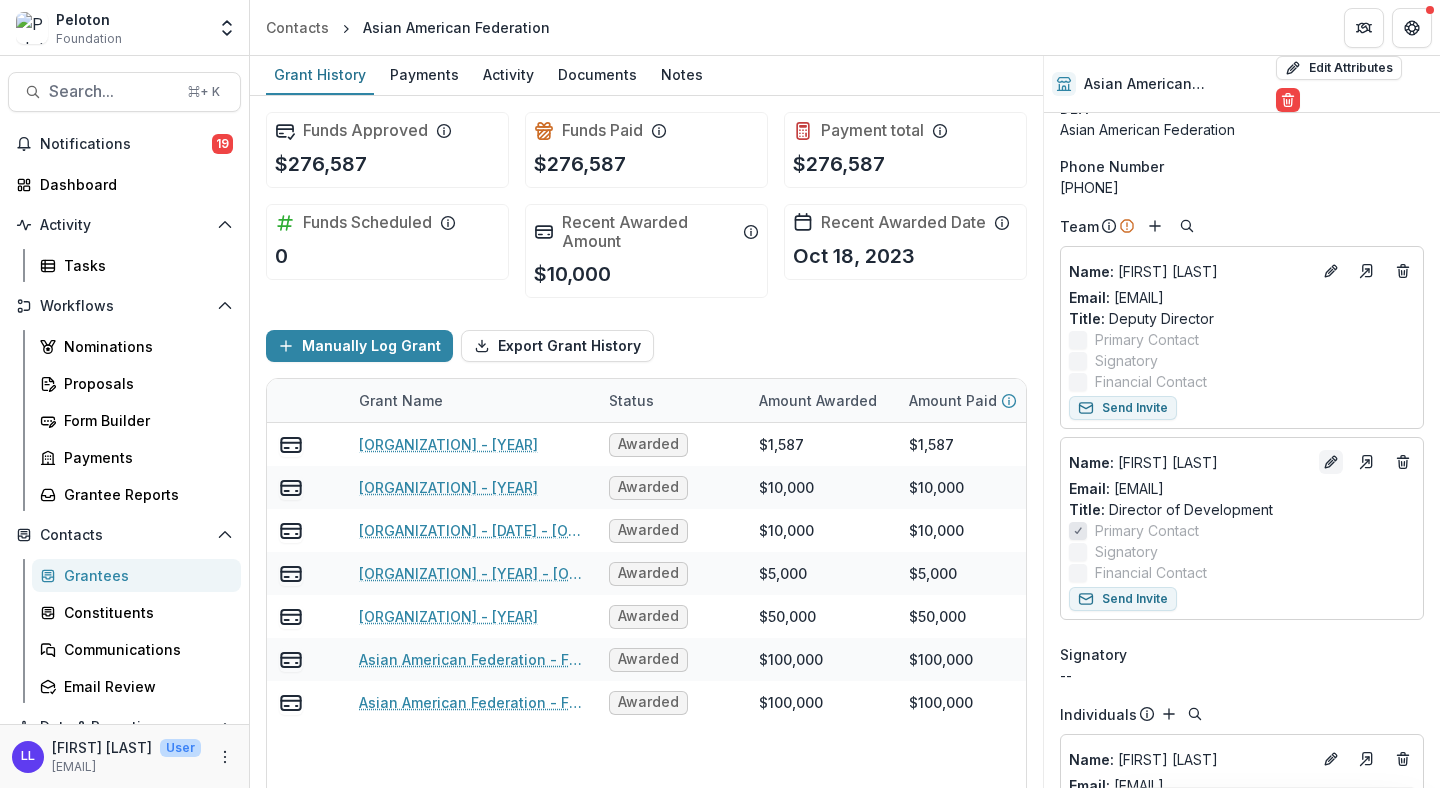 click 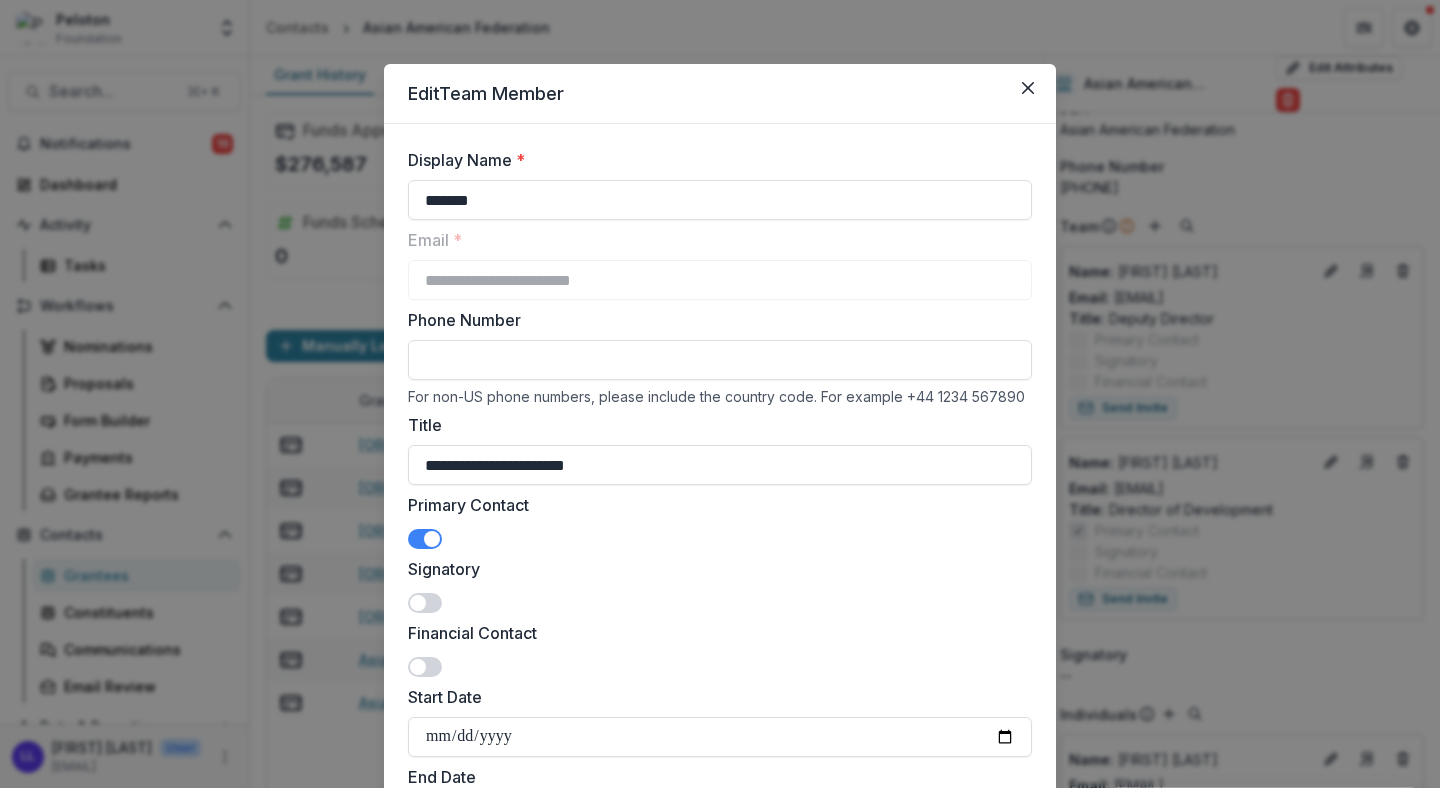 click at bounding box center (432, 539) 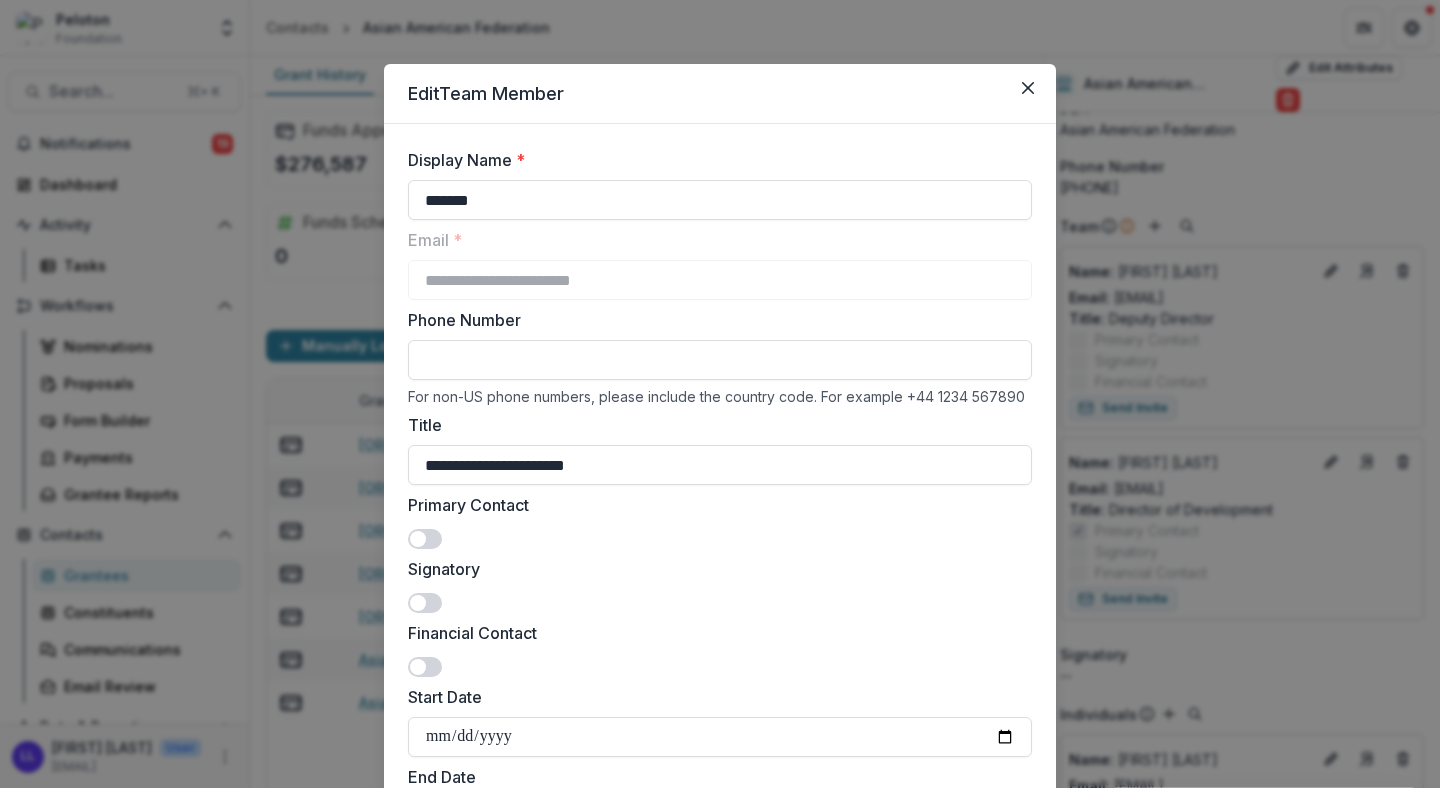 scroll, scrollTop: 266, scrollLeft: 0, axis: vertical 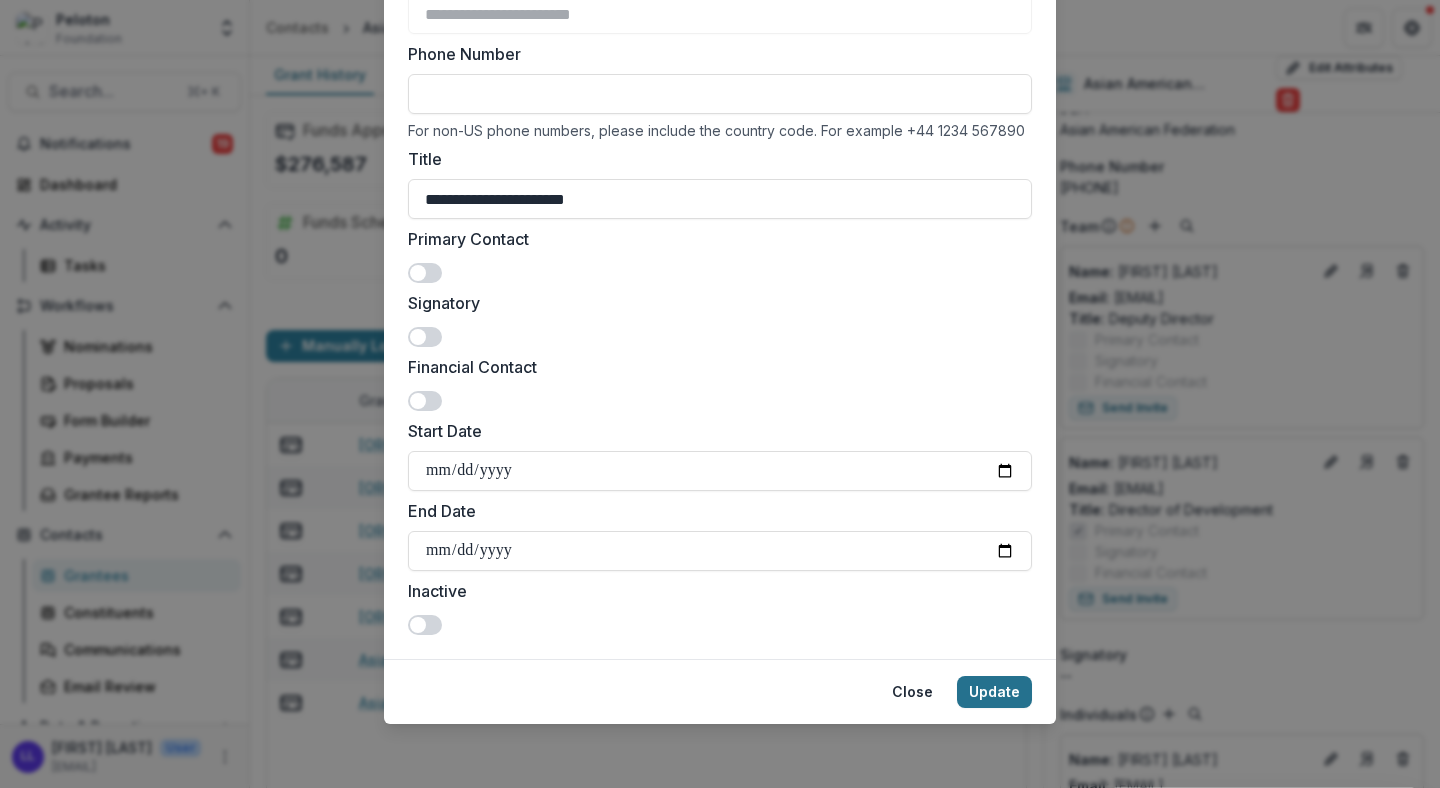 click on "Update" at bounding box center [994, 692] 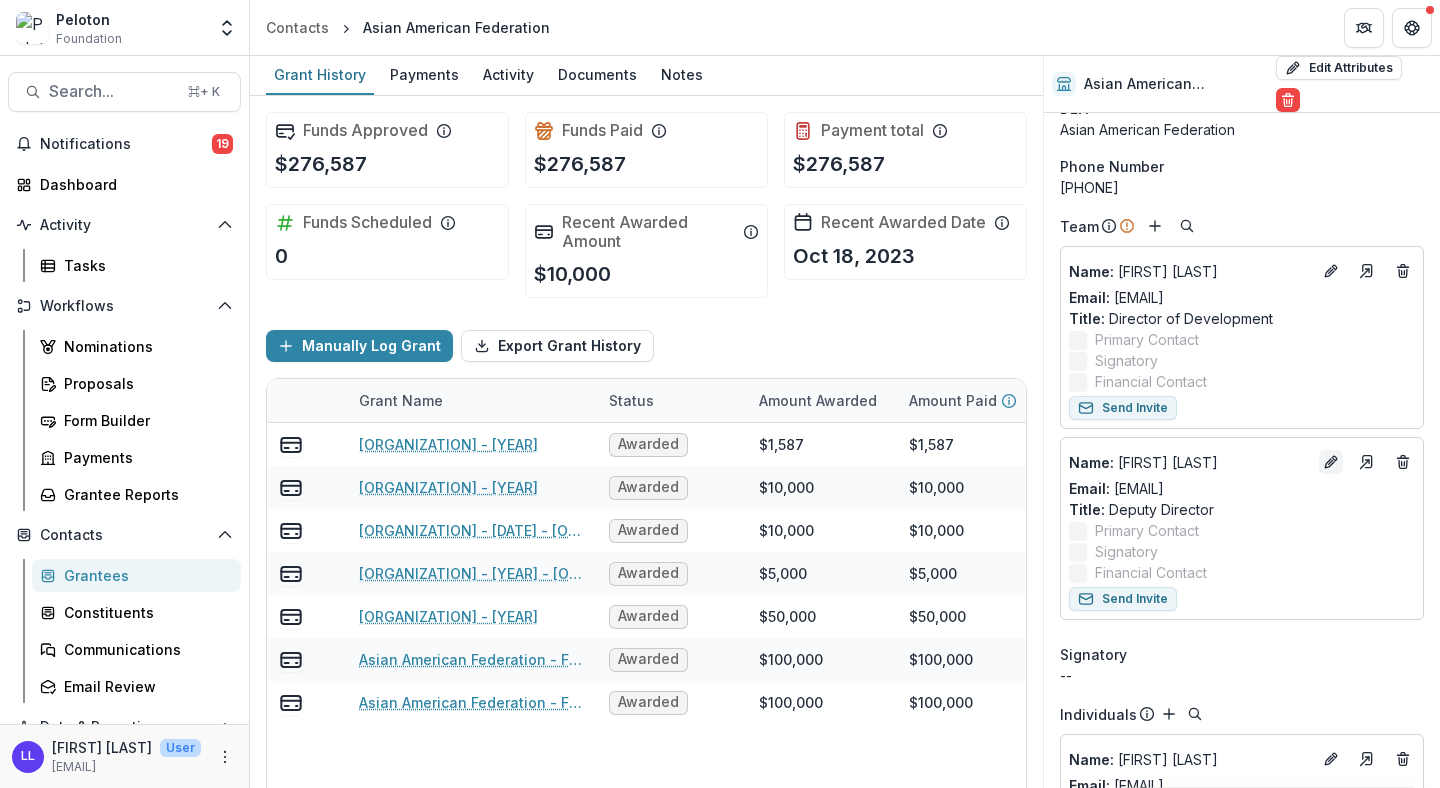 click 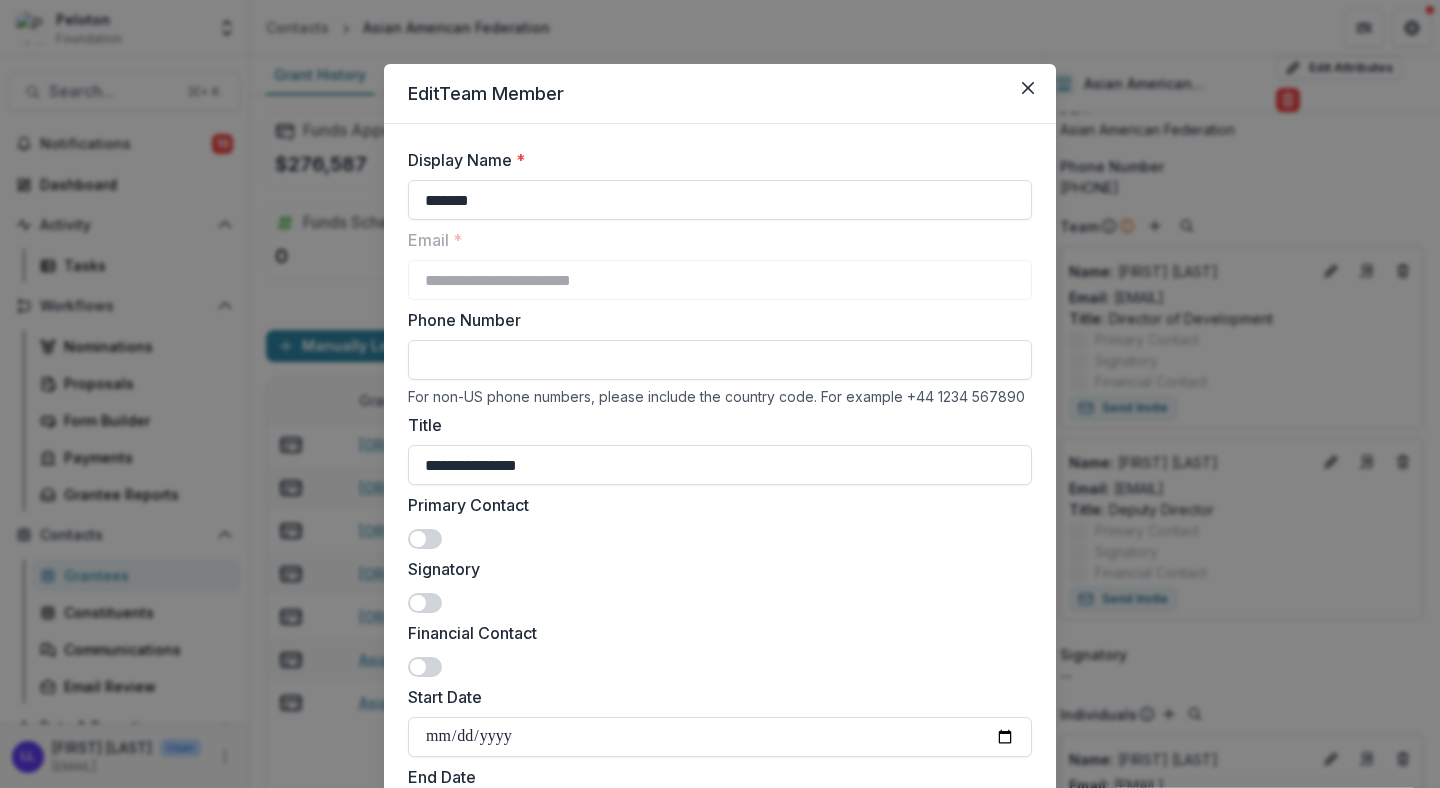 click at bounding box center (425, 539) 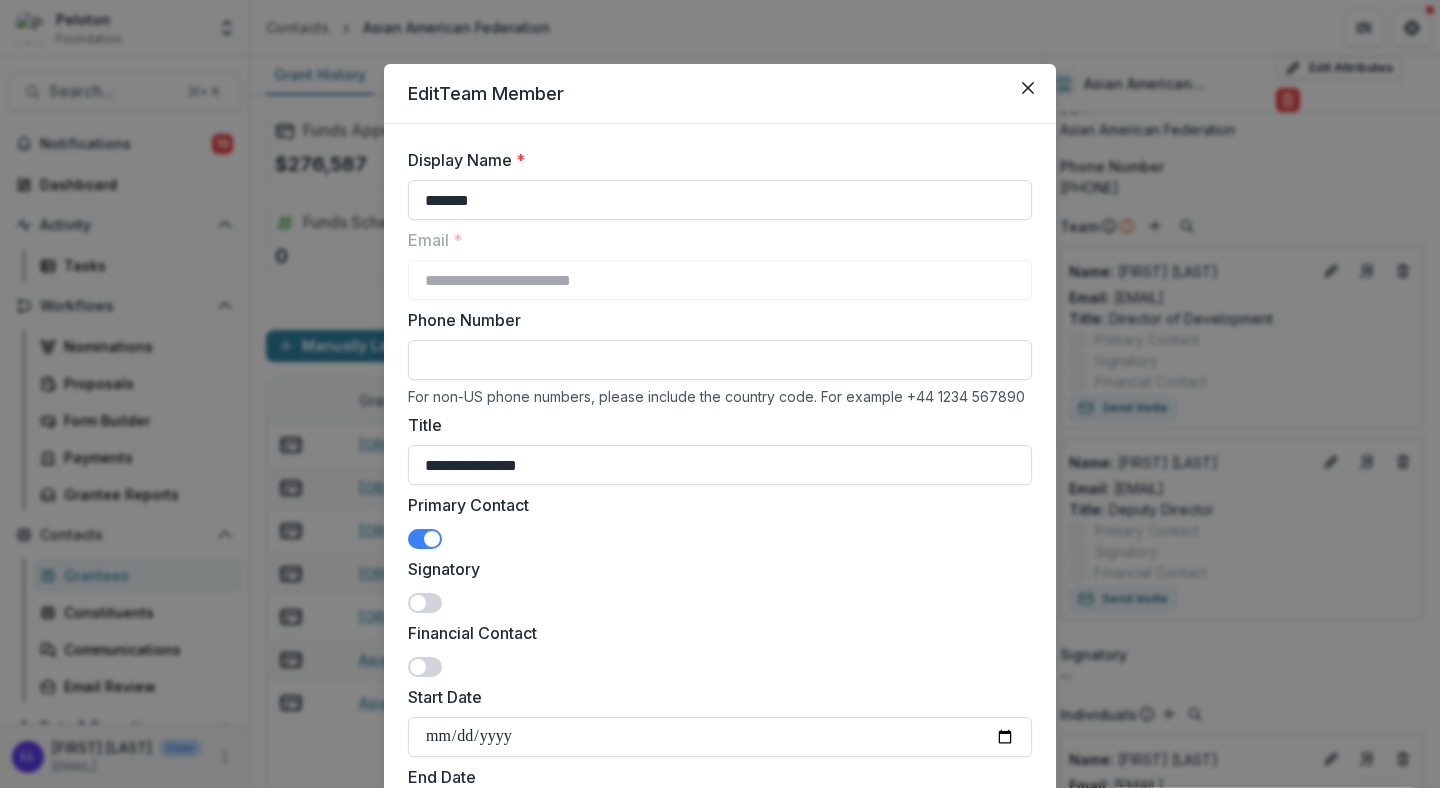 scroll, scrollTop: 266, scrollLeft: 0, axis: vertical 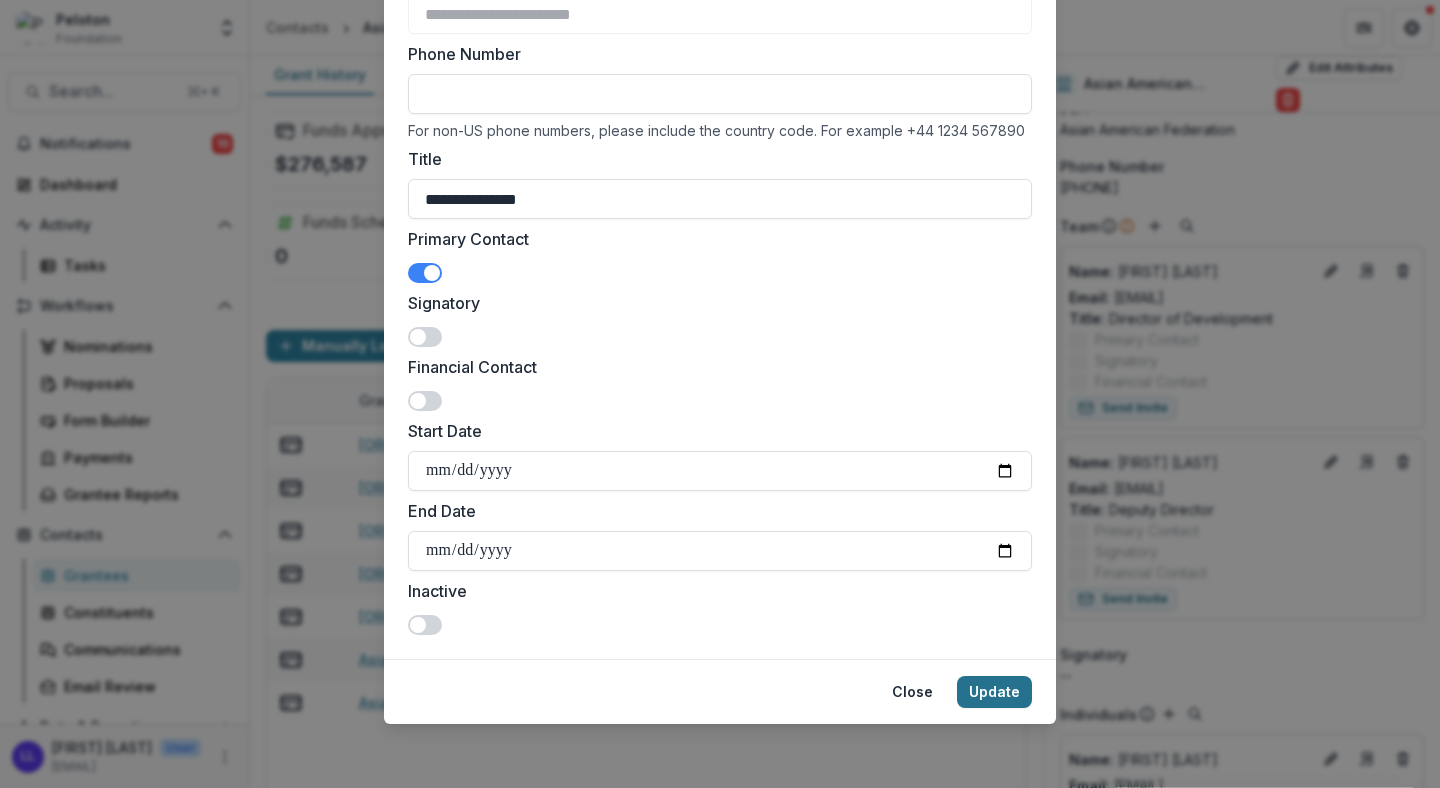 click on "Update" at bounding box center [994, 692] 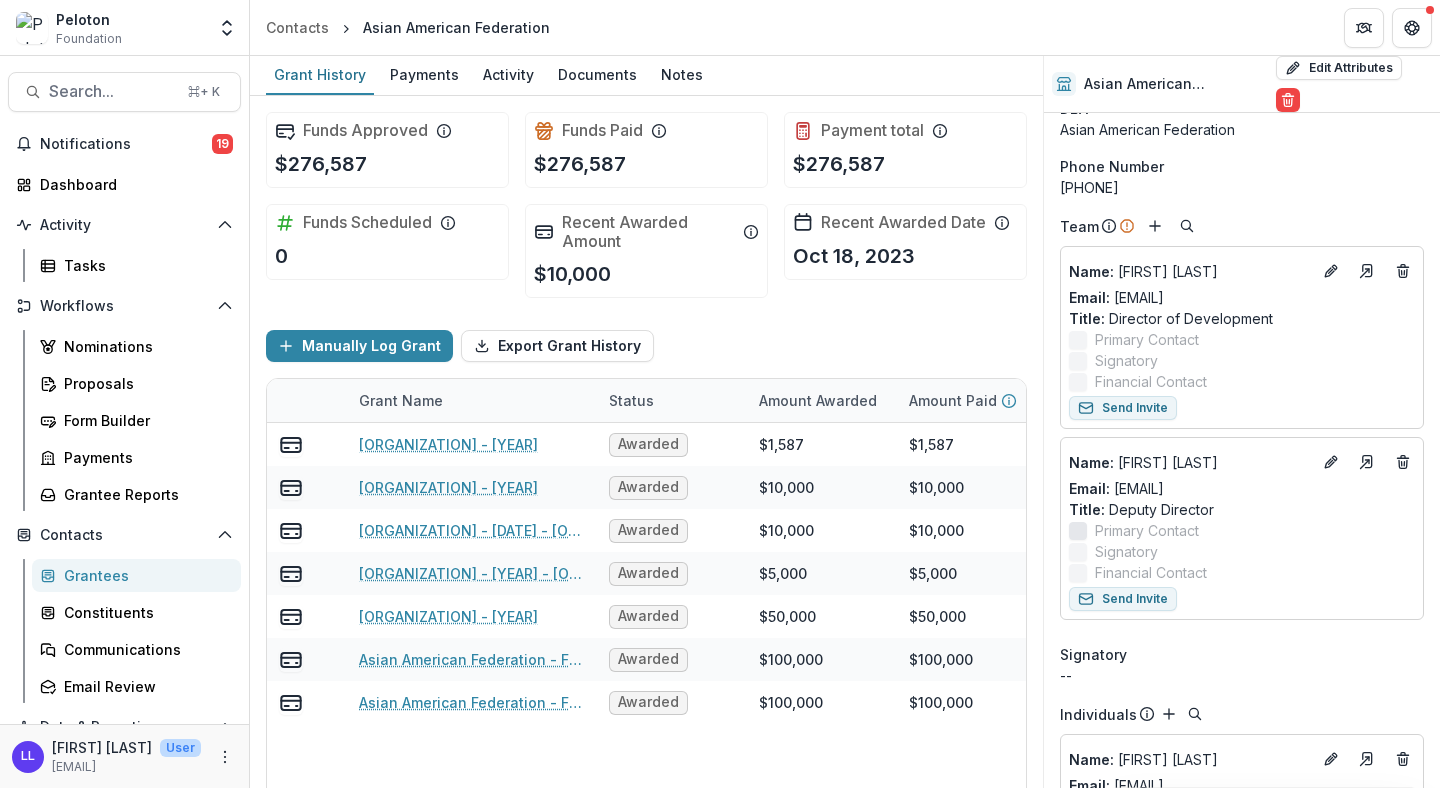 scroll, scrollTop: 0, scrollLeft: 0, axis: both 